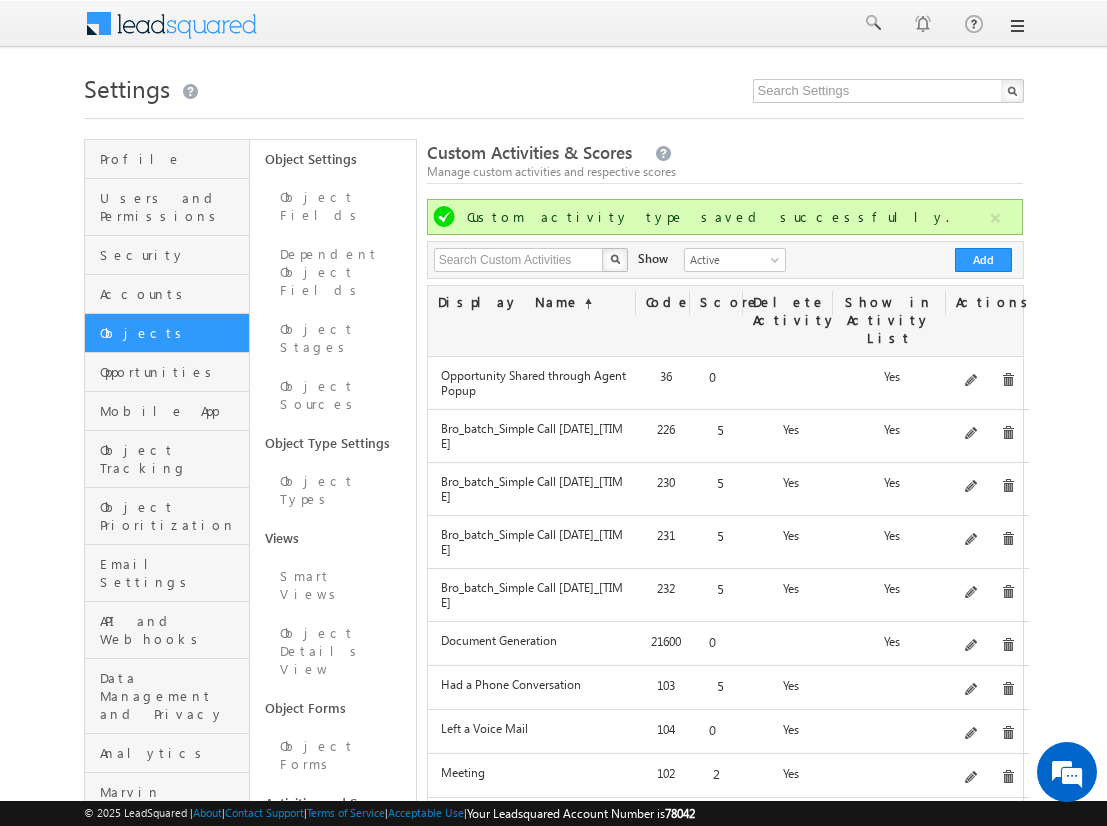 scroll, scrollTop: 158, scrollLeft: 0, axis: vertical 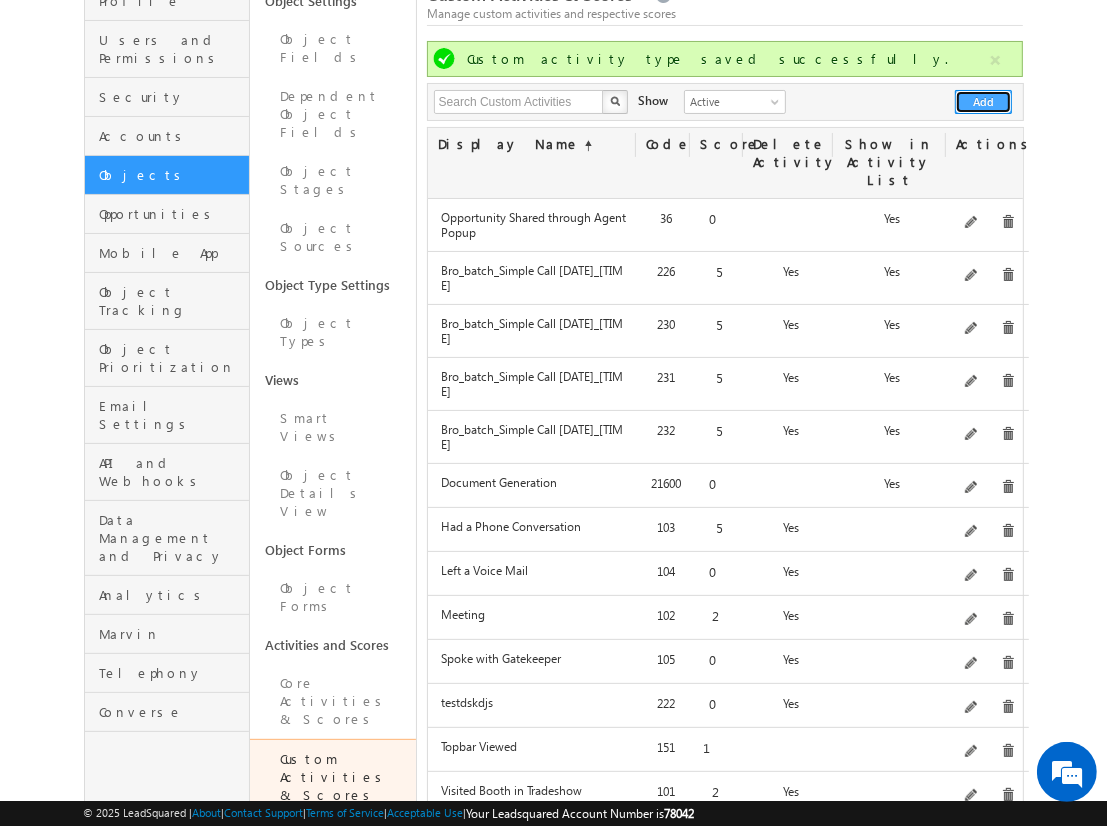 click on "Add" at bounding box center (983, 102) 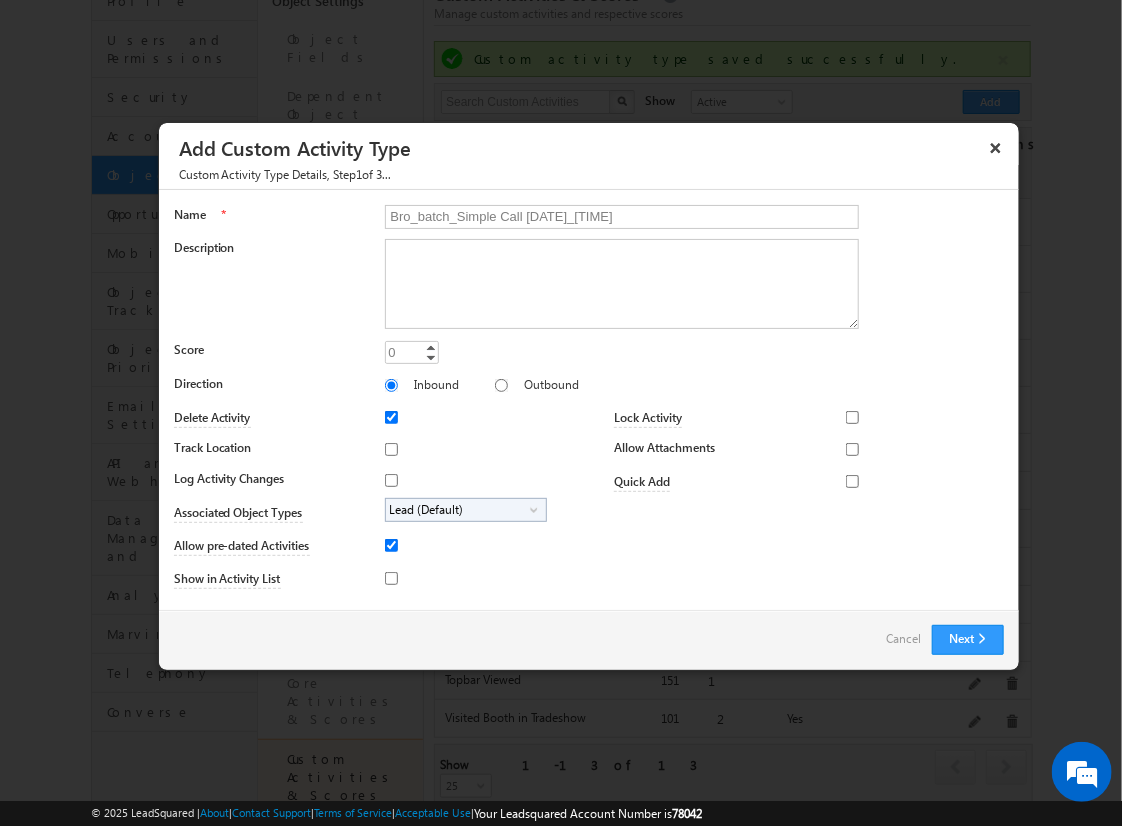 type on "Bro_batch_Simple Call [DATE]_[TIME]" 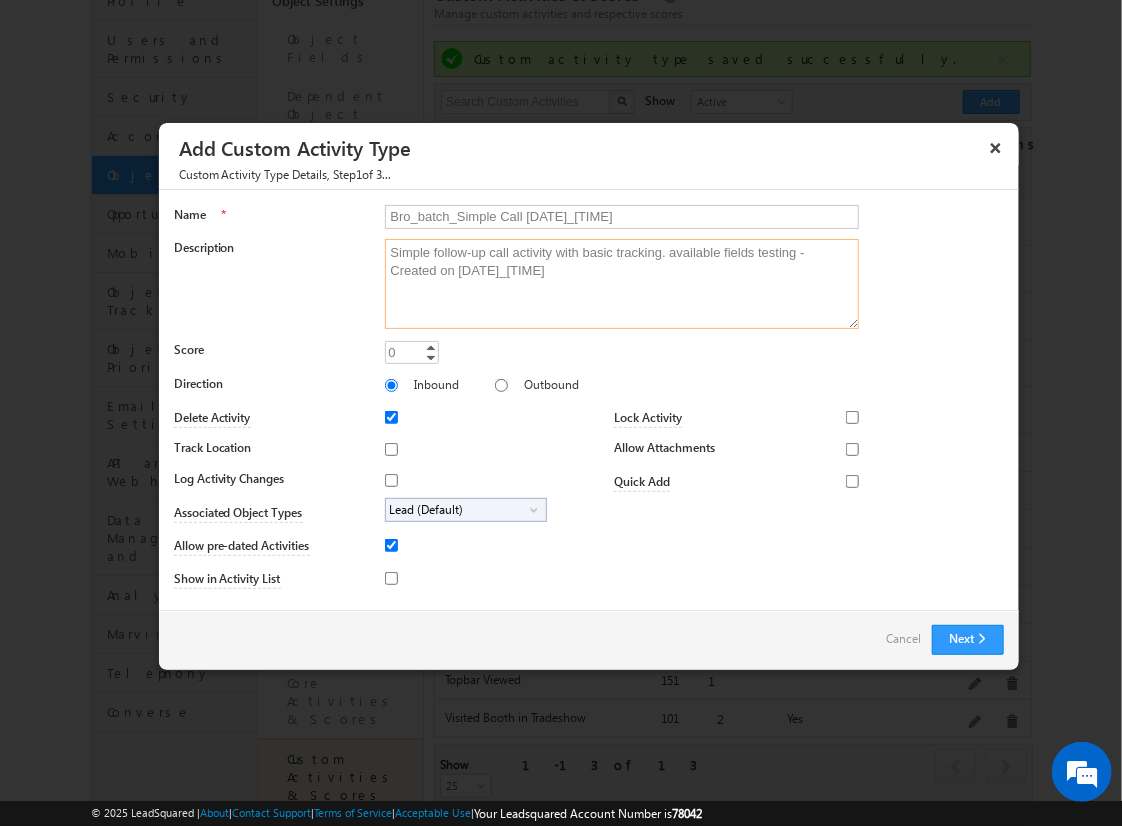 type on "Simple follow-up call activity with basic tracking. available fields testing - Created on [DATE]_[TIME]" 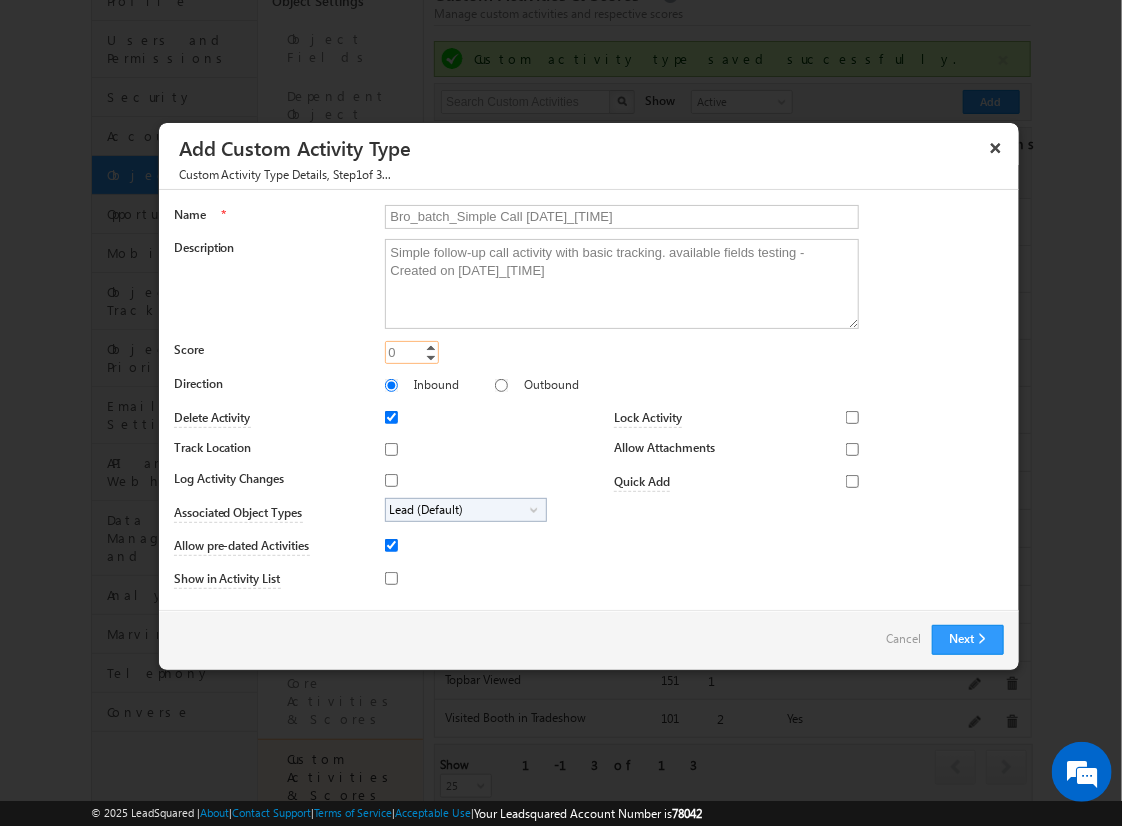 type on "5" 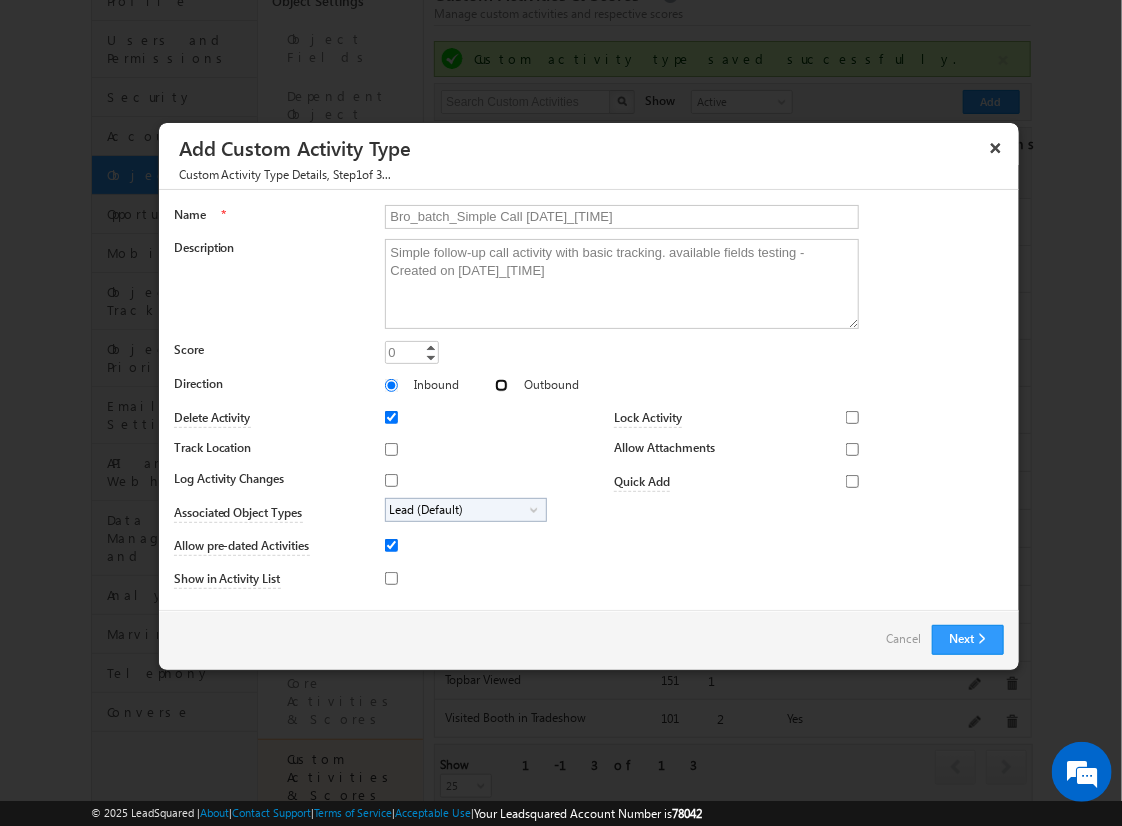 click on "Outbound" at bounding box center [501, 385] 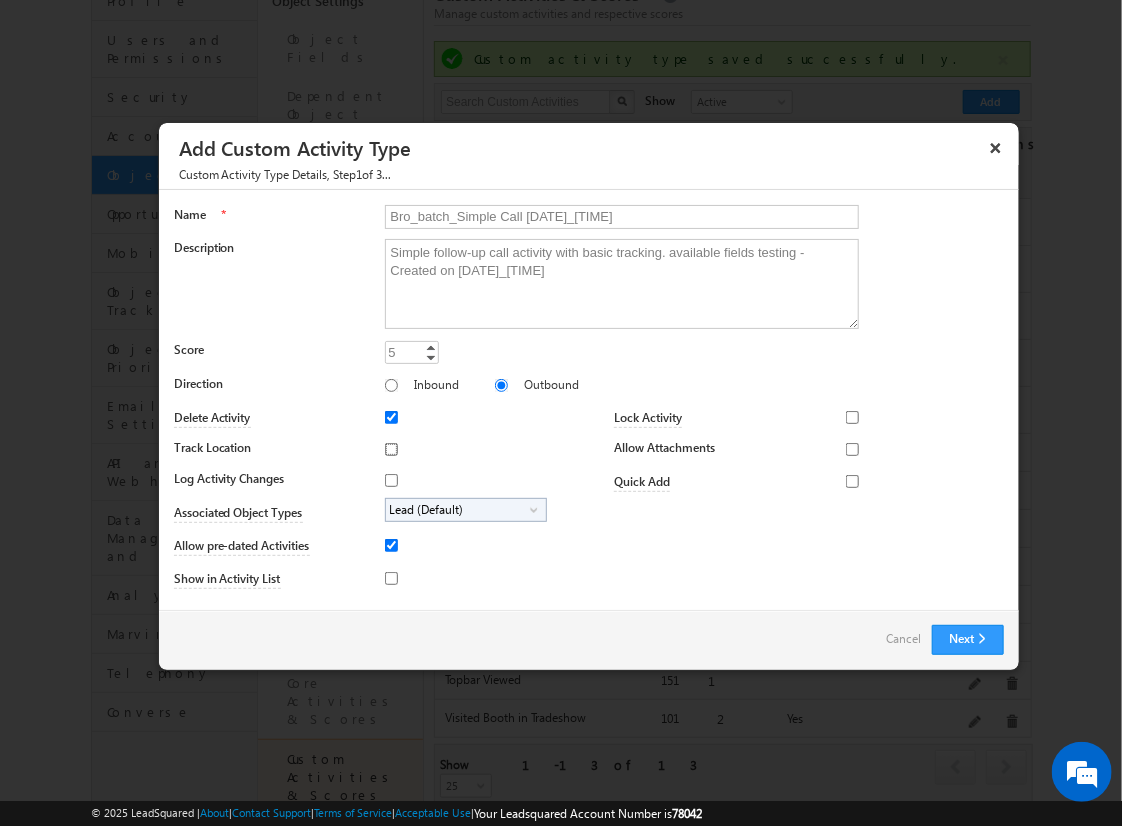 click on "Track Location" at bounding box center (391, 449) 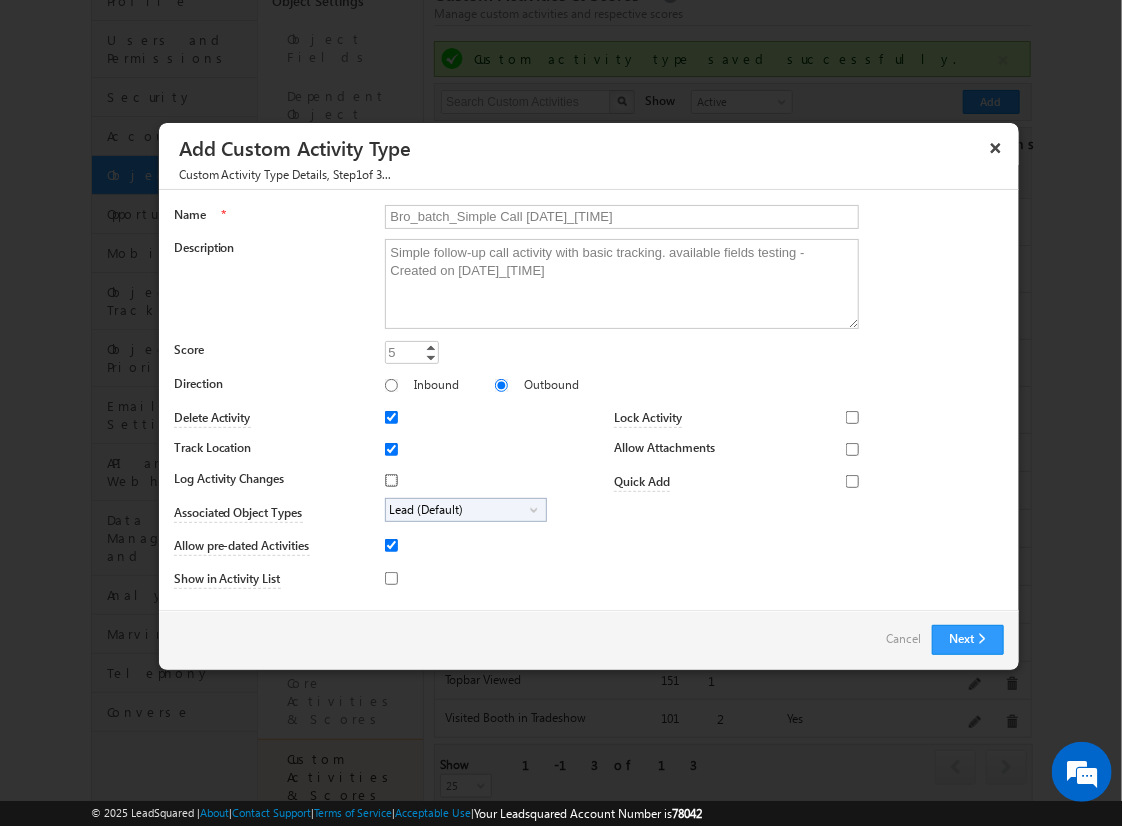 click on "Log Activity Changes" at bounding box center (391, 480) 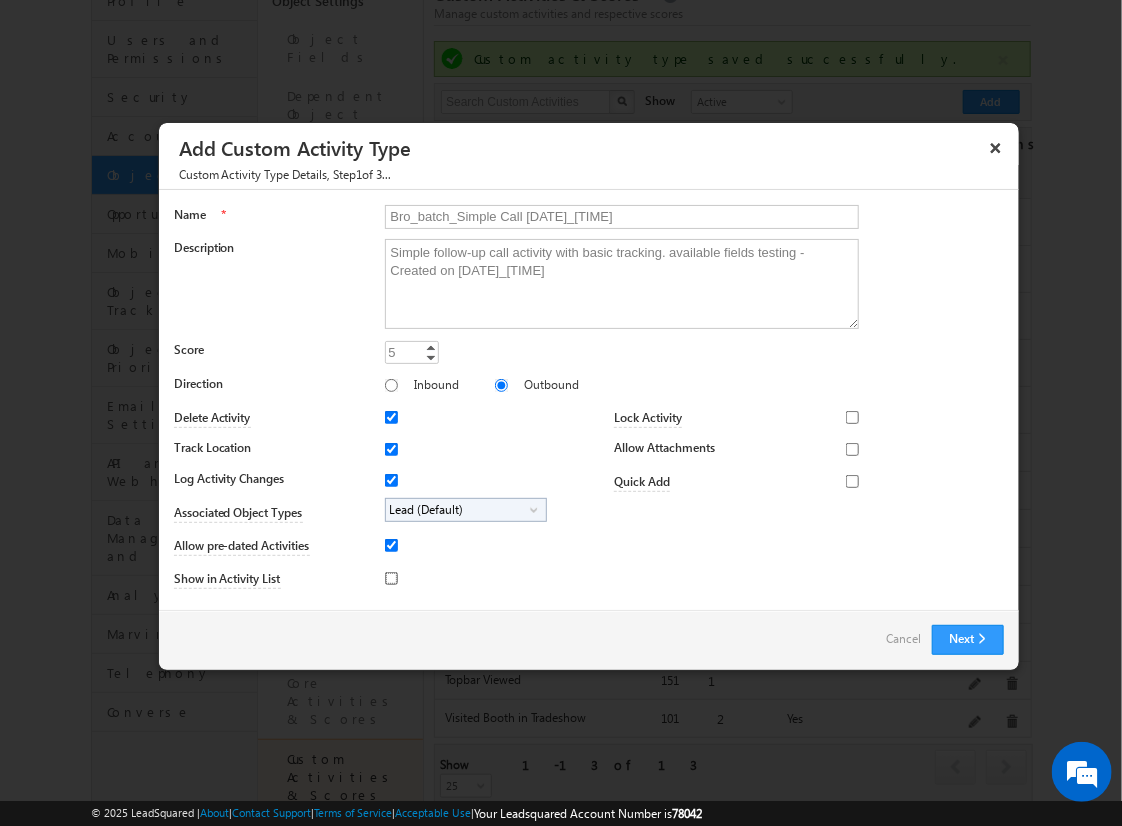 click on "Show in Activity List" at bounding box center [391, 578] 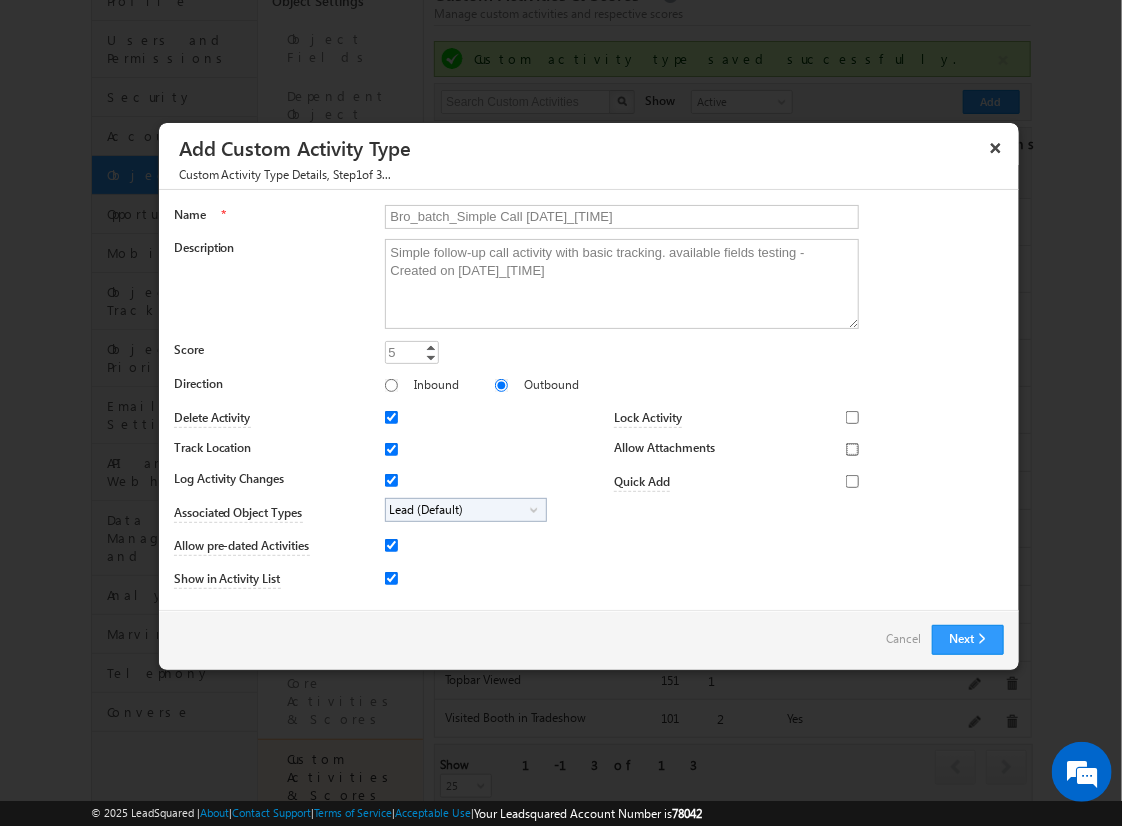 click on "Allow Attachments" at bounding box center (852, 449) 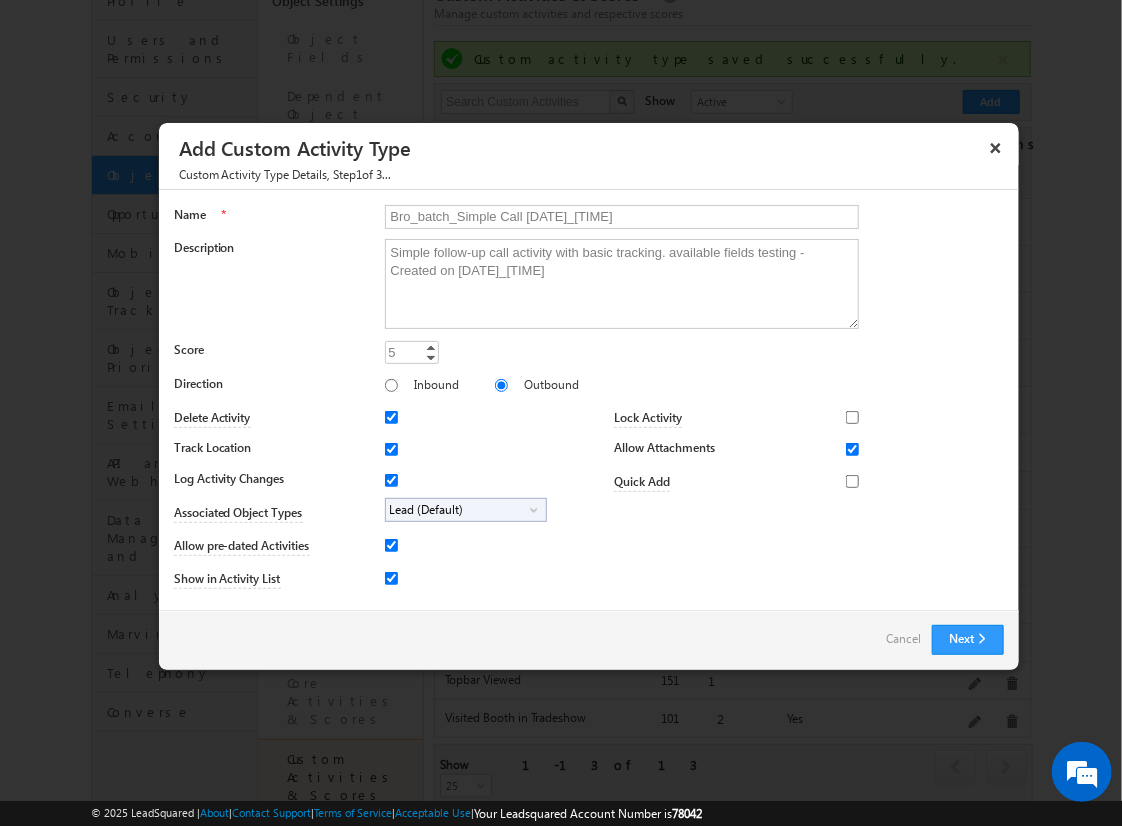 click on "Lead (Default)" at bounding box center [458, 510] 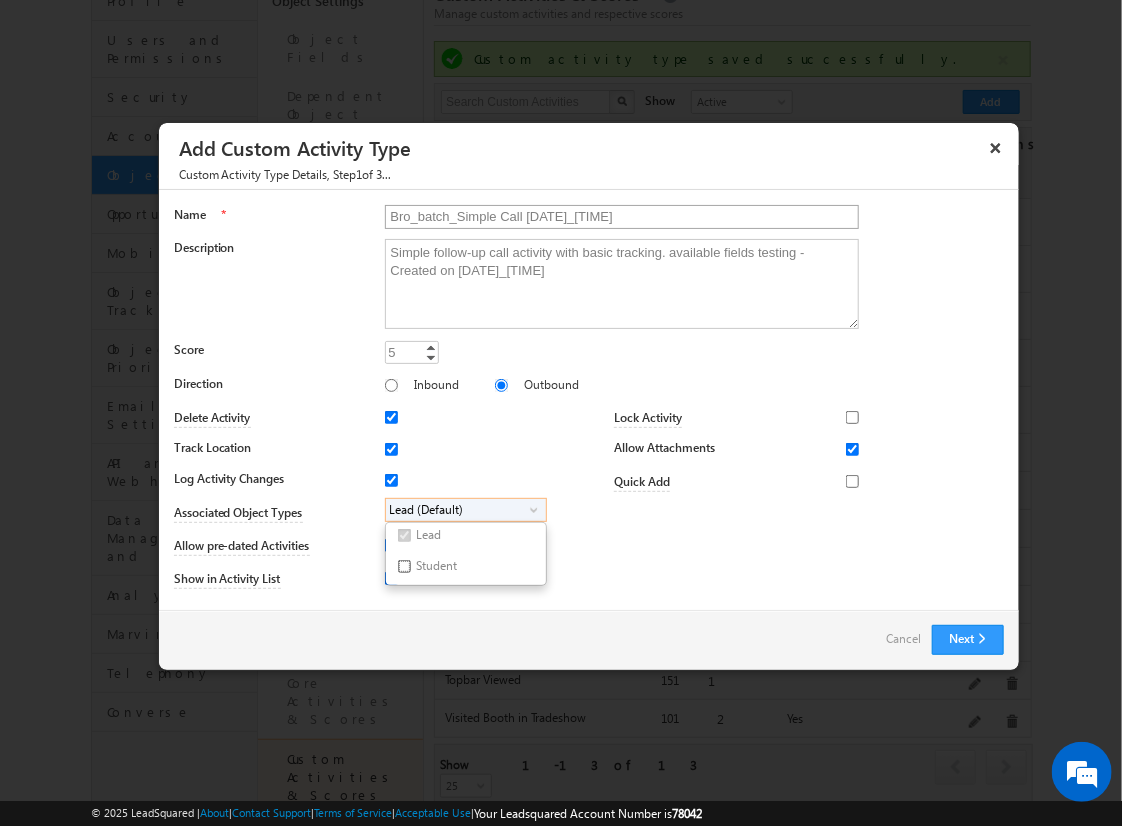 click on "Student" at bounding box center (404, 566) 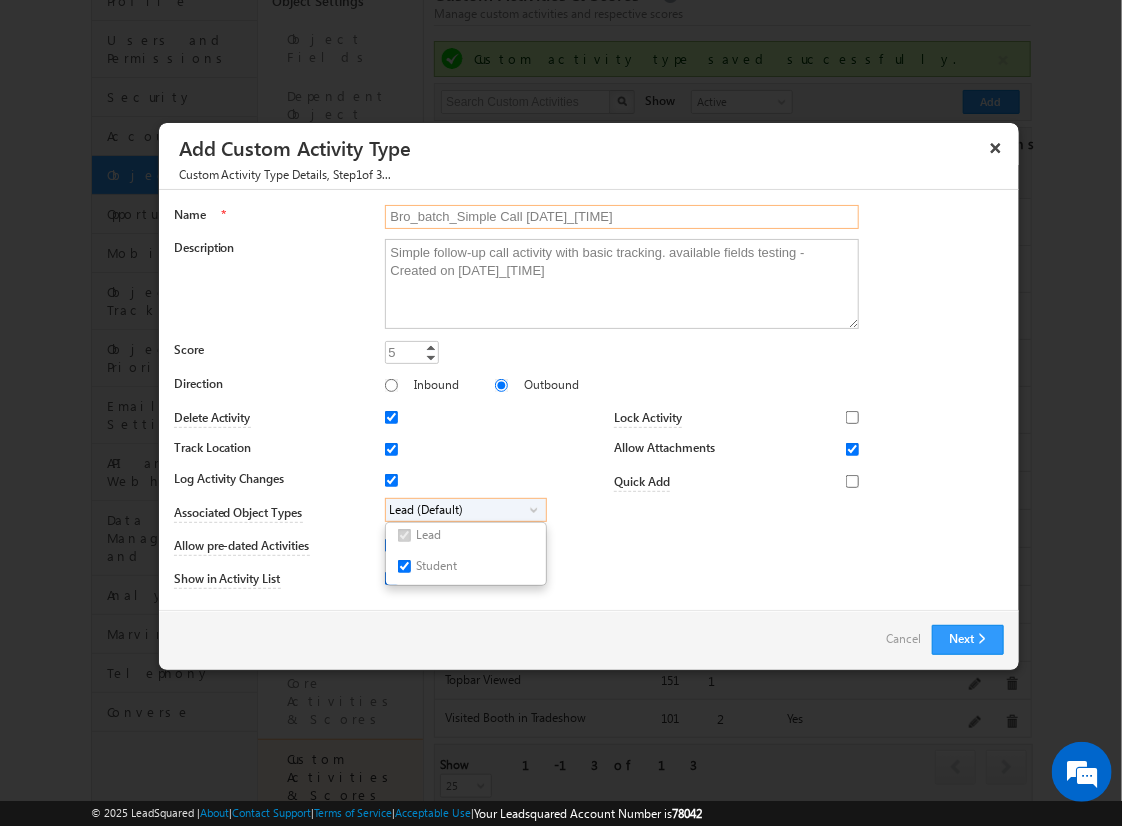 click on "Bro_batch_Simple Call [DATE]_[TIME]" at bounding box center (622, 217) 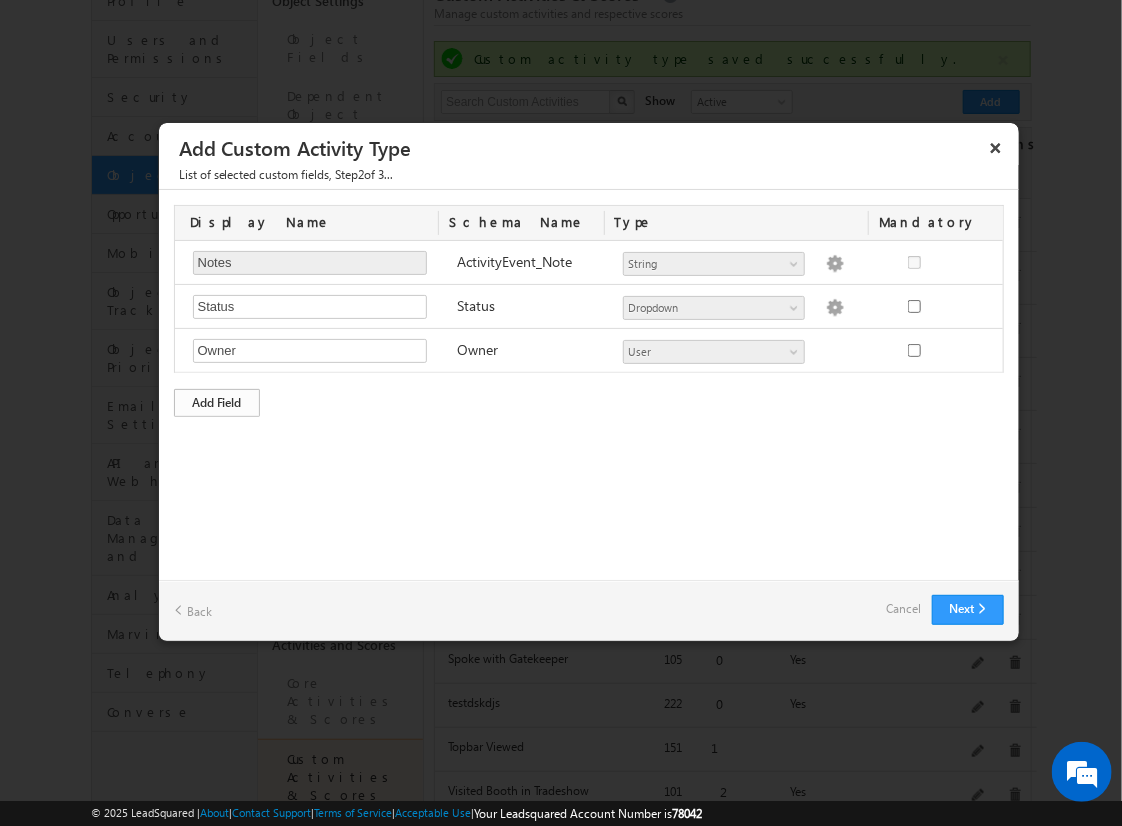 click on "Add Field" at bounding box center [217, 403] 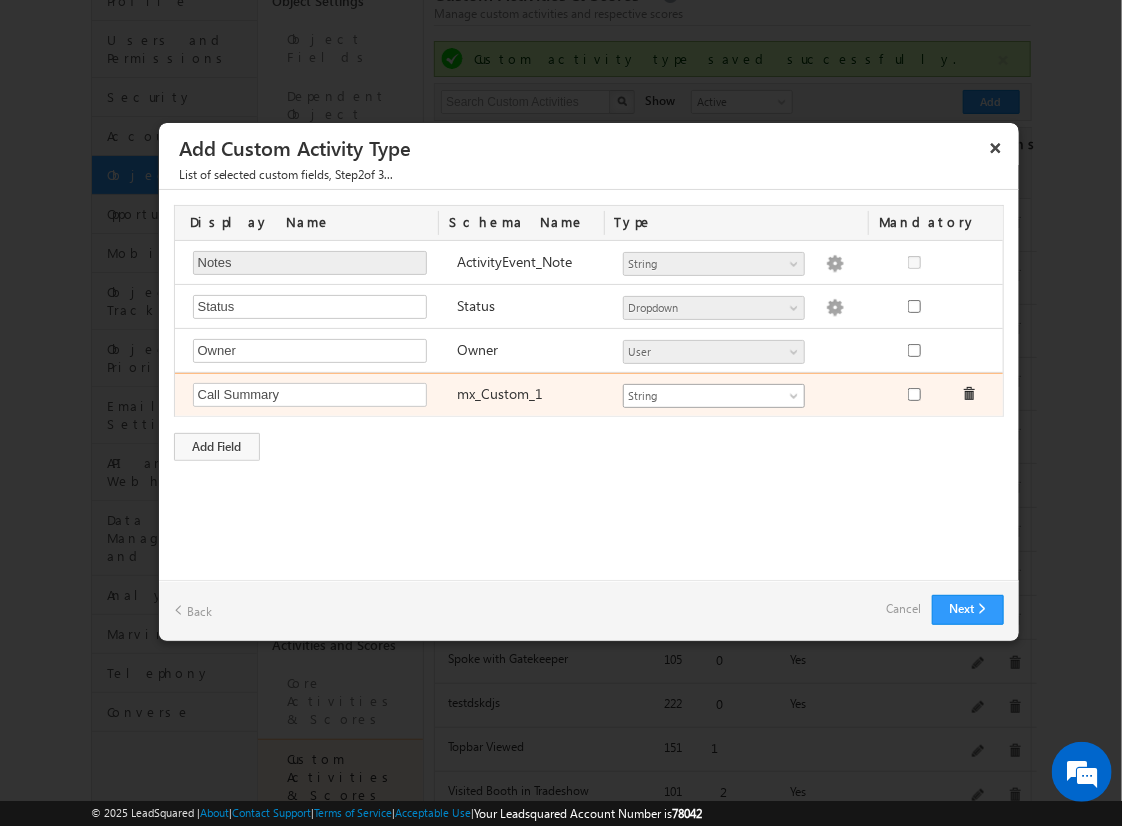 type on "Call Summary" 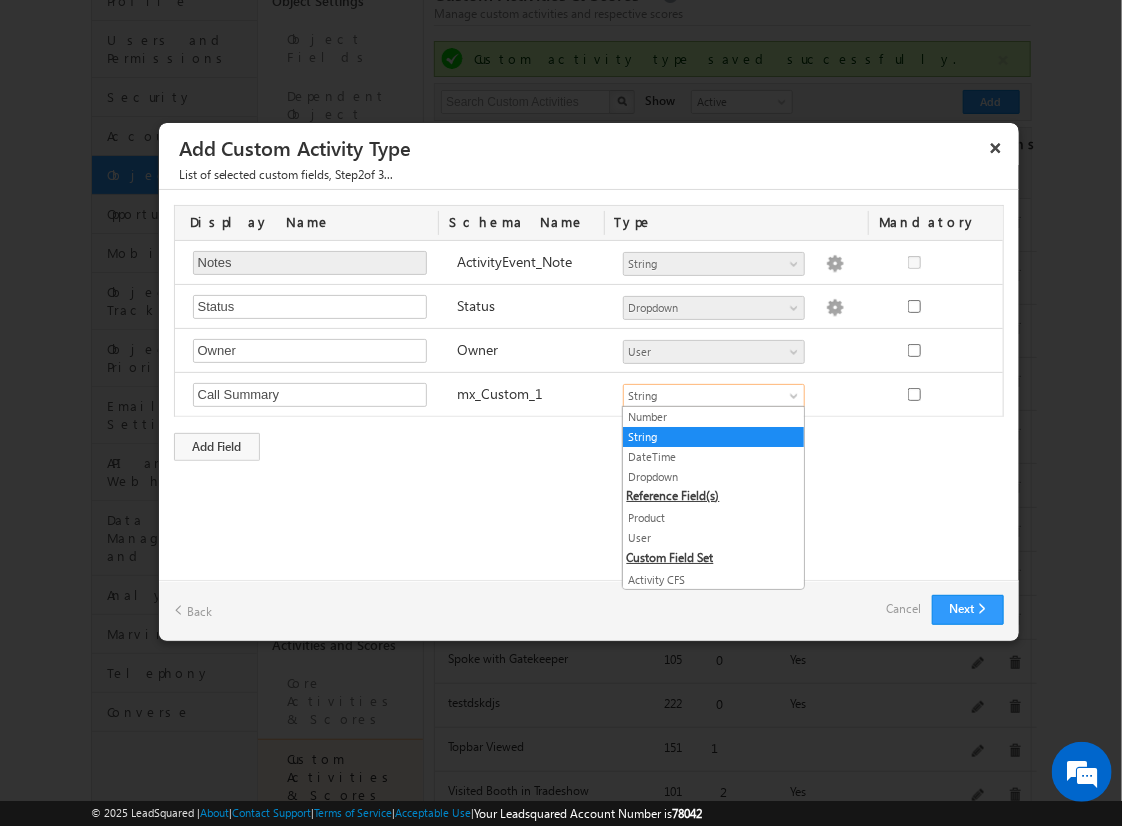 click on "String" at bounding box center [713, 437] 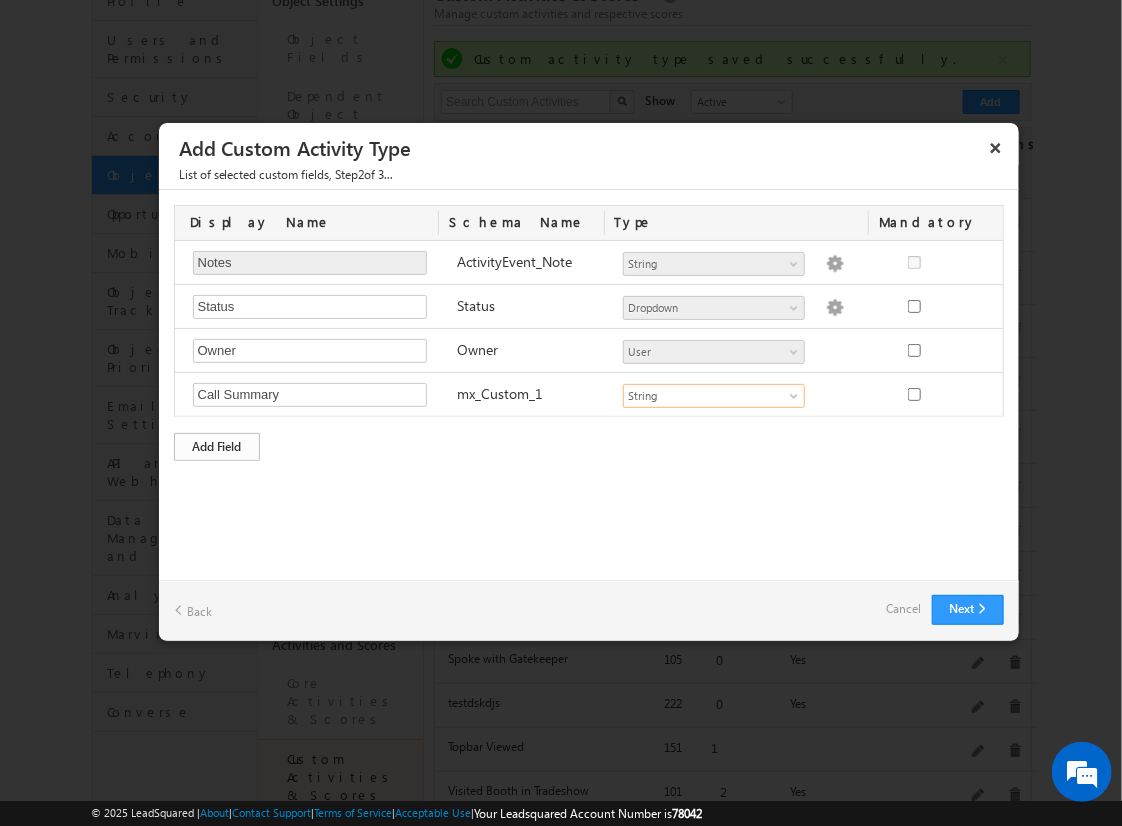 click on "Add Field" at bounding box center [217, 447] 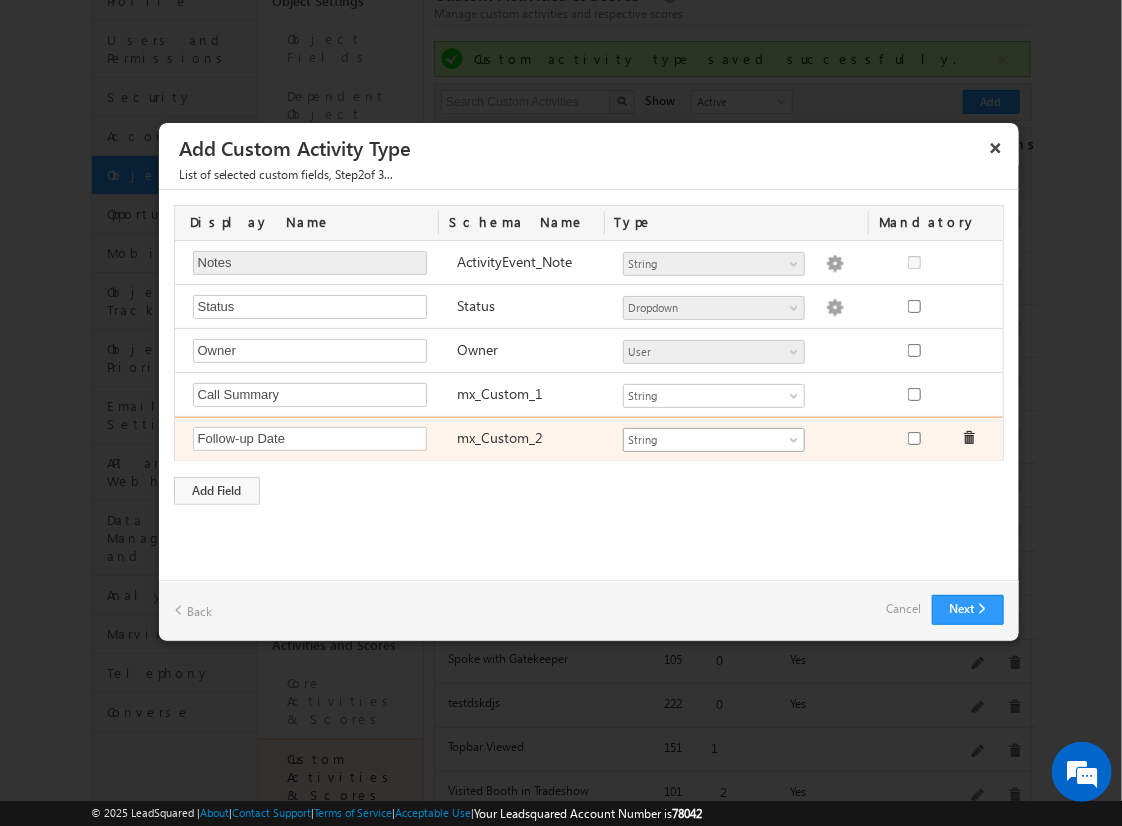 type on "Follow-up Date" 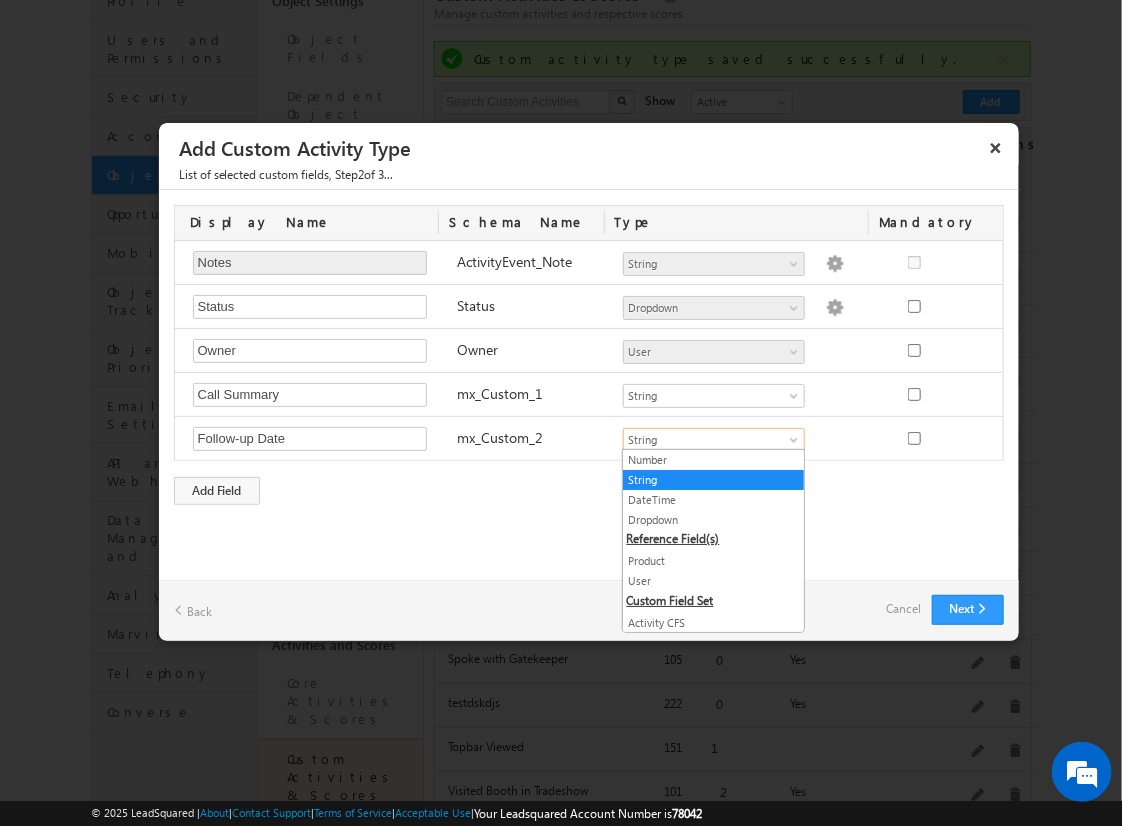 click on "DateTime" at bounding box center [713, 500] 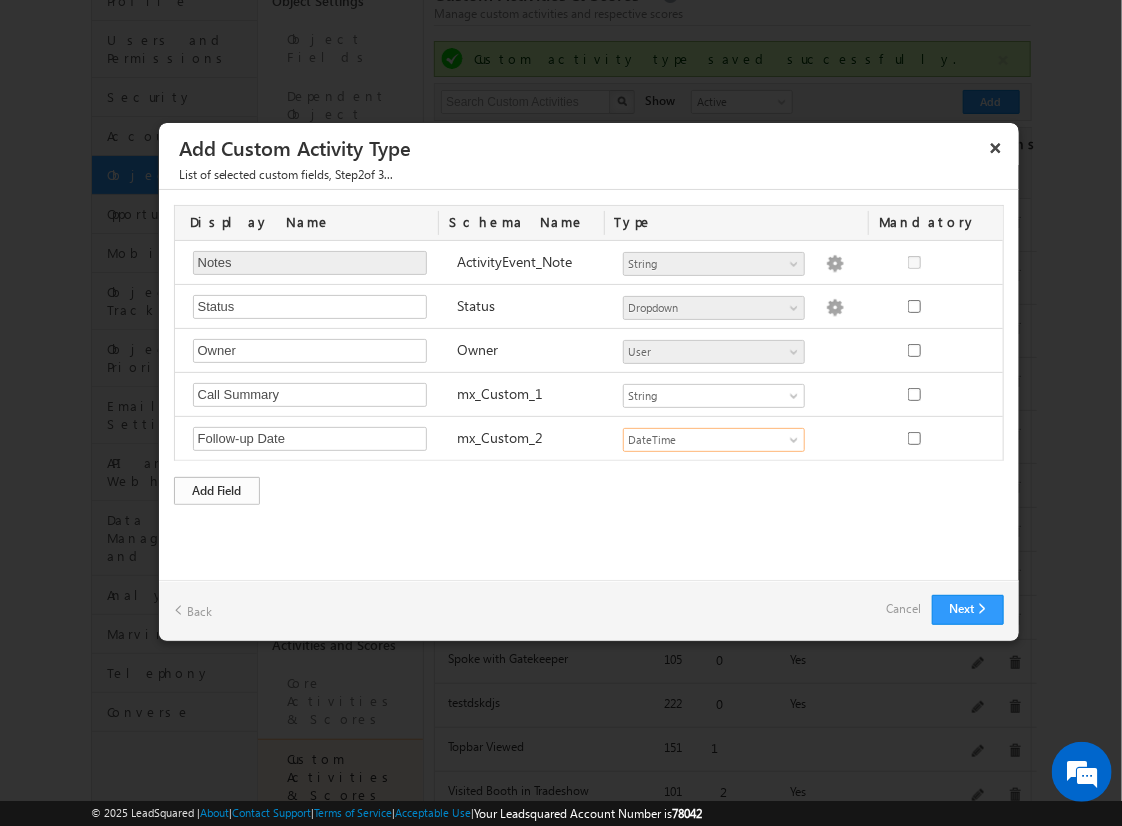 click on "Add Field" at bounding box center [217, 491] 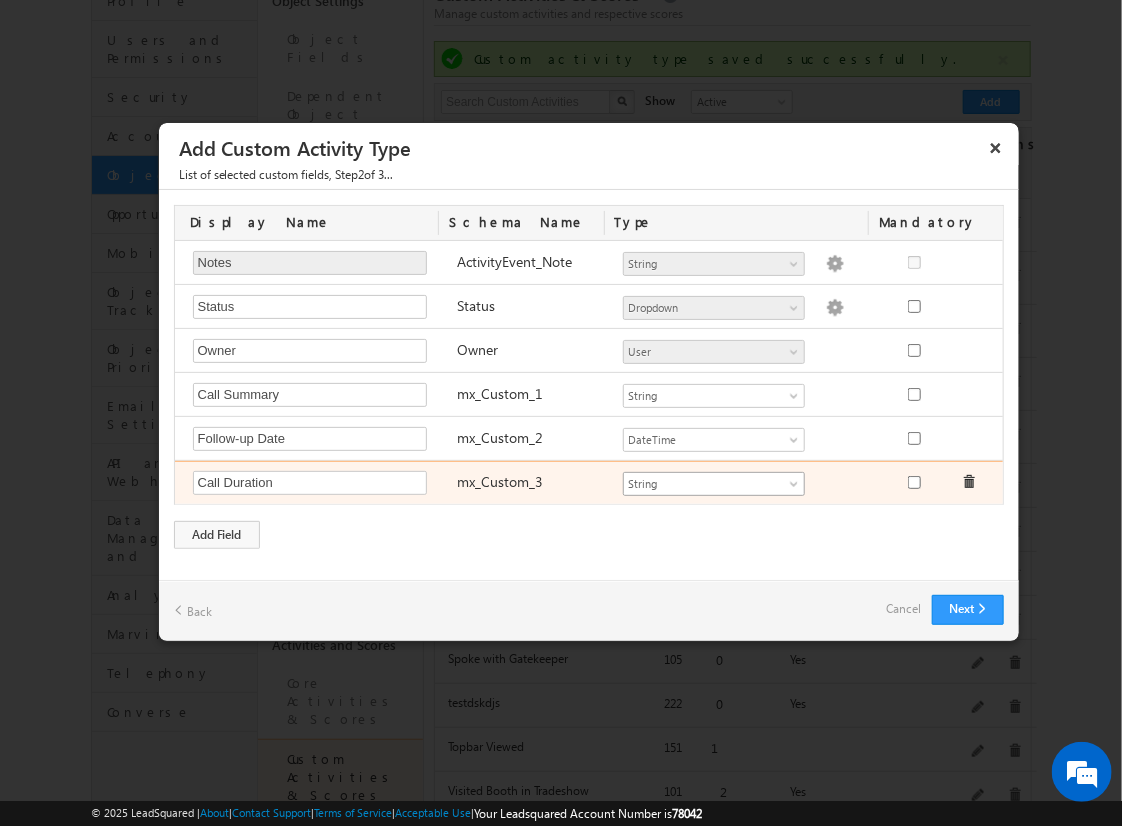 type on "Call Duration" 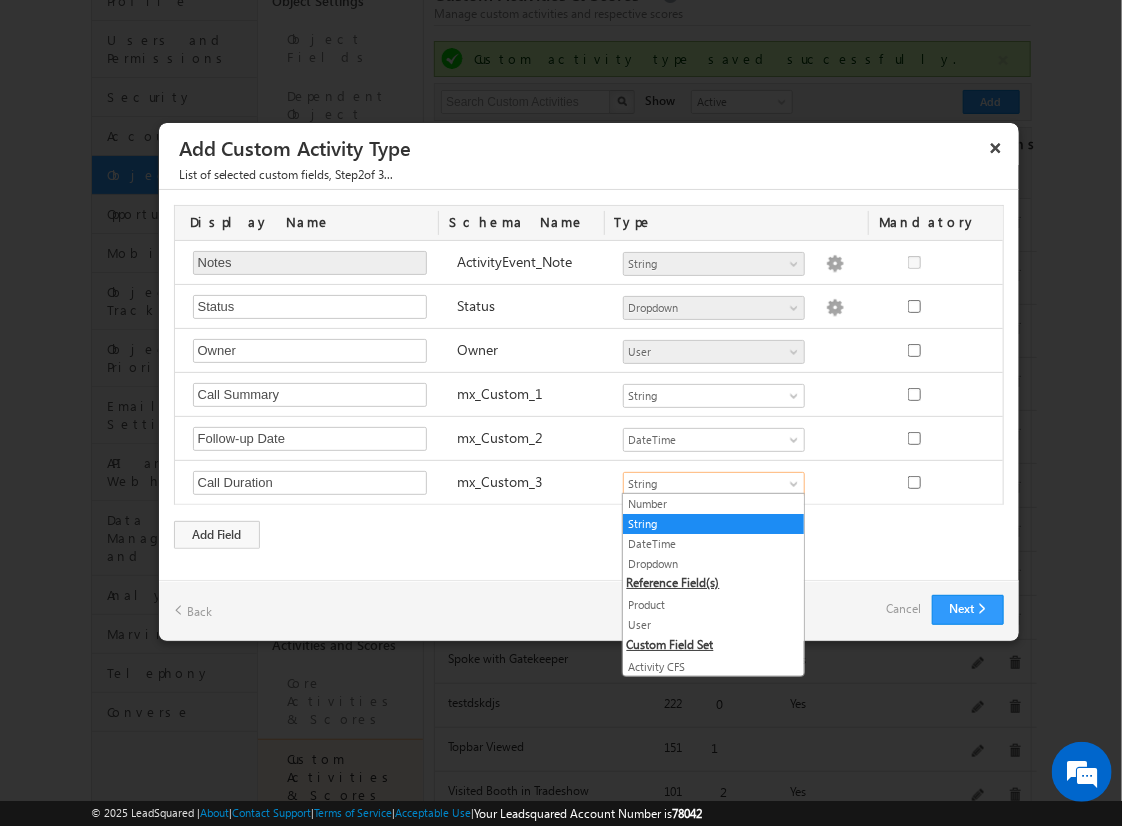 click on "Number" at bounding box center [713, 504] 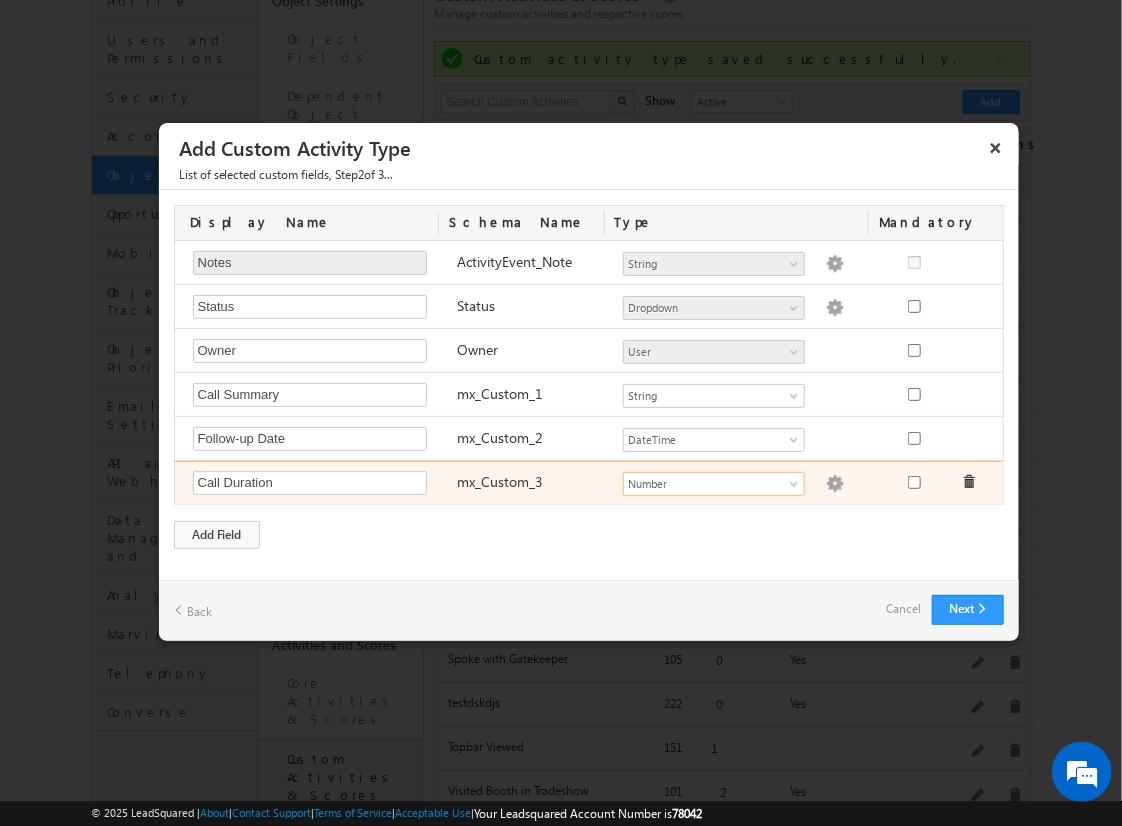 click at bounding box center (835, 484) 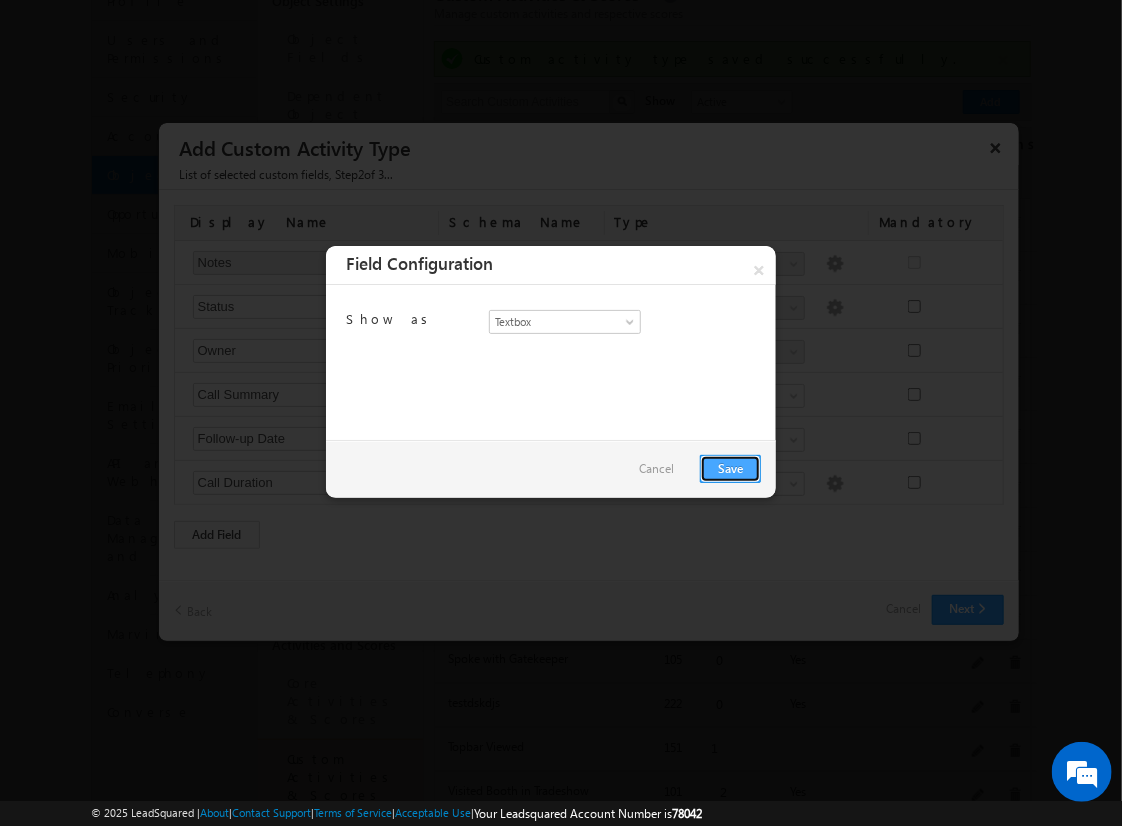 click on "Save" at bounding box center (730, 469) 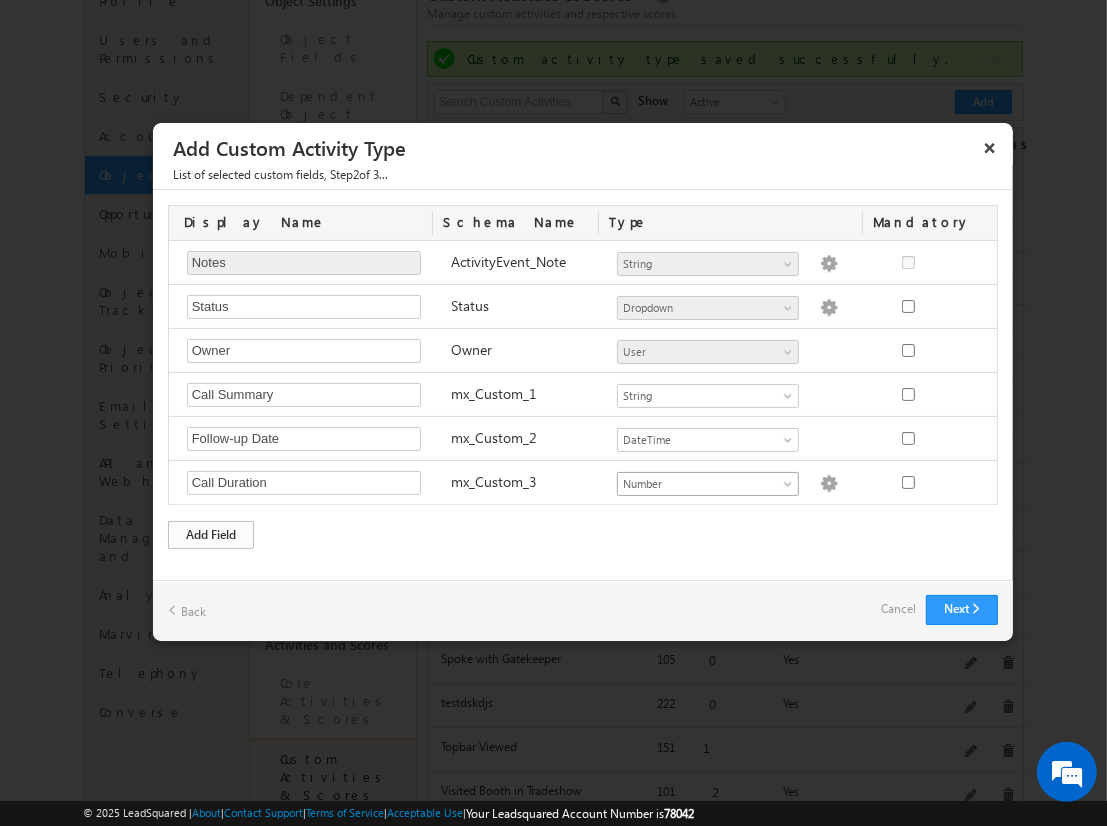 click on "Add Field" at bounding box center (211, 535) 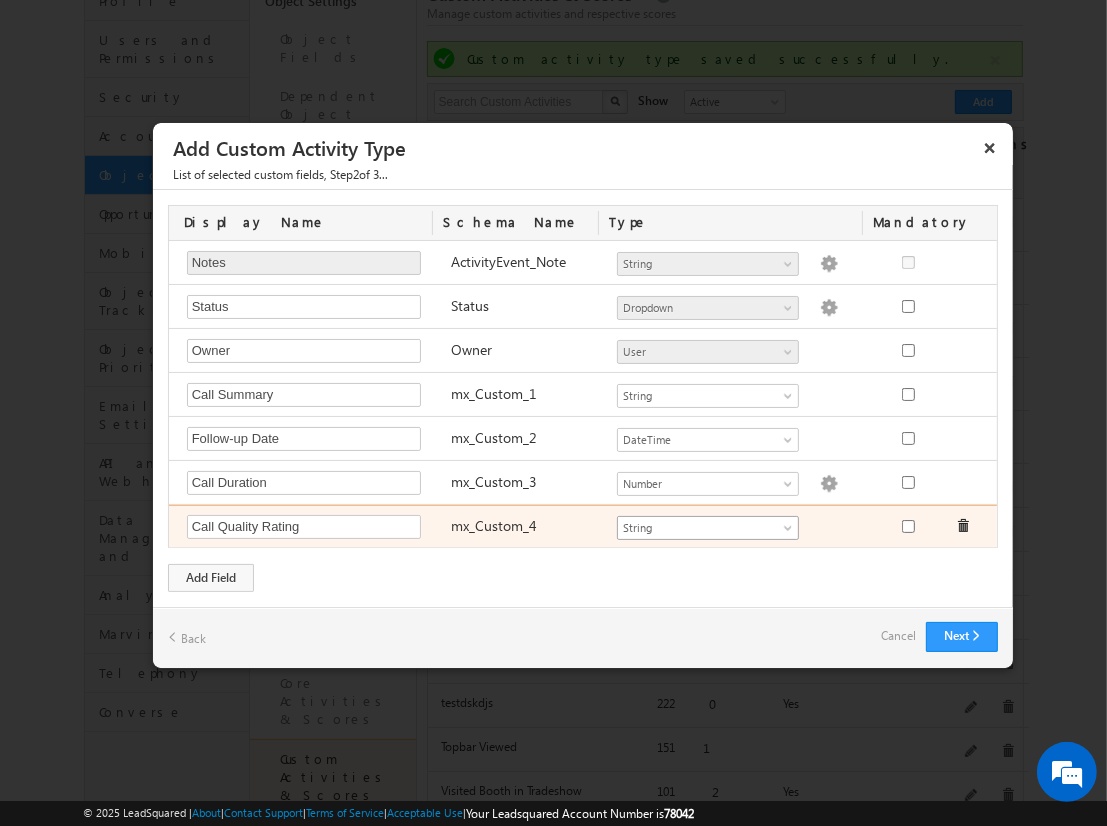 type on "Call Quality Rating" 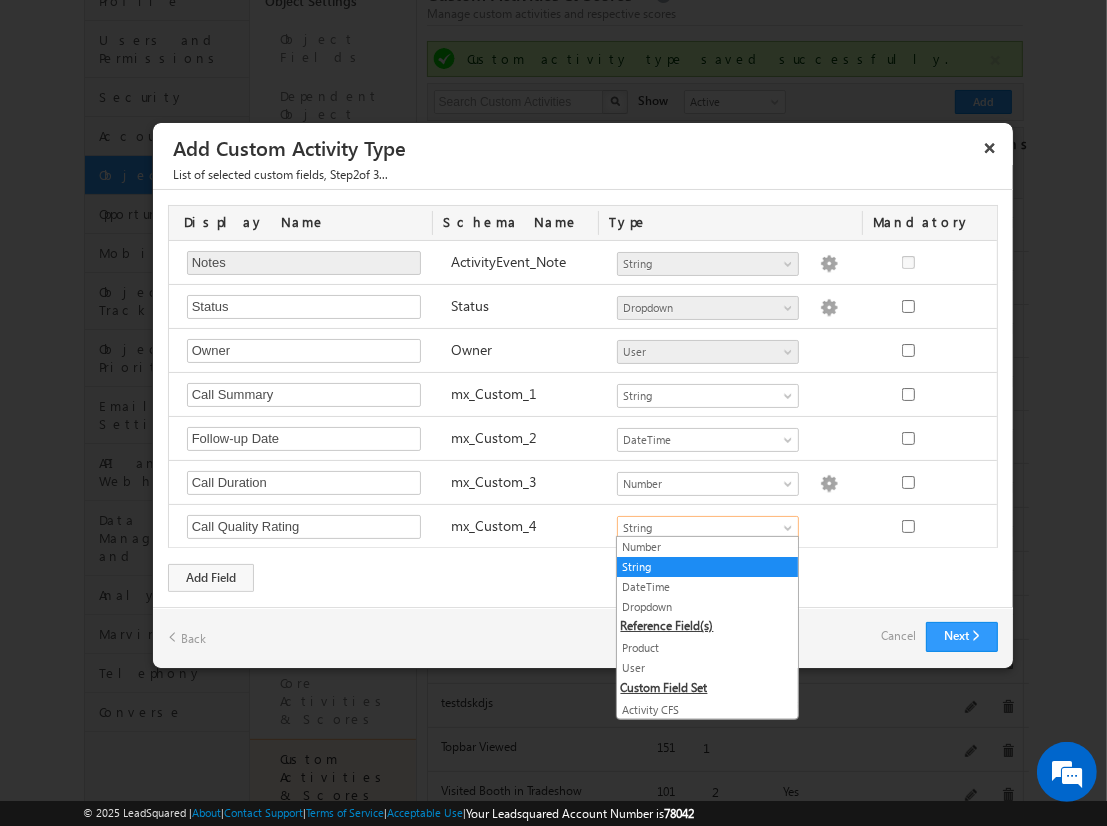 click on "String" at bounding box center (707, 567) 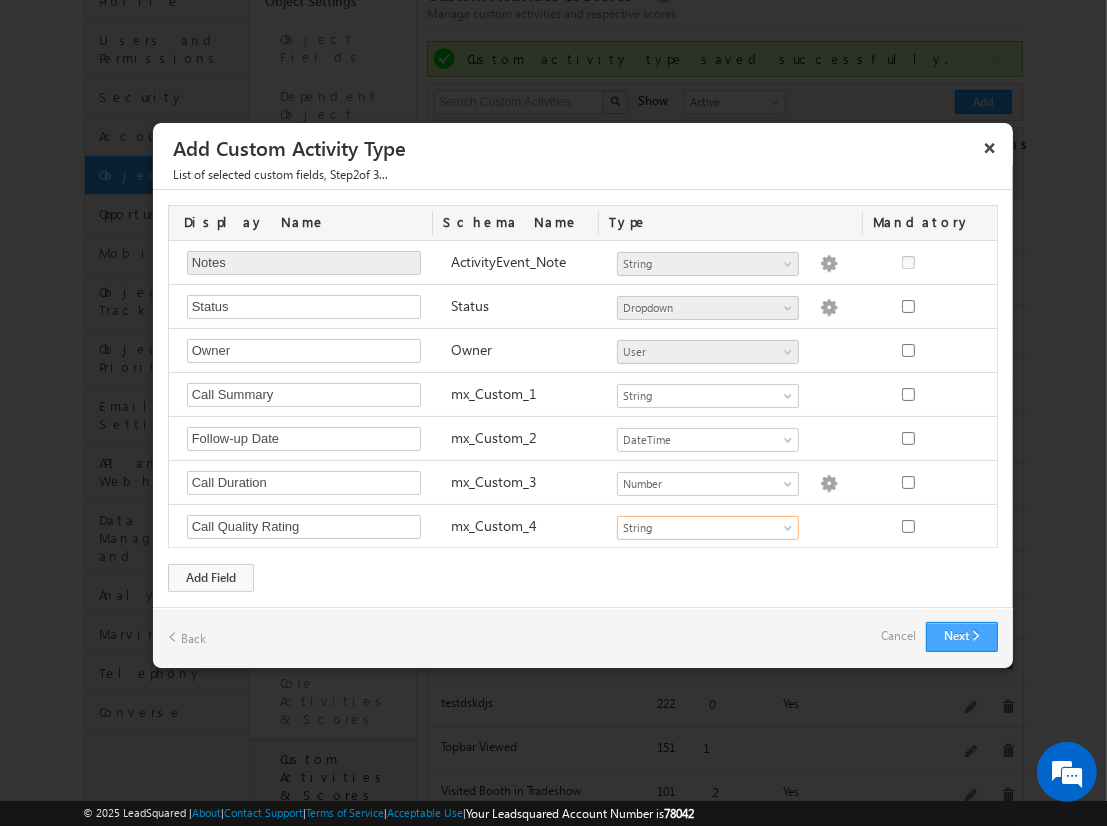 click on "Next" at bounding box center (962, 637) 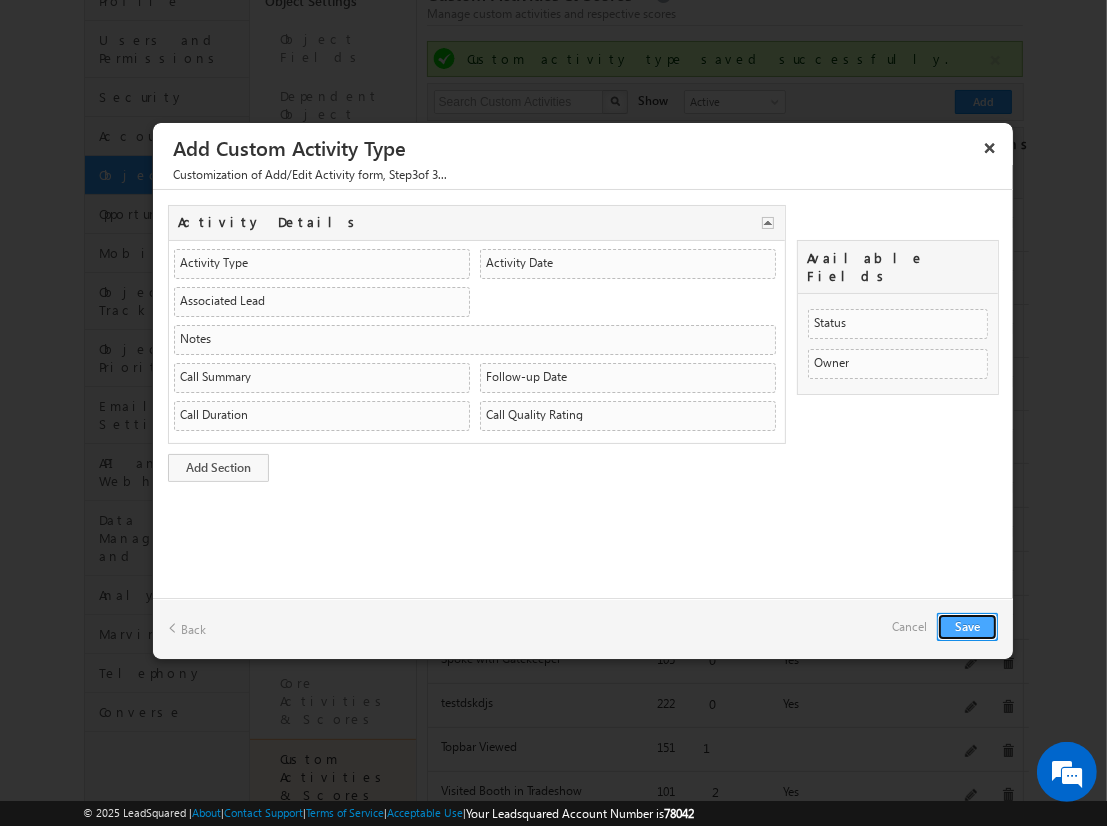 click on "Save" at bounding box center [967, 627] 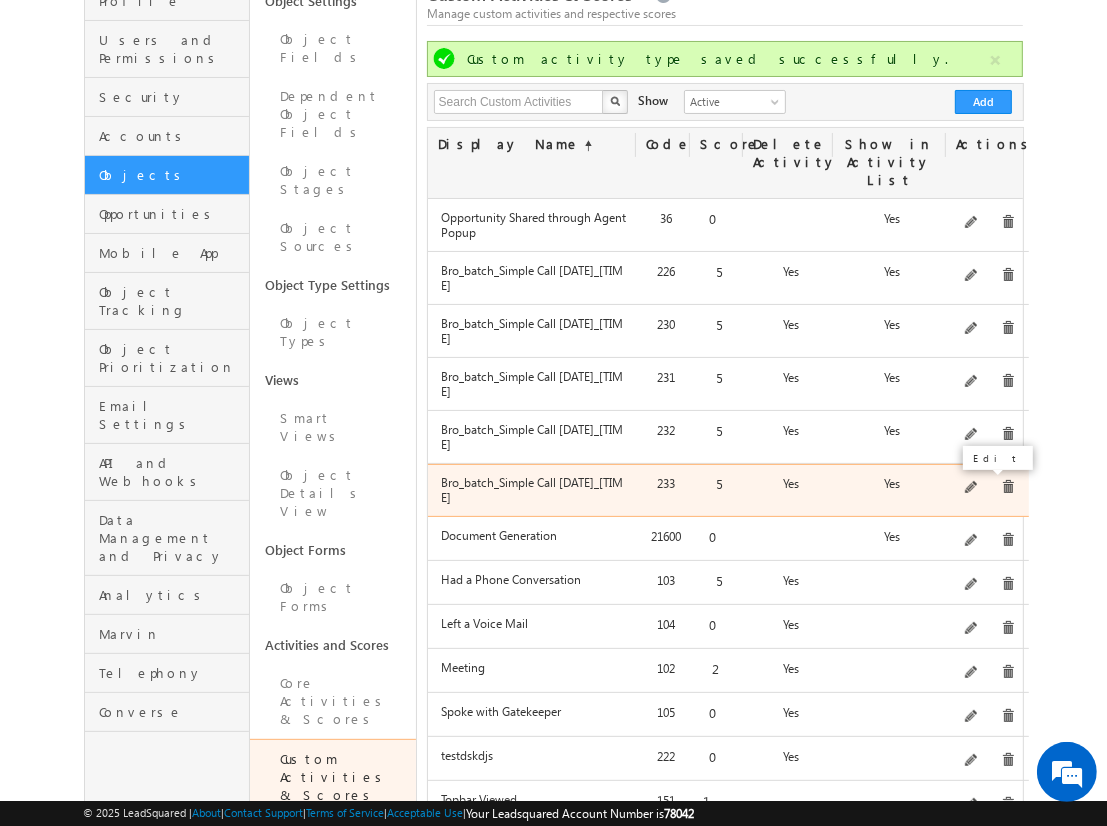 click at bounding box center (972, 488) 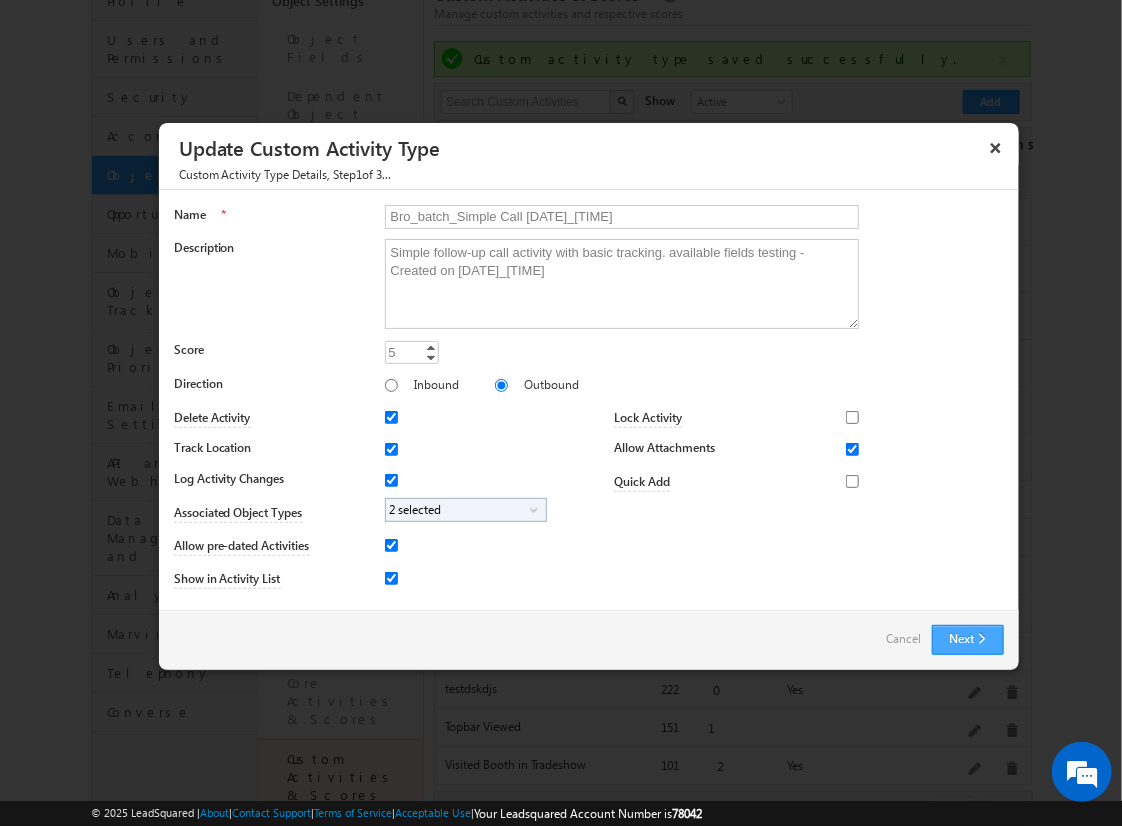 click on "Next" at bounding box center (968, 640) 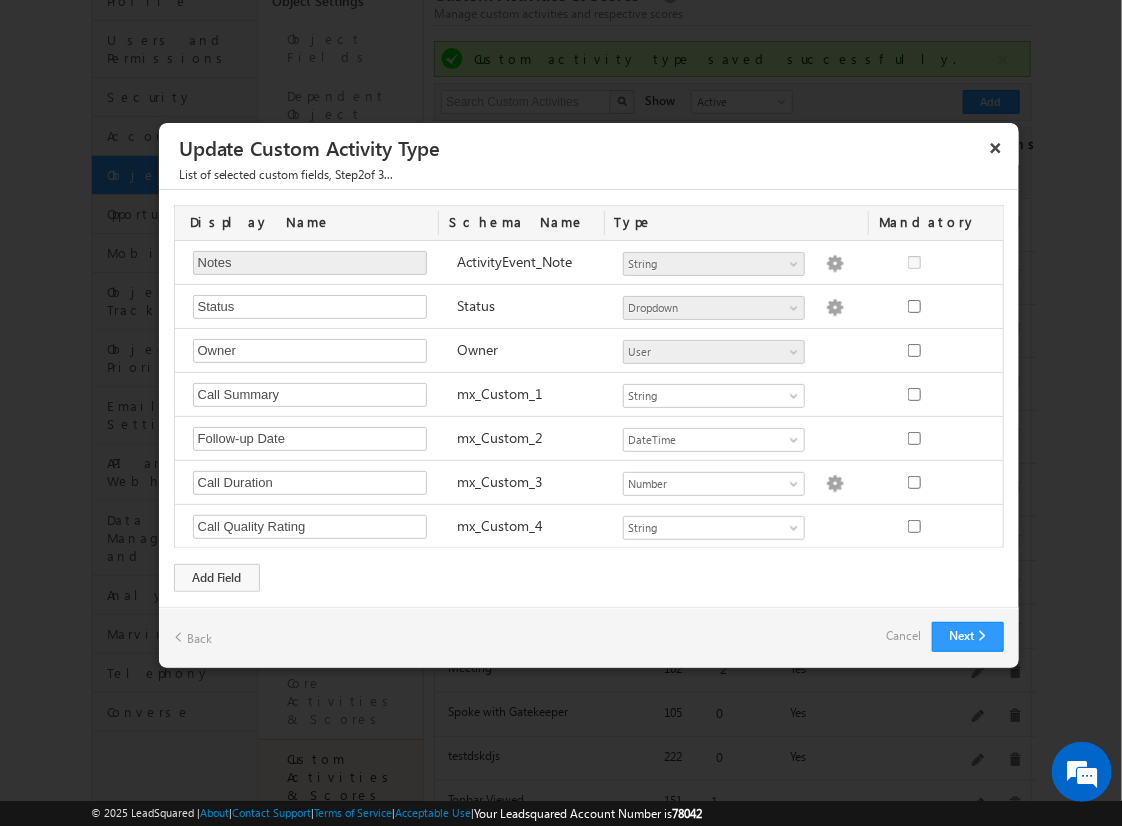 click on "Next
Back
Cancel" at bounding box center (589, 637) 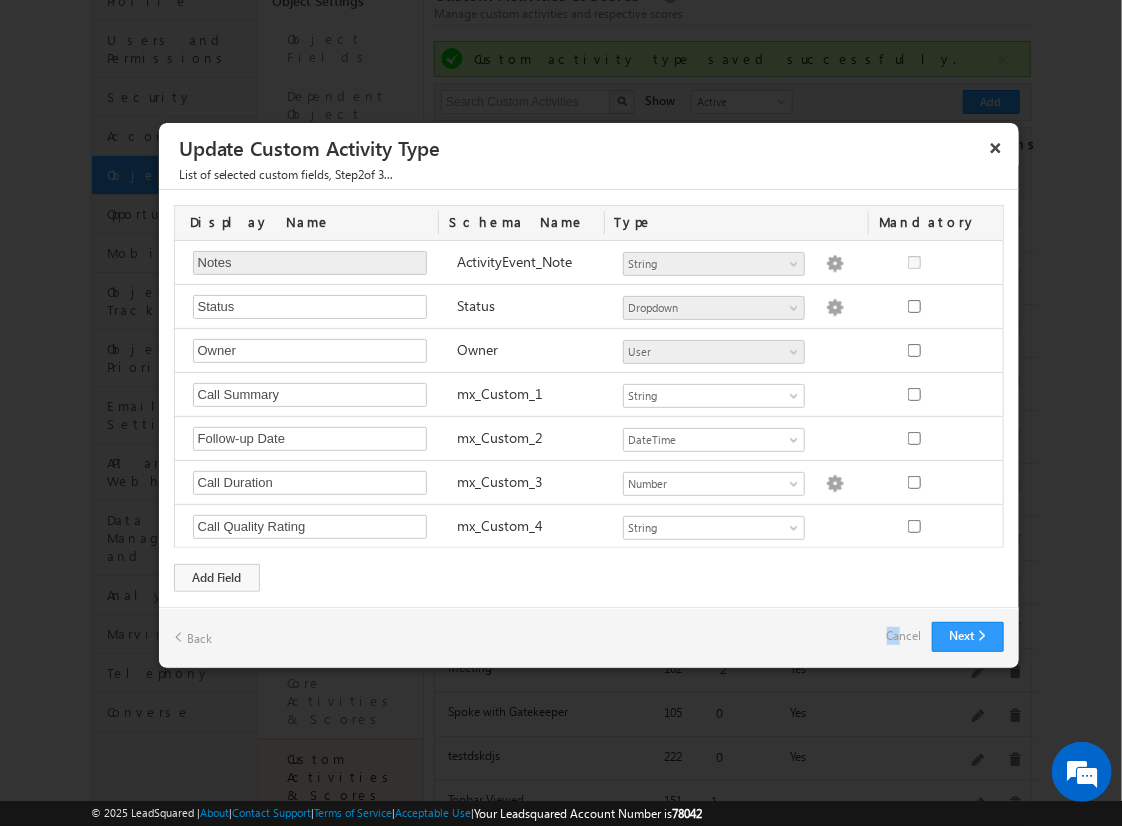 click on "Cancel" at bounding box center [904, 636] 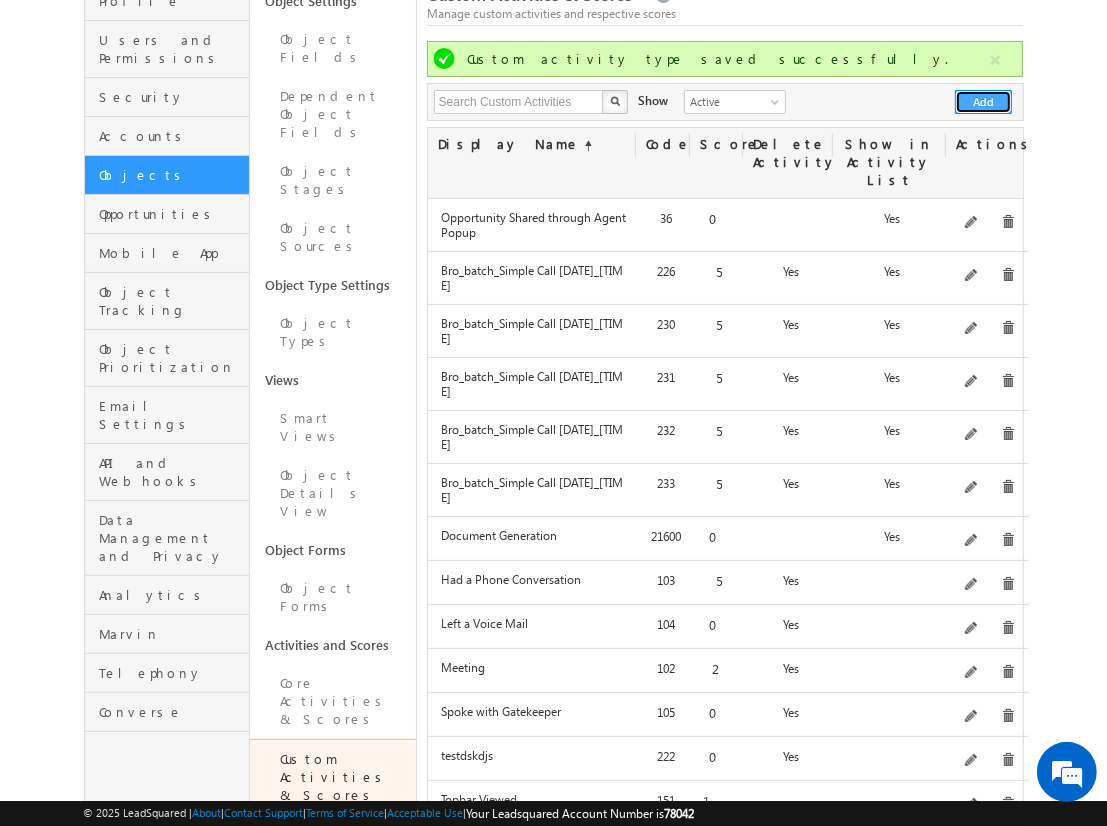 click on "Add" at bounding box center [983, 102] 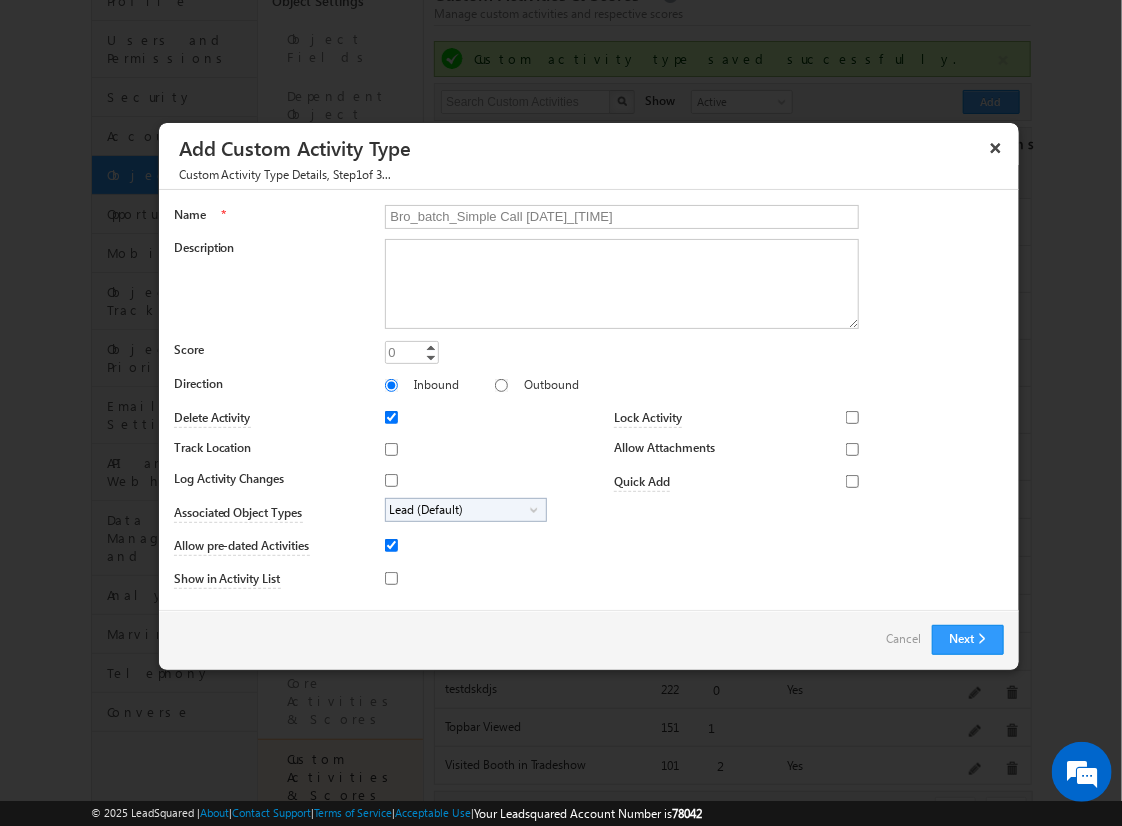 type on "Bro_batch_Simple Call [DATE]_[TIME]" 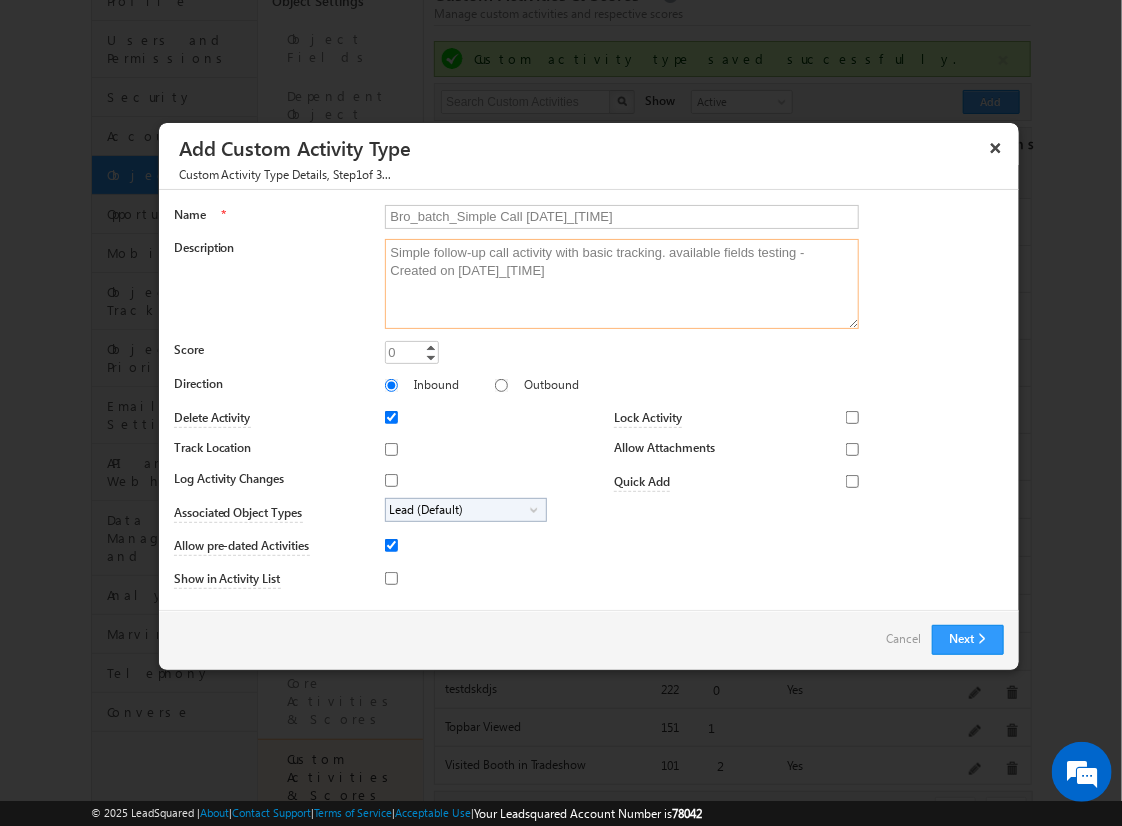 type on "Simple follow-up call activity with basic tracking. available fields testing - Created on [DATE]_[TIME]" 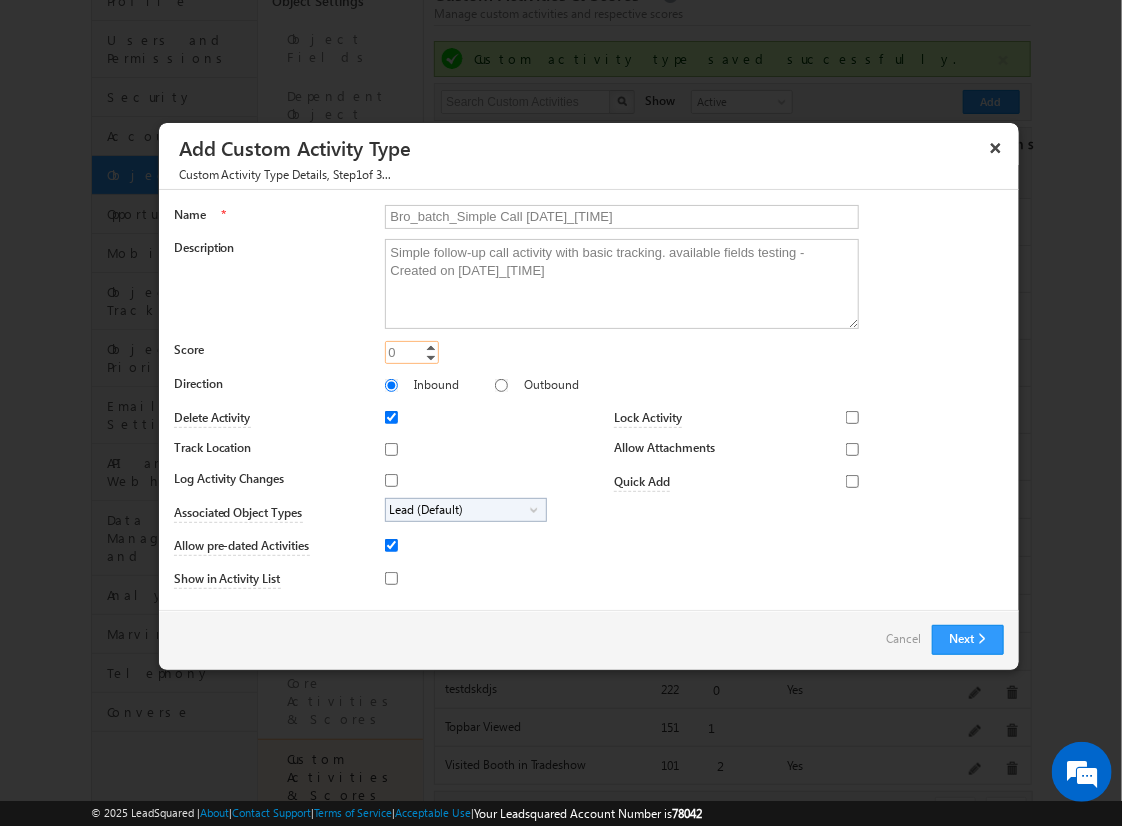 type on "5" 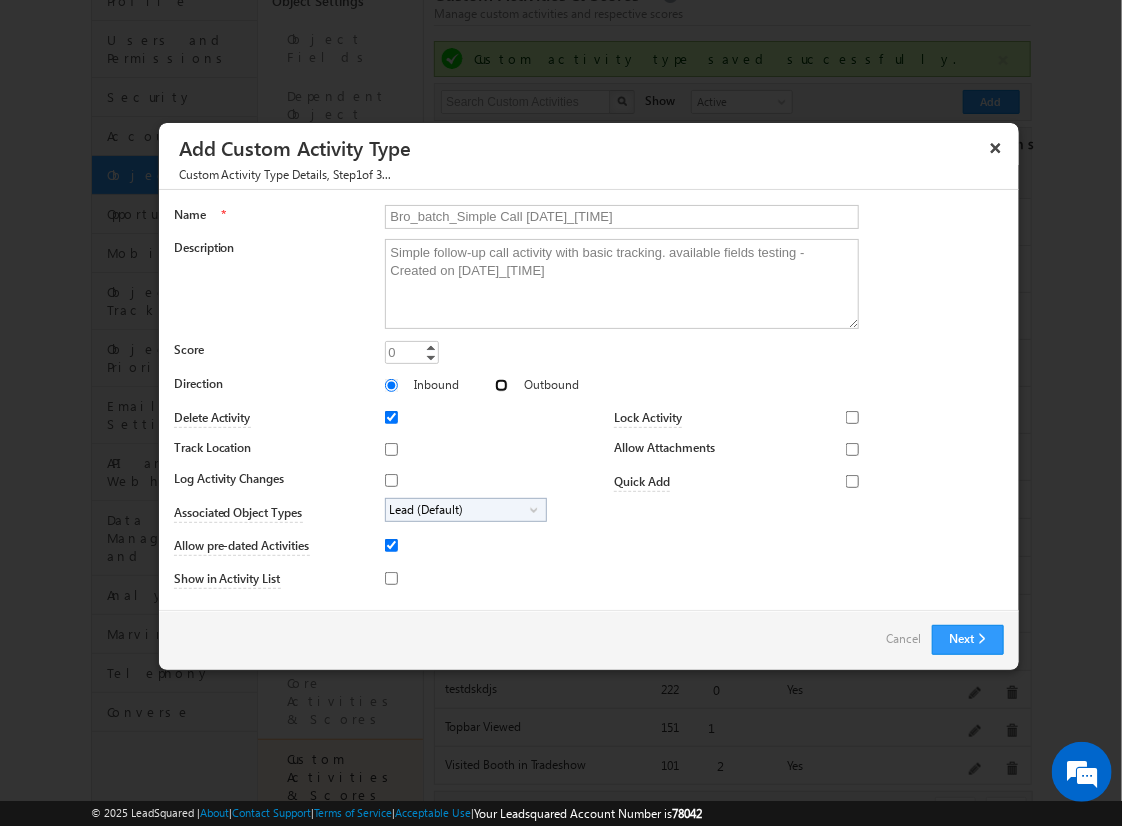 click on "Outbound" at bounding box center (501, 385) 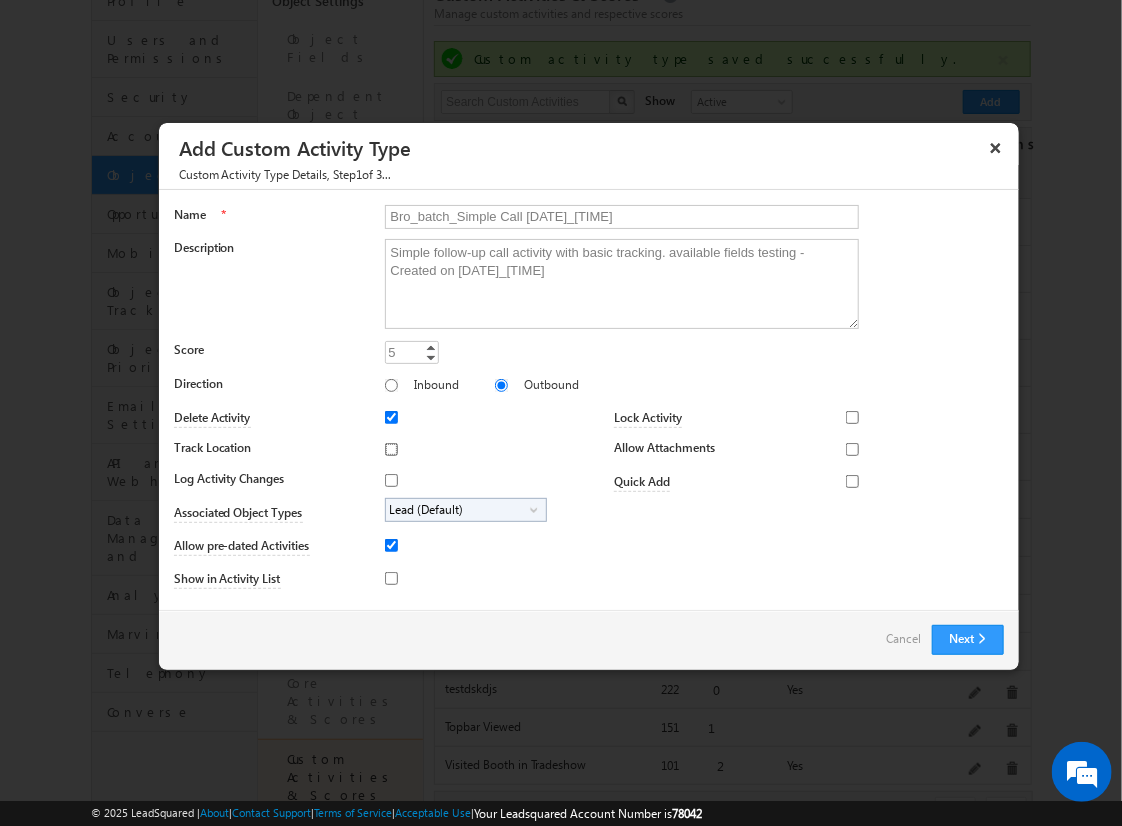 click on "Track Location" at bounding box center (391, 449) 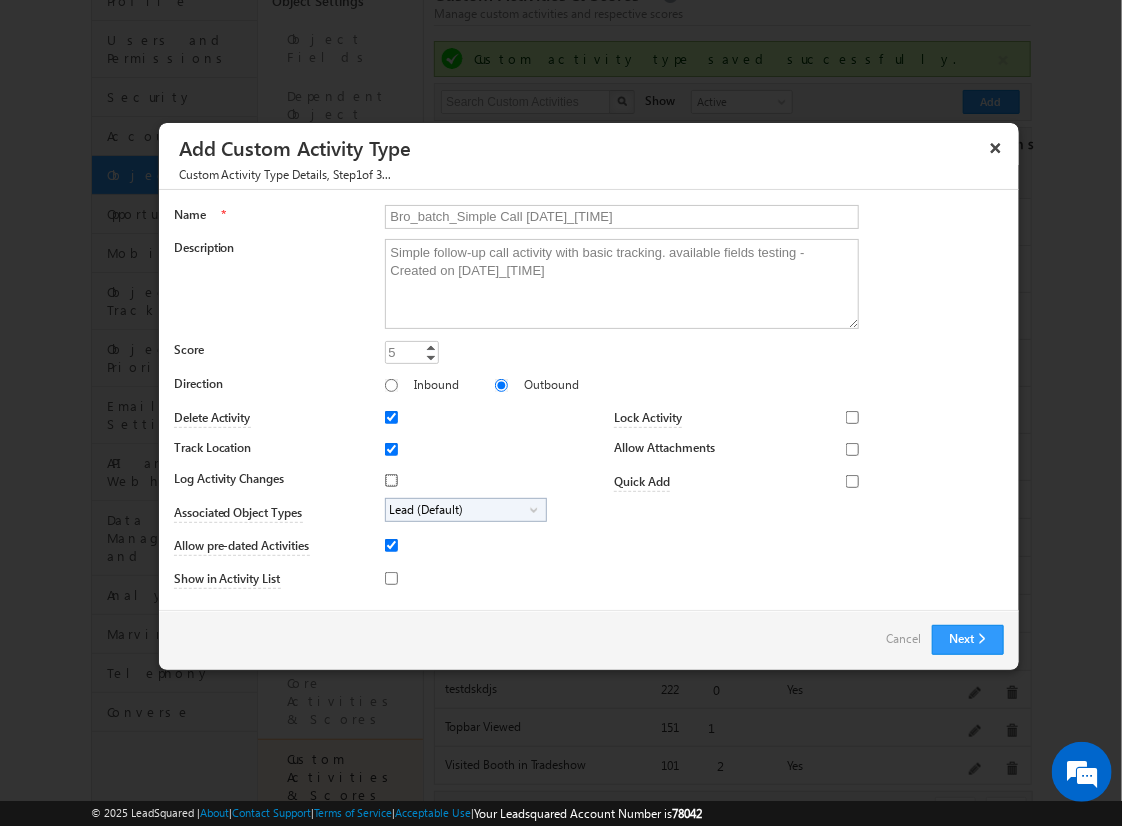 click on "Log Activity Changes" at bounding box center [391, 480] 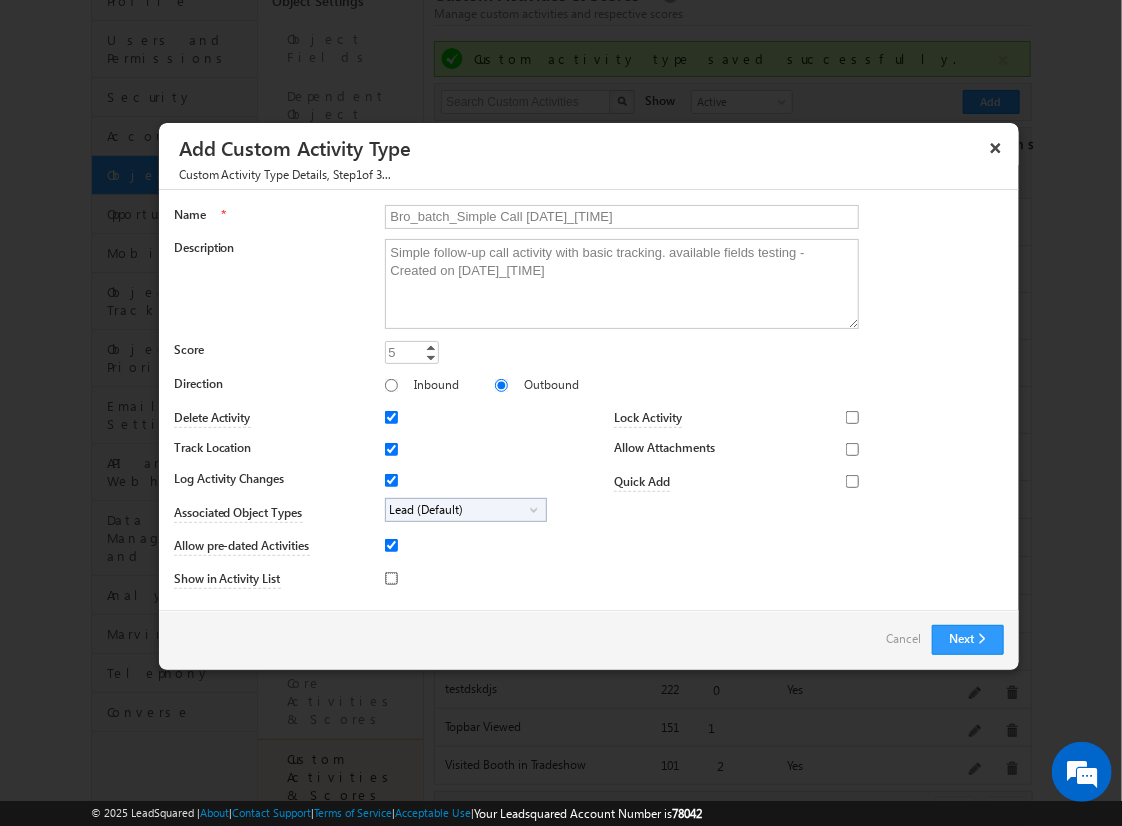 click on "Show in Activity List" at bounding box center (391, 578) 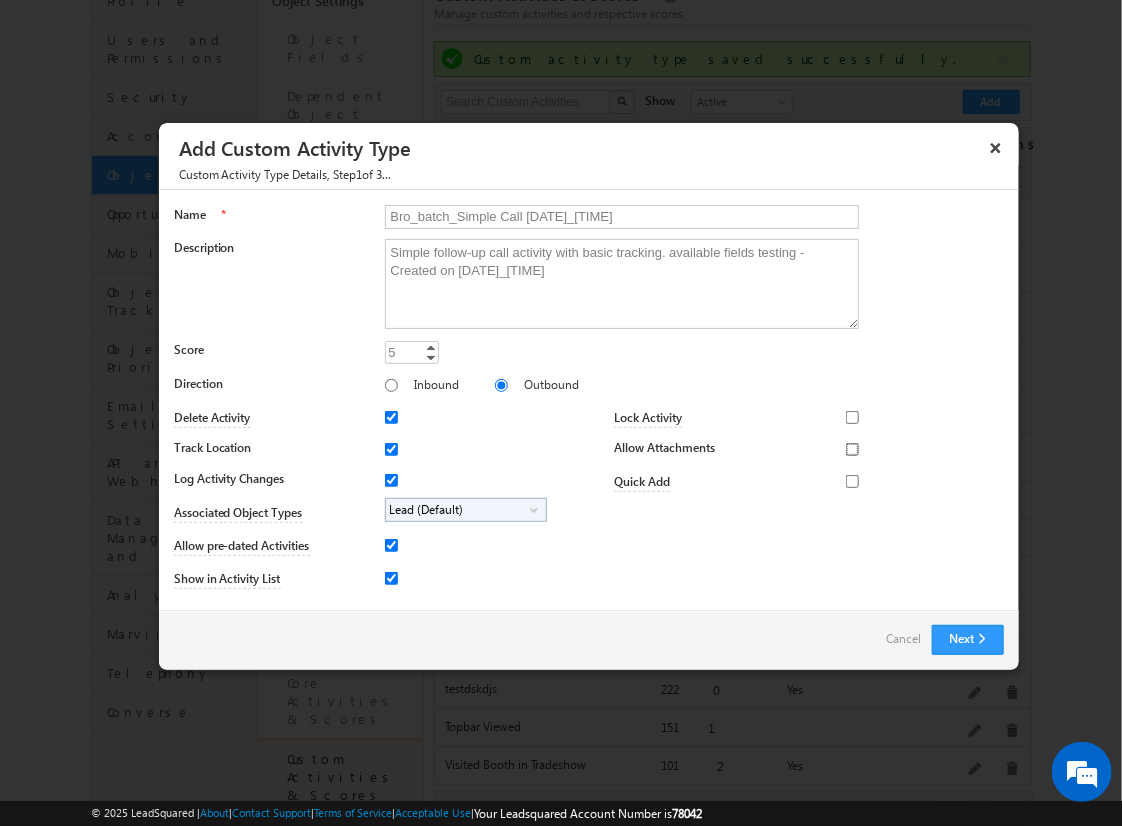 click on "Allow Attachments" at bounding box center [852, 449] 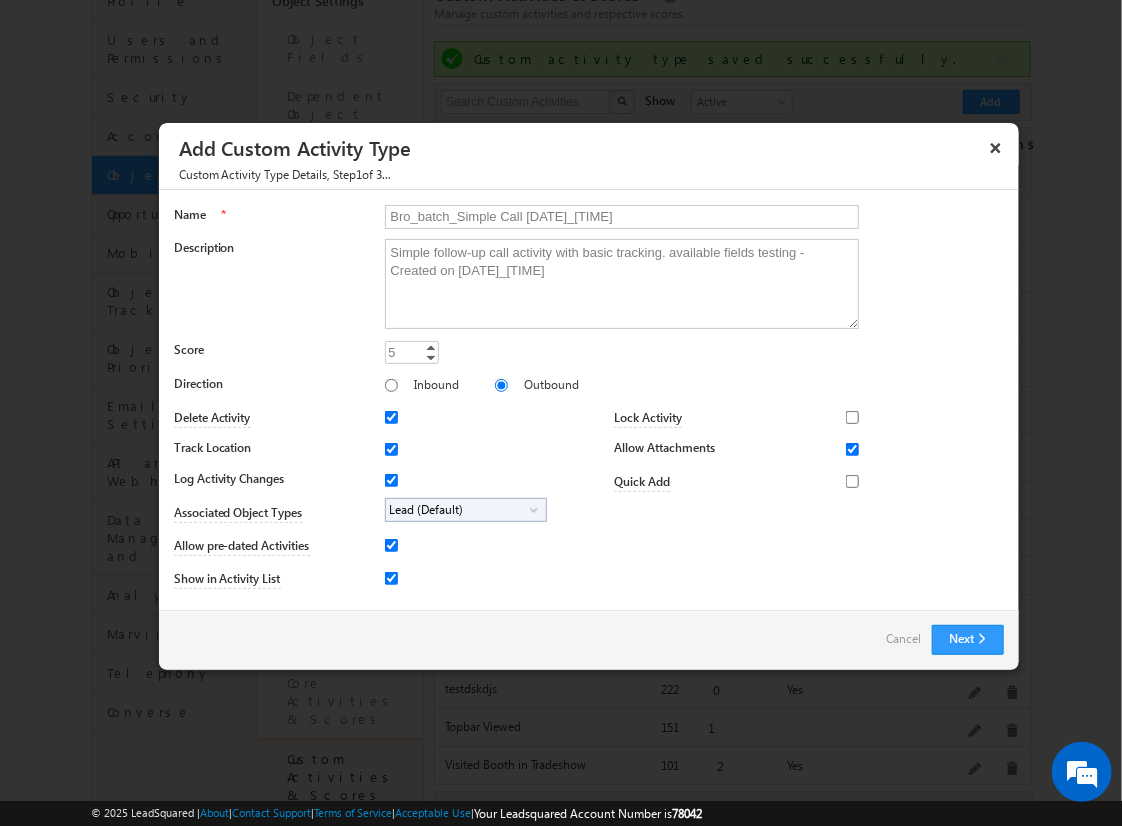click on "Lead (Default)" at bounding box center (458, 510) 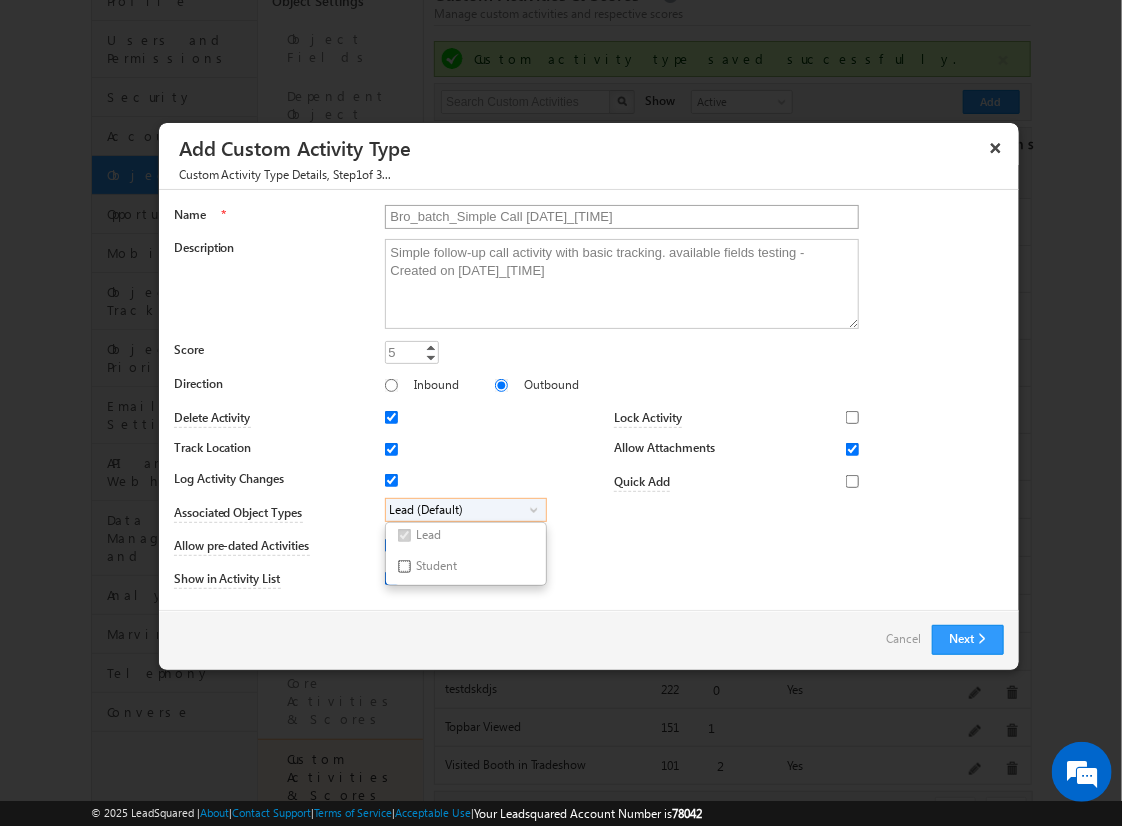 click on "Student" at bounding box center [404, 566] 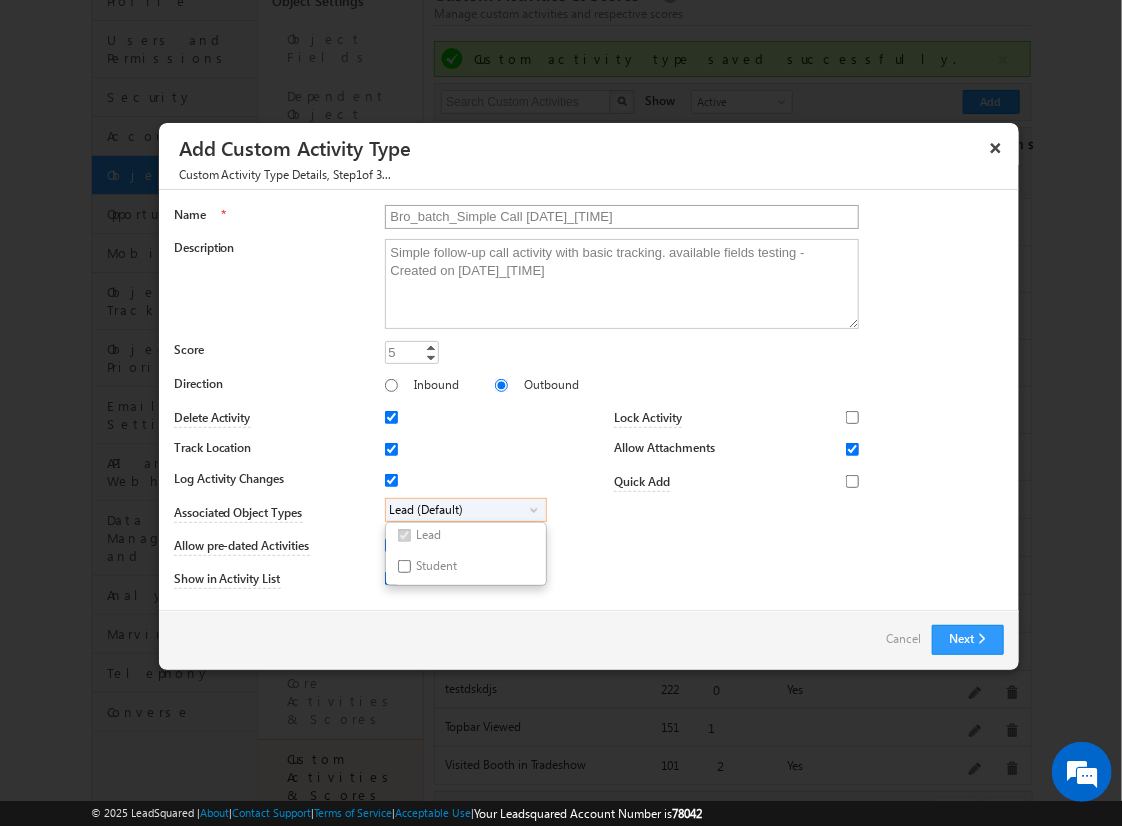 checkbox on "true" 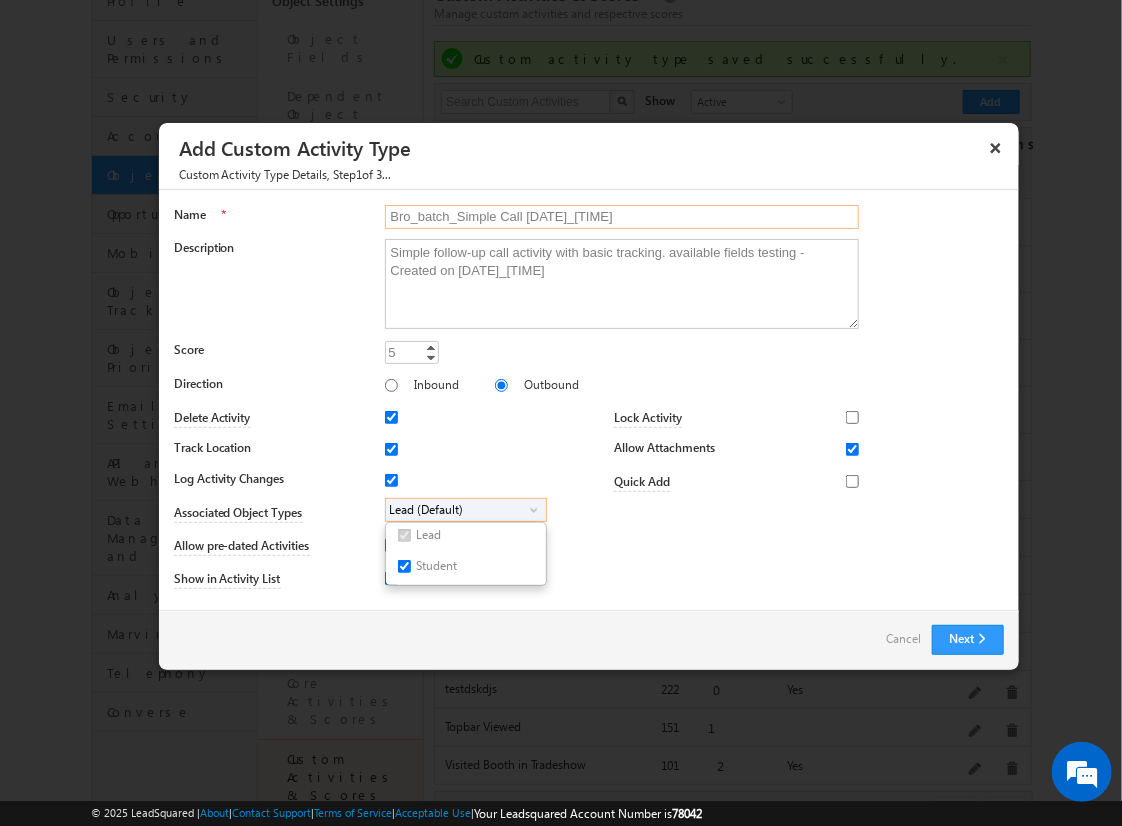 click on "Bro_batch_Simple Call [DATE]_[TIME]" at bounding box center (622, 217) 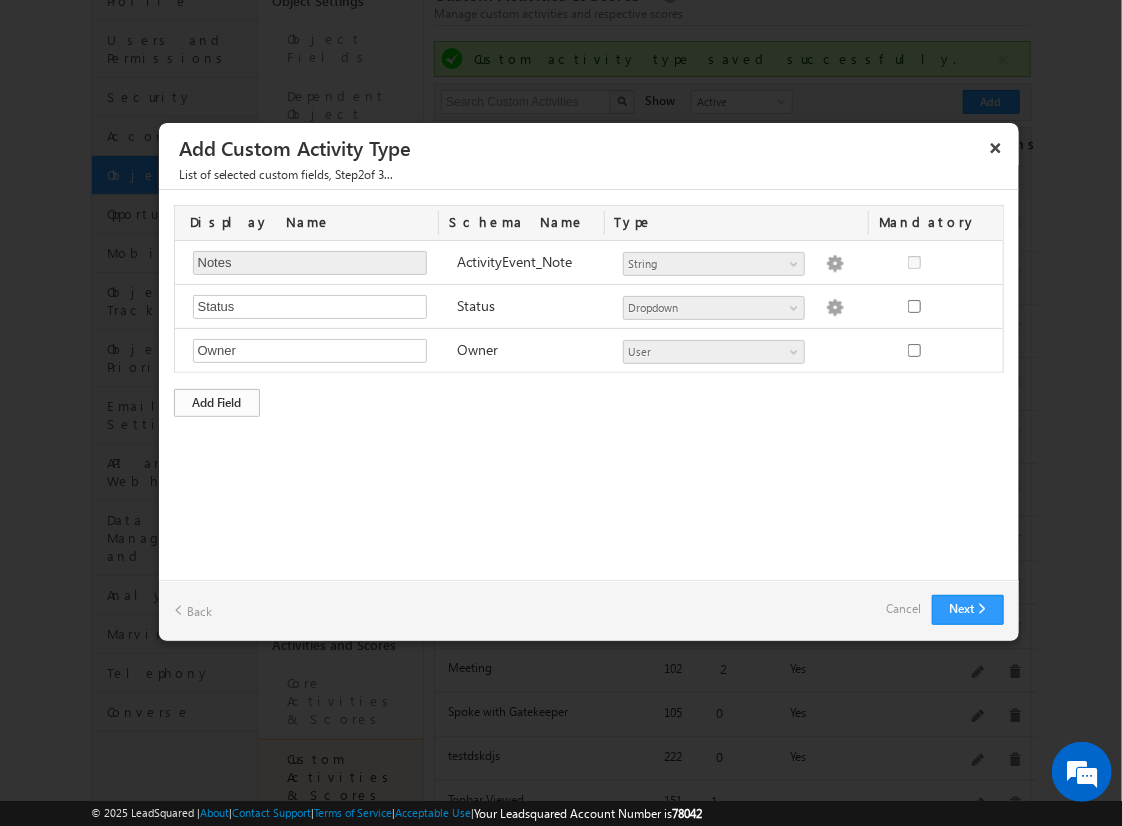 click on "Add Field" at bounding box center (217, 403) 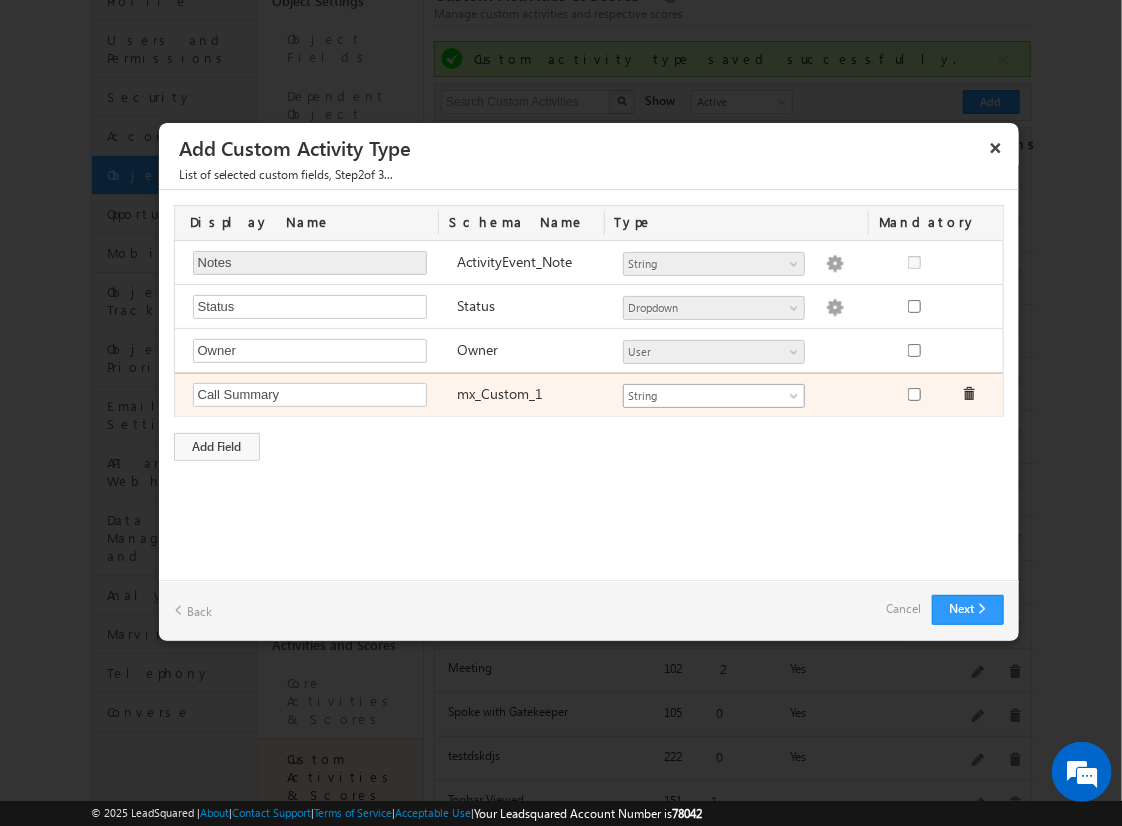 type on "Call Summary" 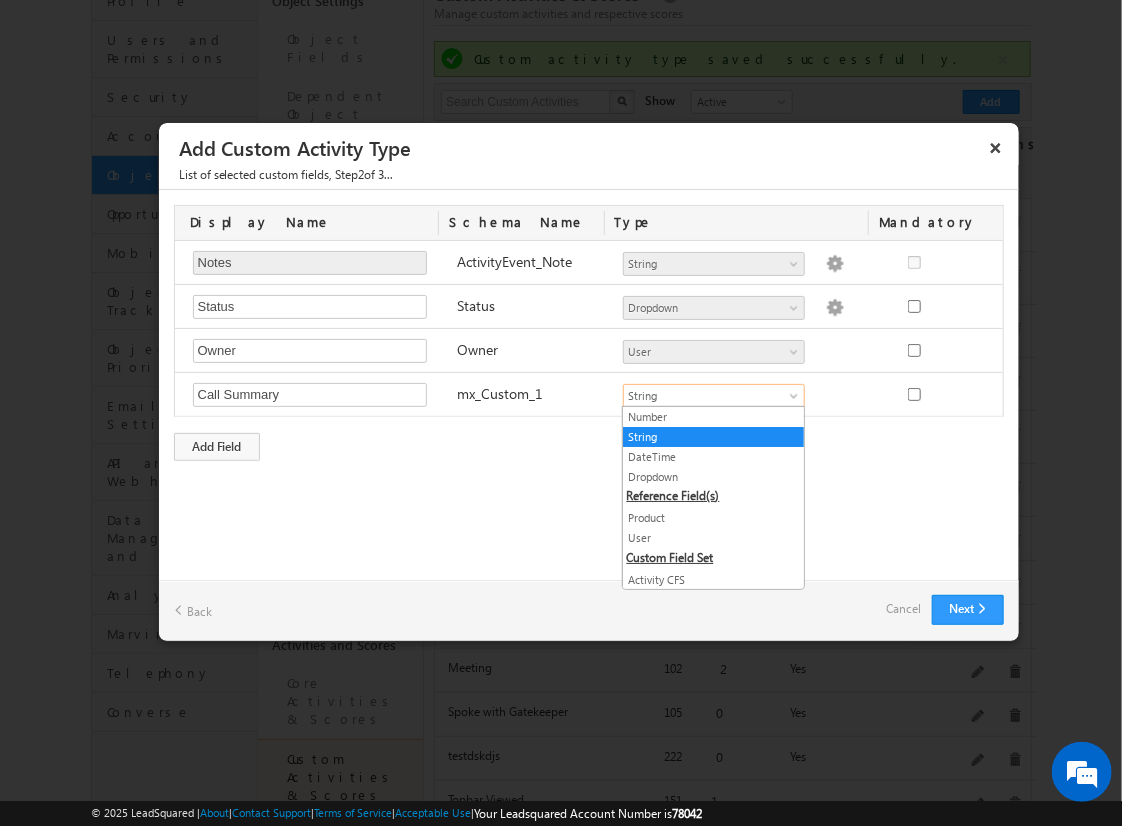 click on "String" at bounding box center [713, 437] 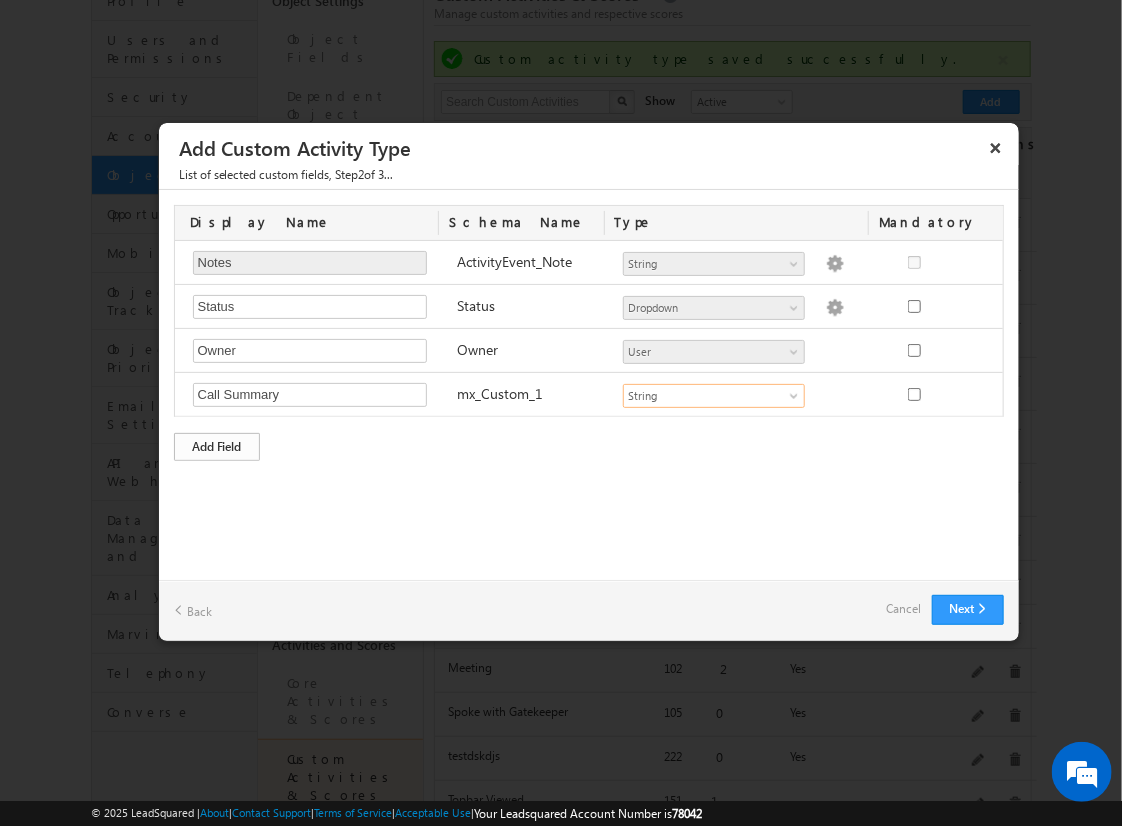 click on "Add Field" at bounding box center (217, 447) 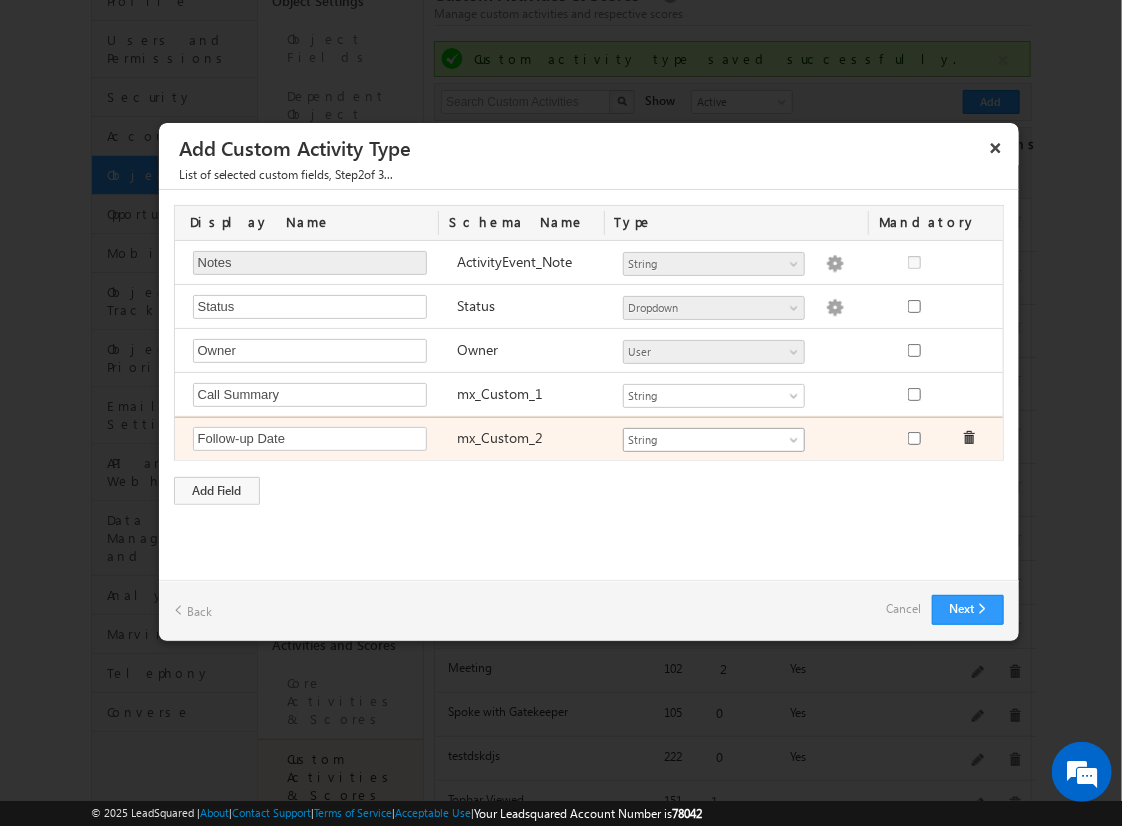type on "Follow-up Date" 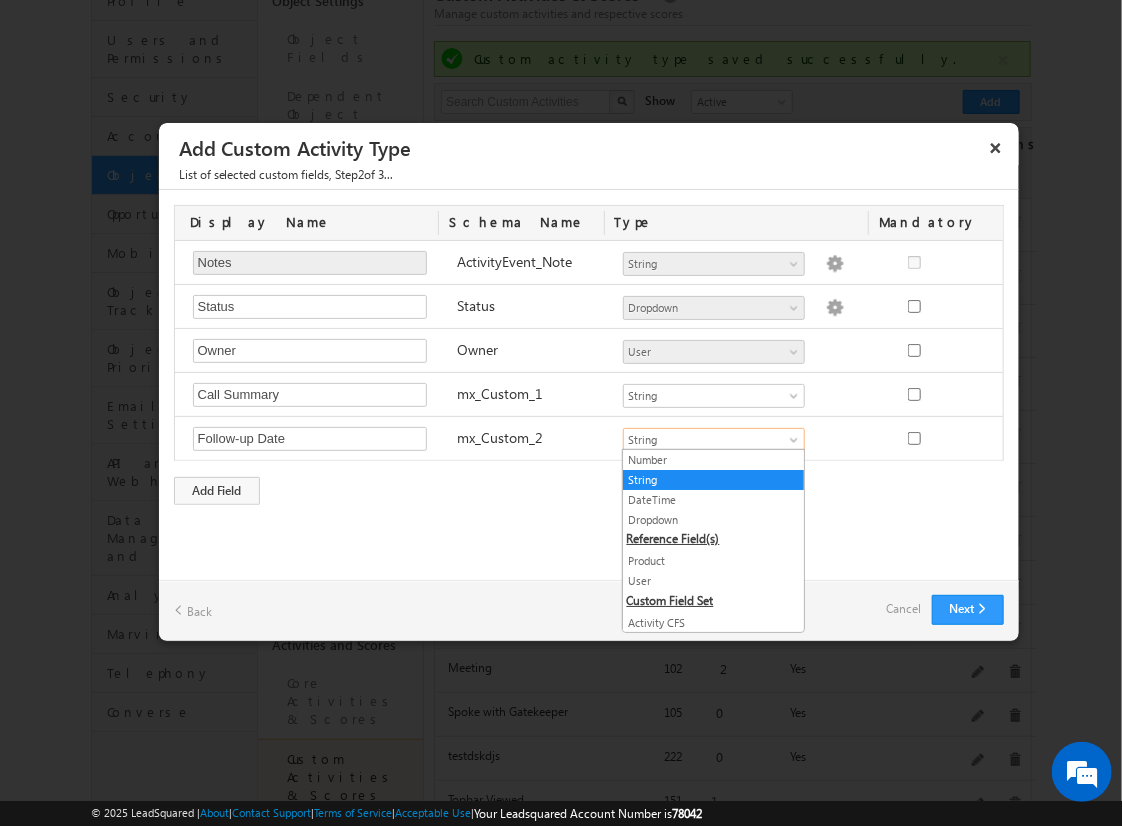 click on "DateTime" at bounding box center [713, 500] 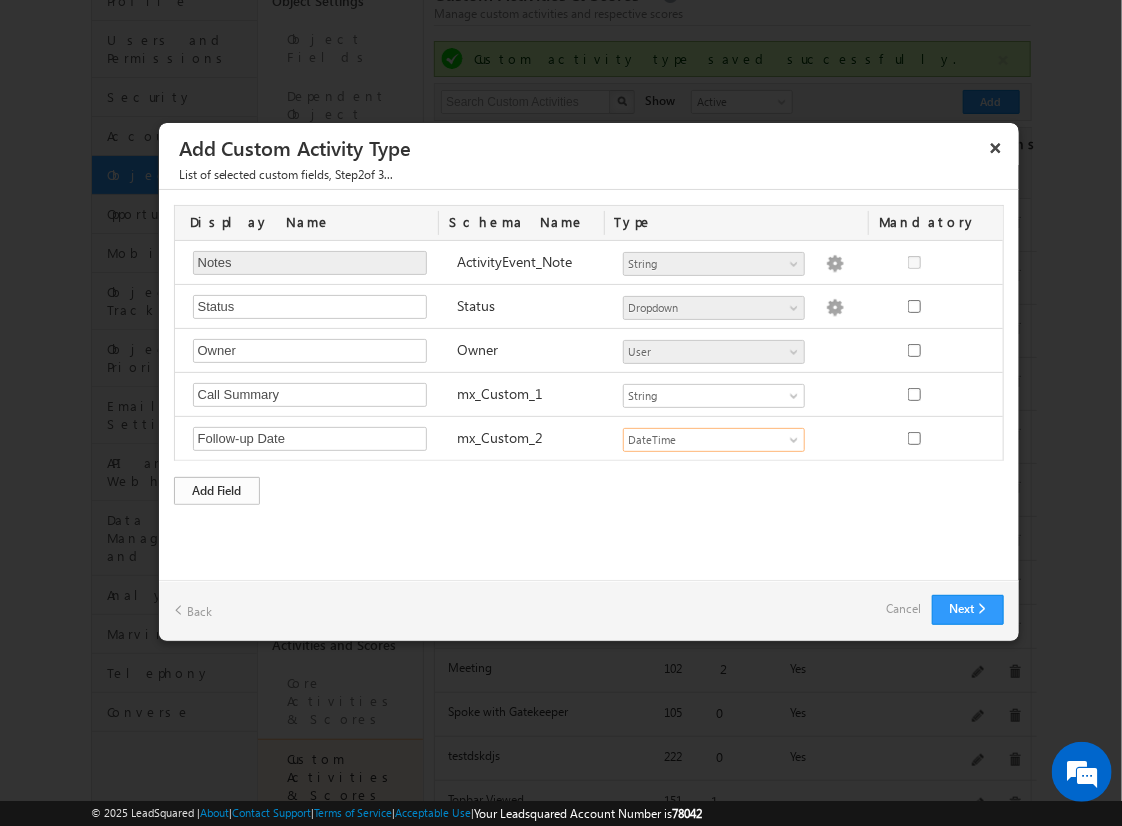click on "Add Field" at bounding box center [217, 491] 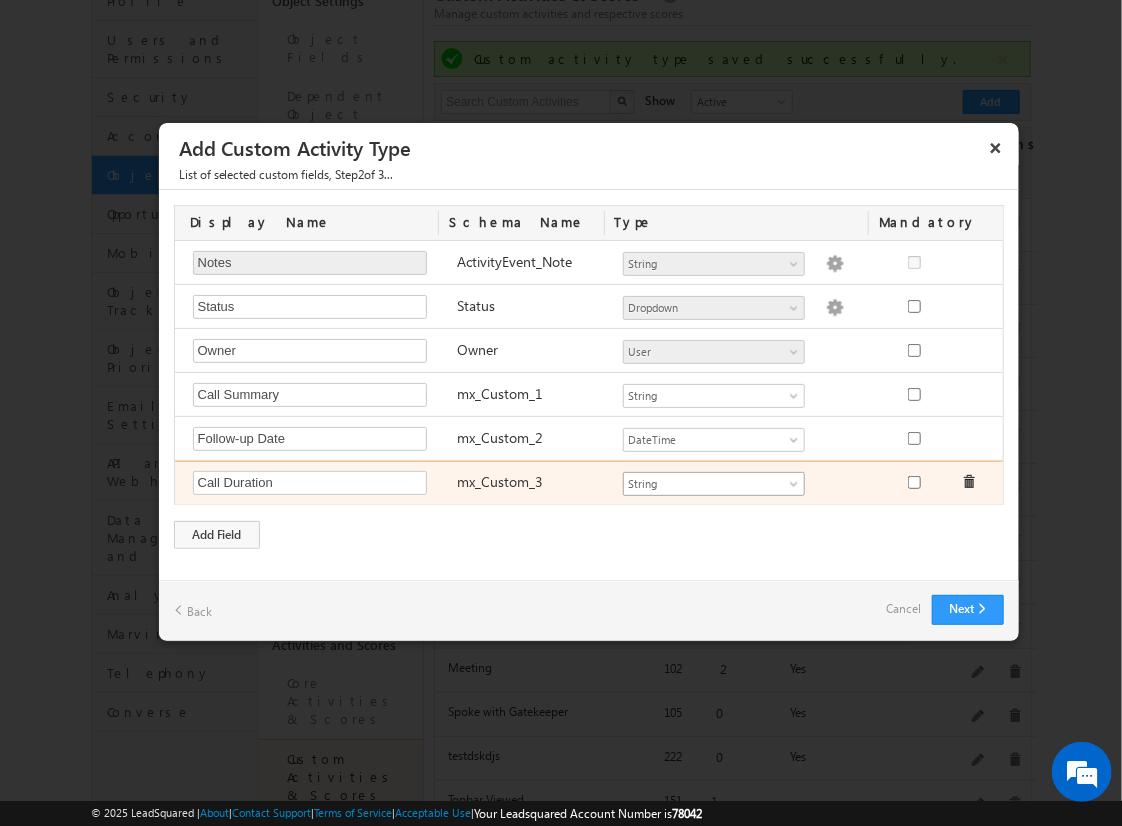 type on "Call Duration" 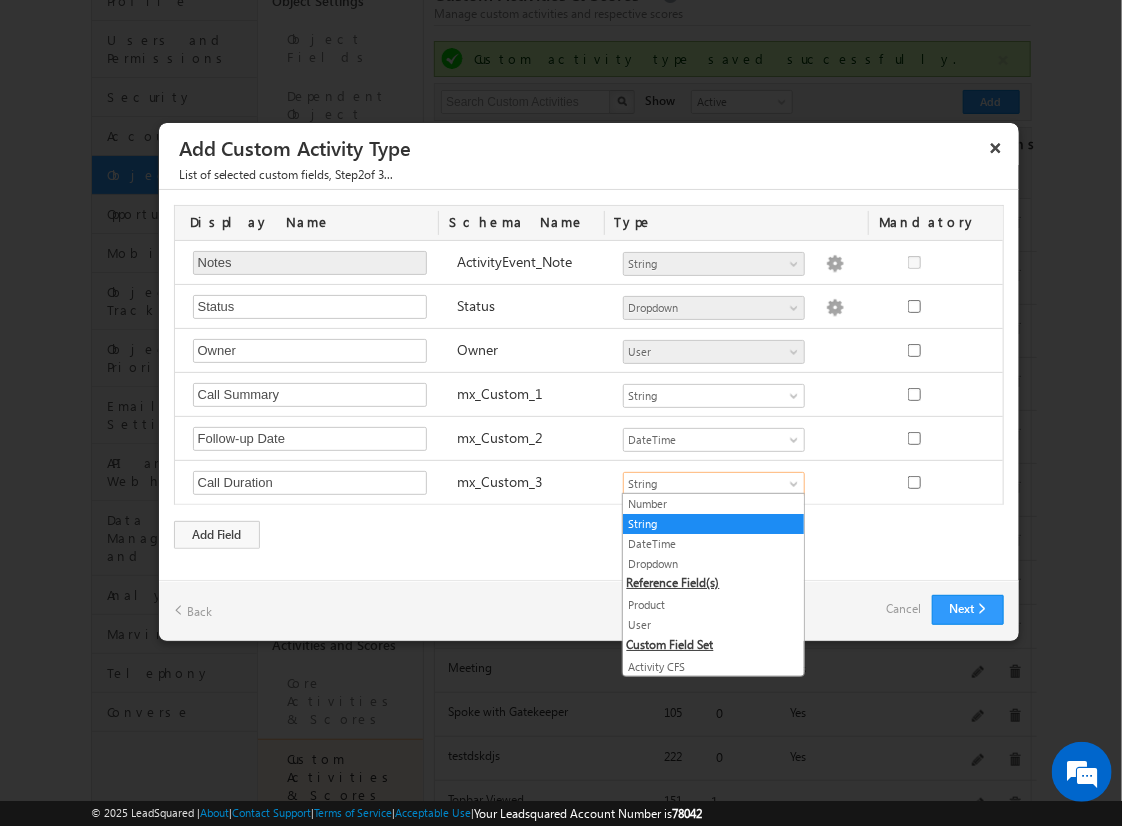 click on "Number" at bounding box center (713, 504) 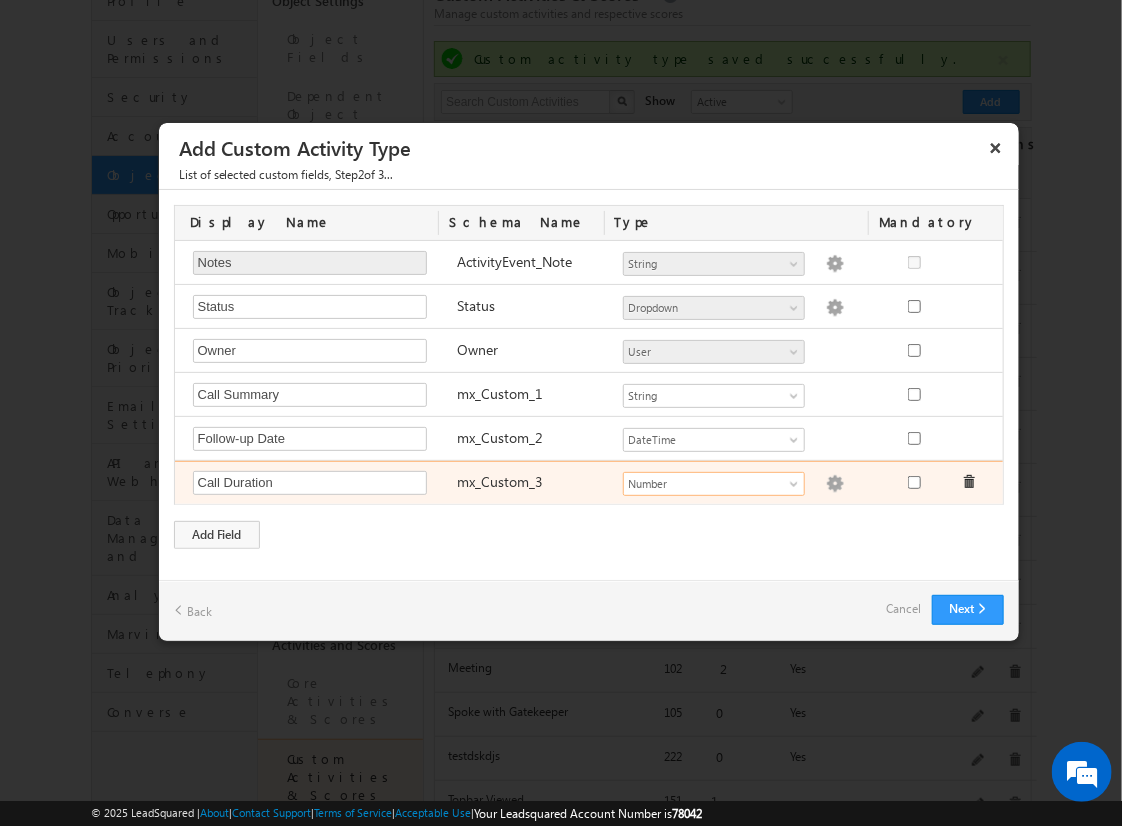 click at bounding box center (835, 484) 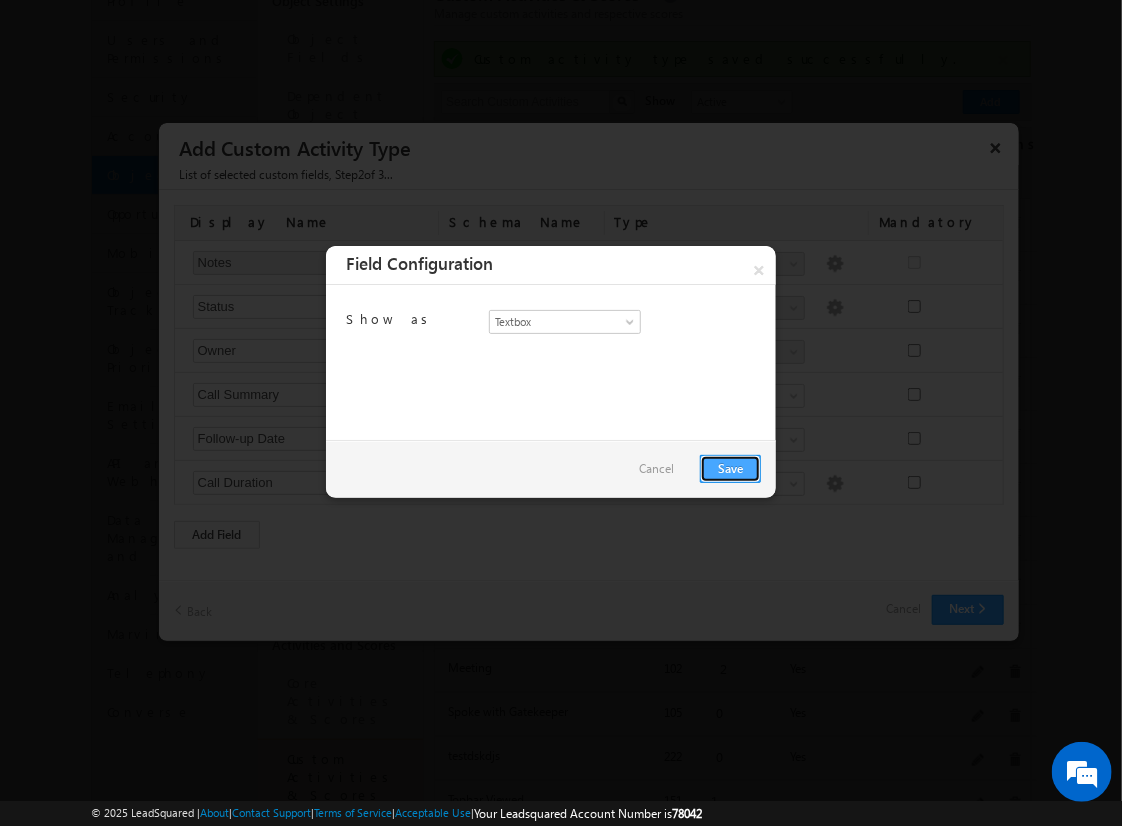 click on "Save" at bounding box center [730, 469] 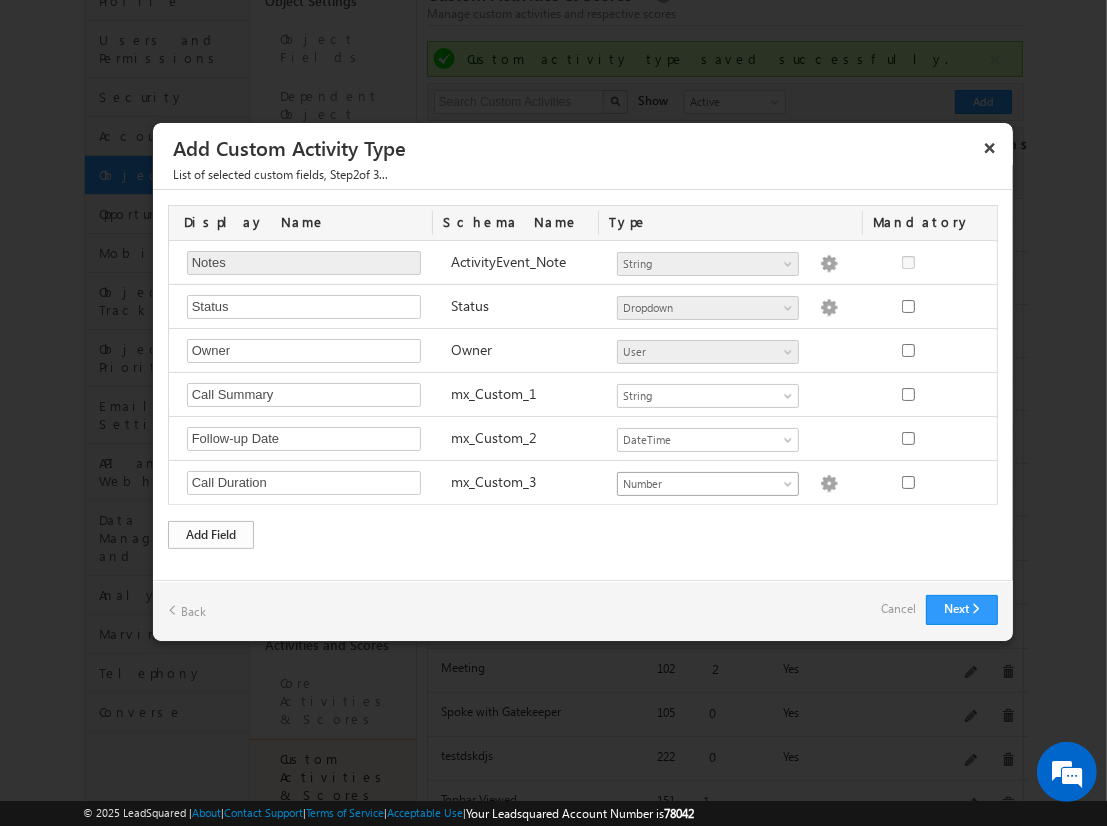 click on "Add Field" at bounding box center [211, 535] 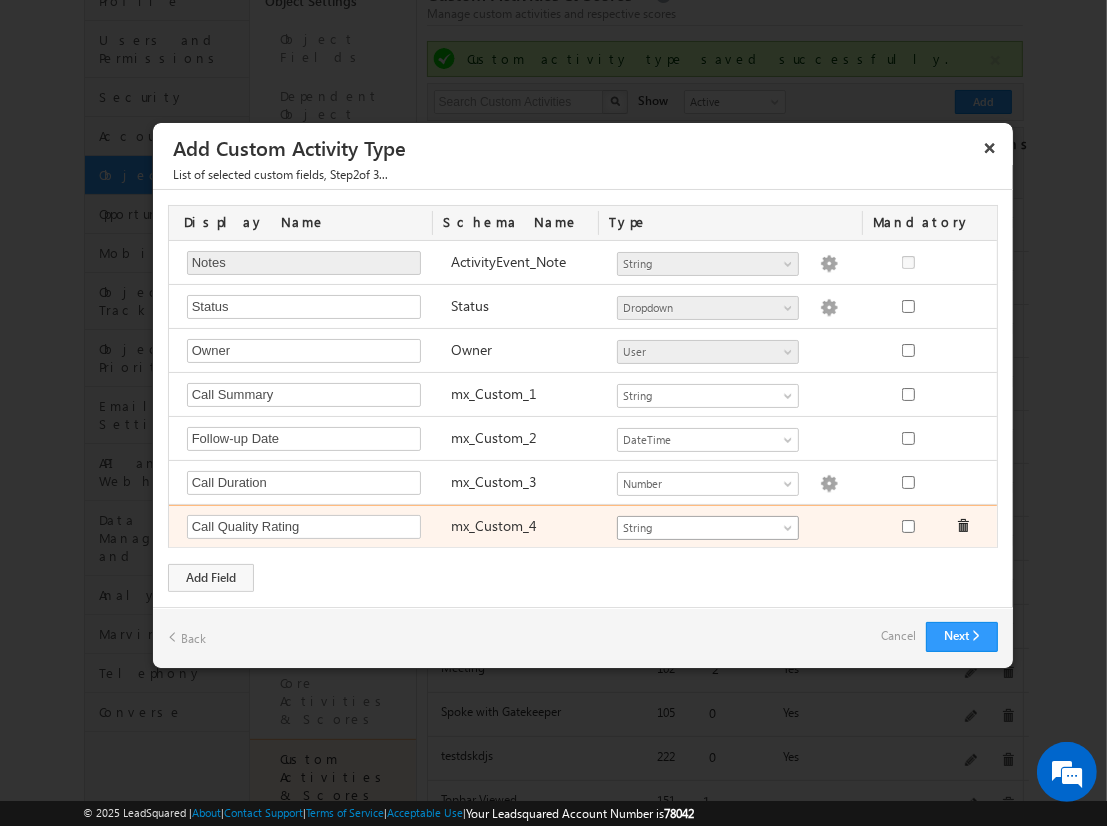 type on "Call Quality Rating" 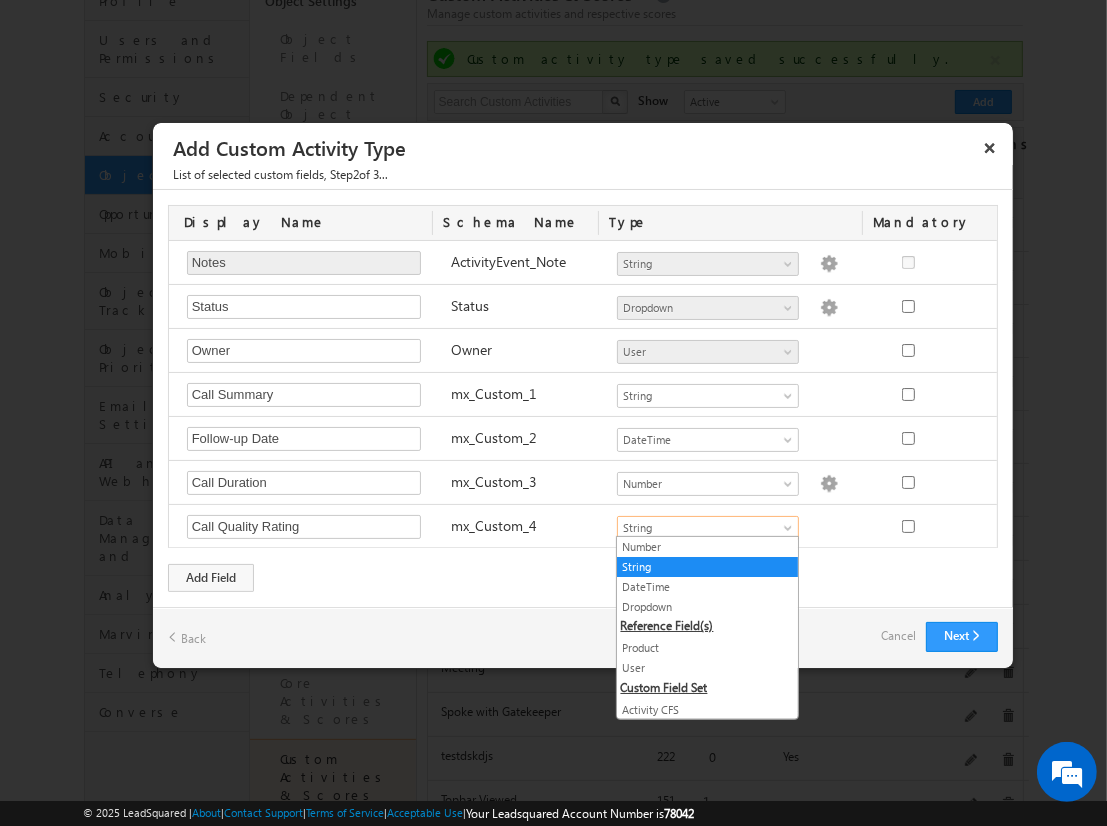 click on "Dropdown" at bounding box center [707, 607] 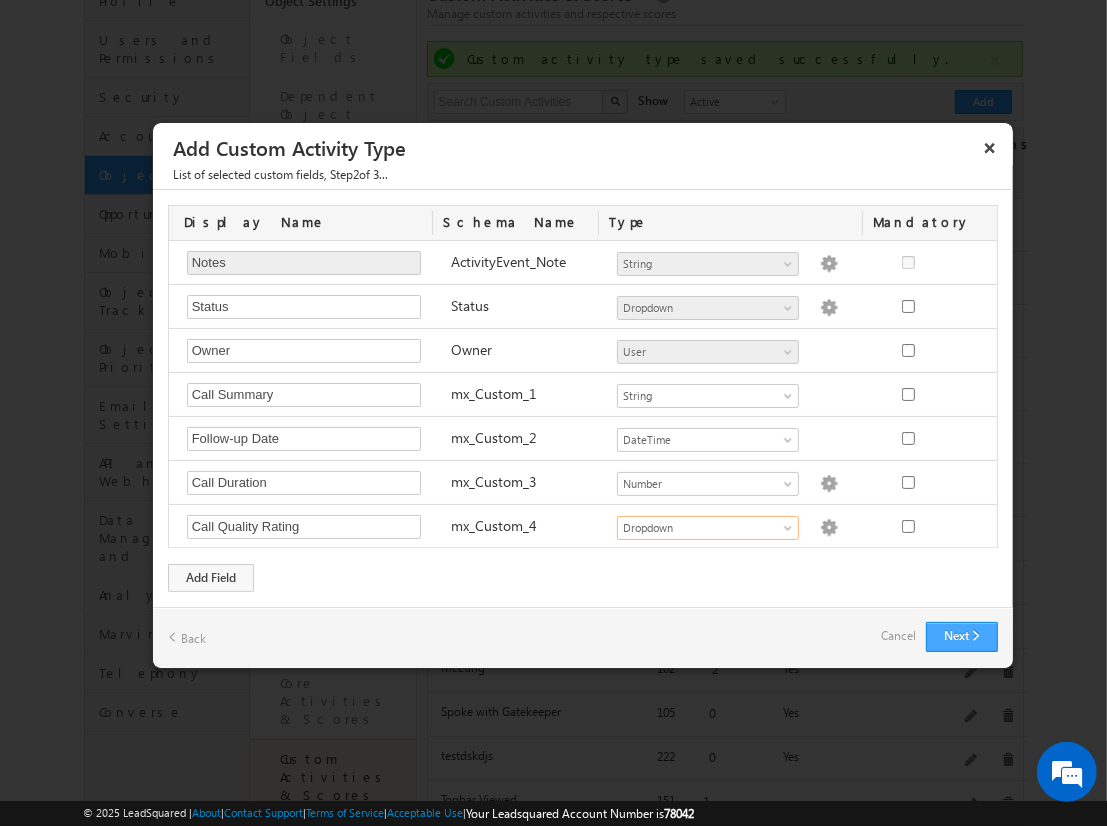 click on "Next" at bounding box center (962, 637) 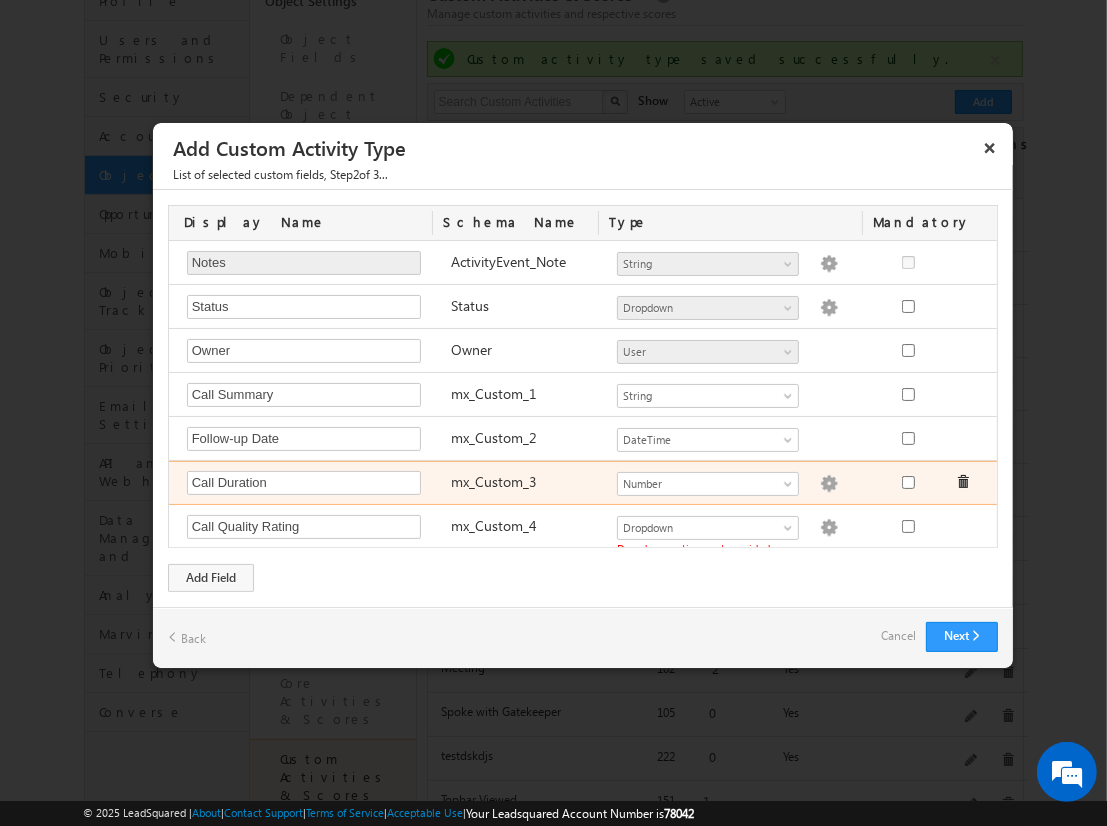 scroll, scrollTop: 9, scrollLeft: 0, axis: vertical 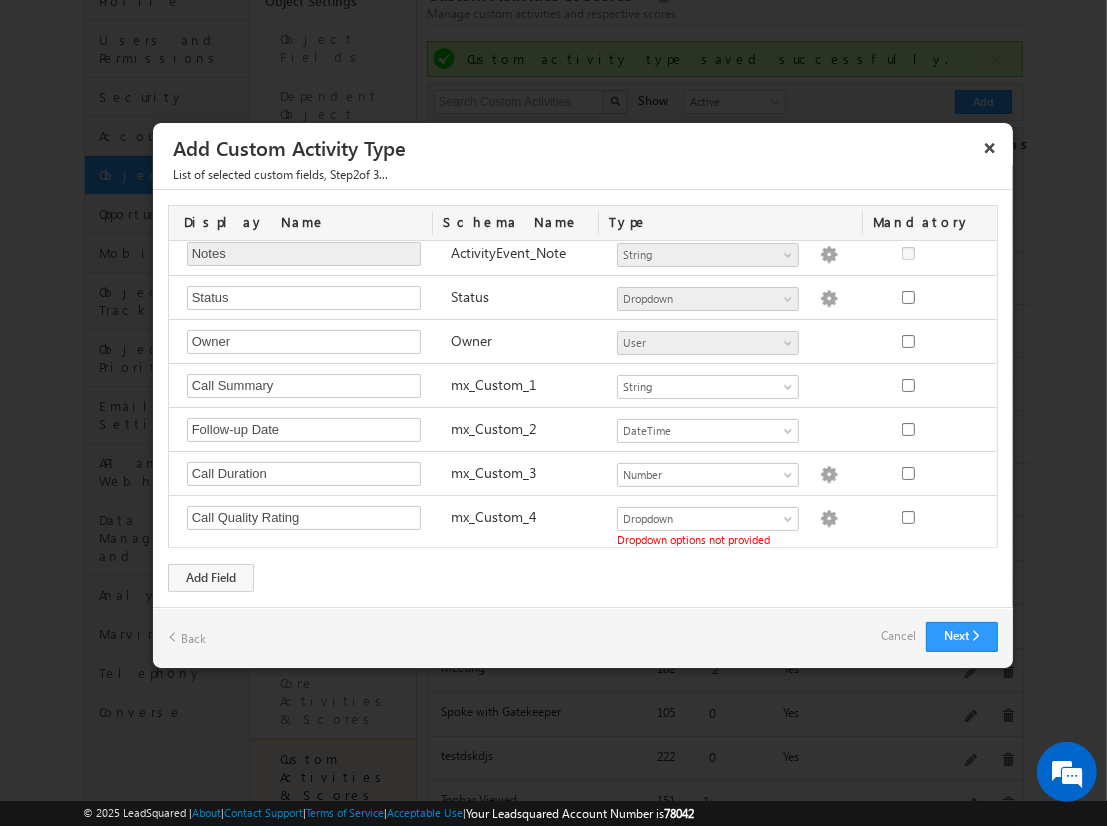 type 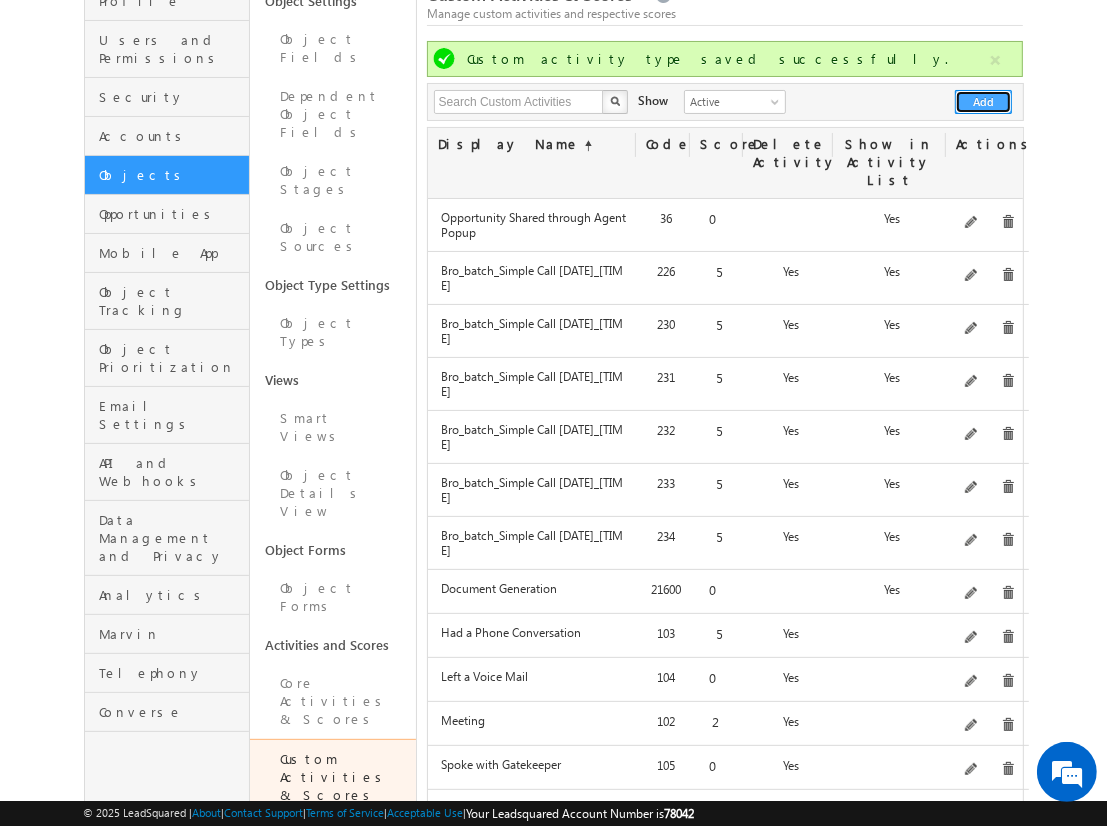 click on "Add" at bounding box center (983, 102) 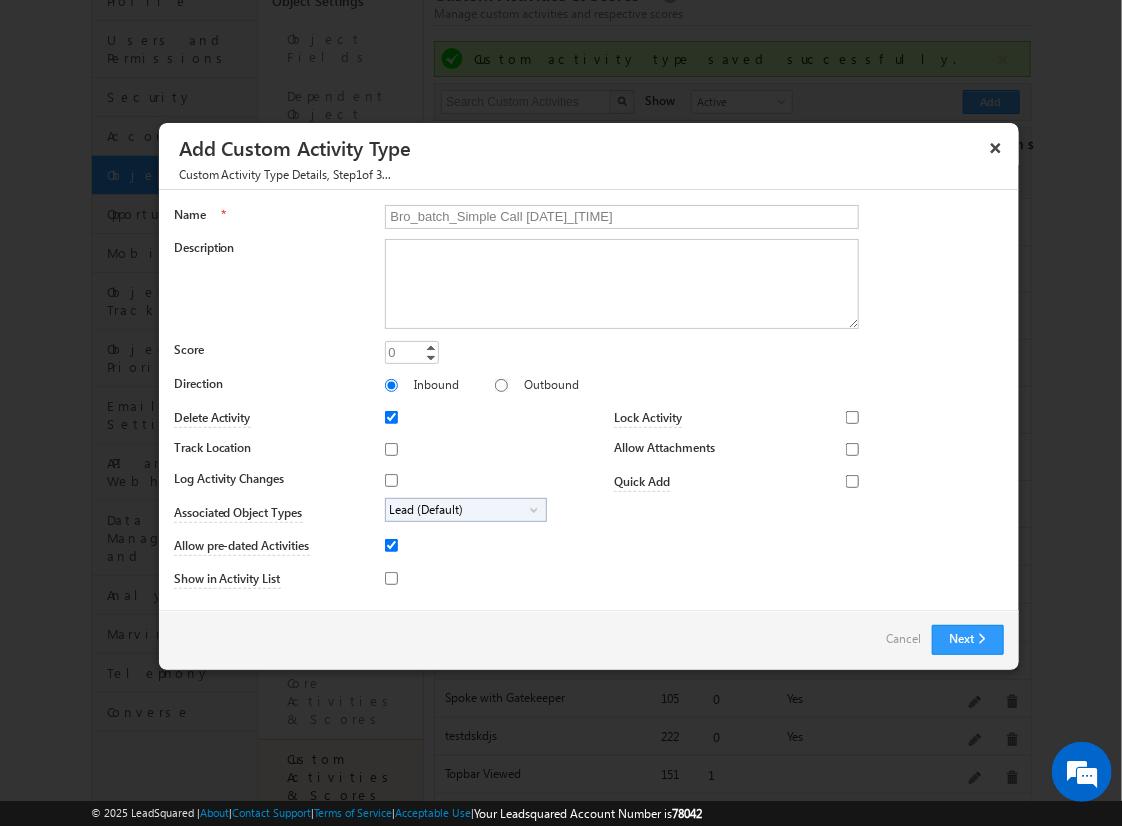 type on "Bro_batch_Simple Call [DATE]_[TIME]" 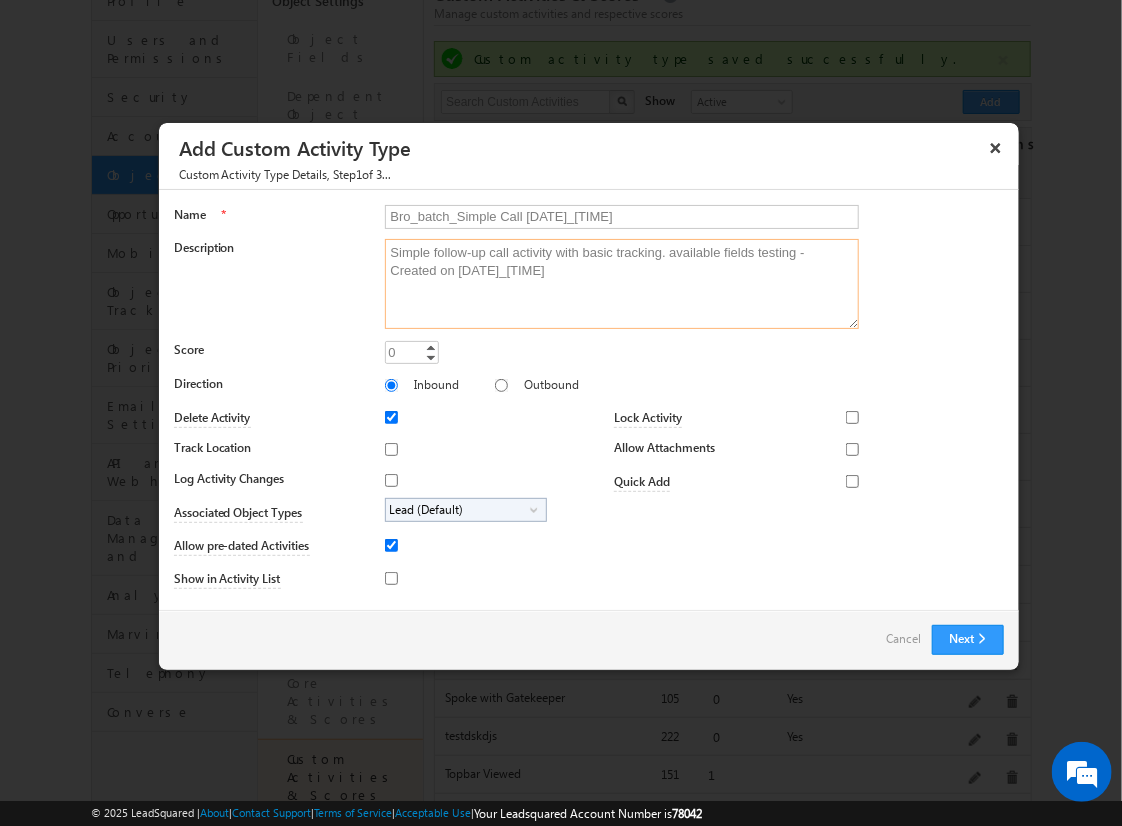 type on "Simple follow-up call activity with basic tracking. available fields testing - Created on [DATE]_[TIME]" 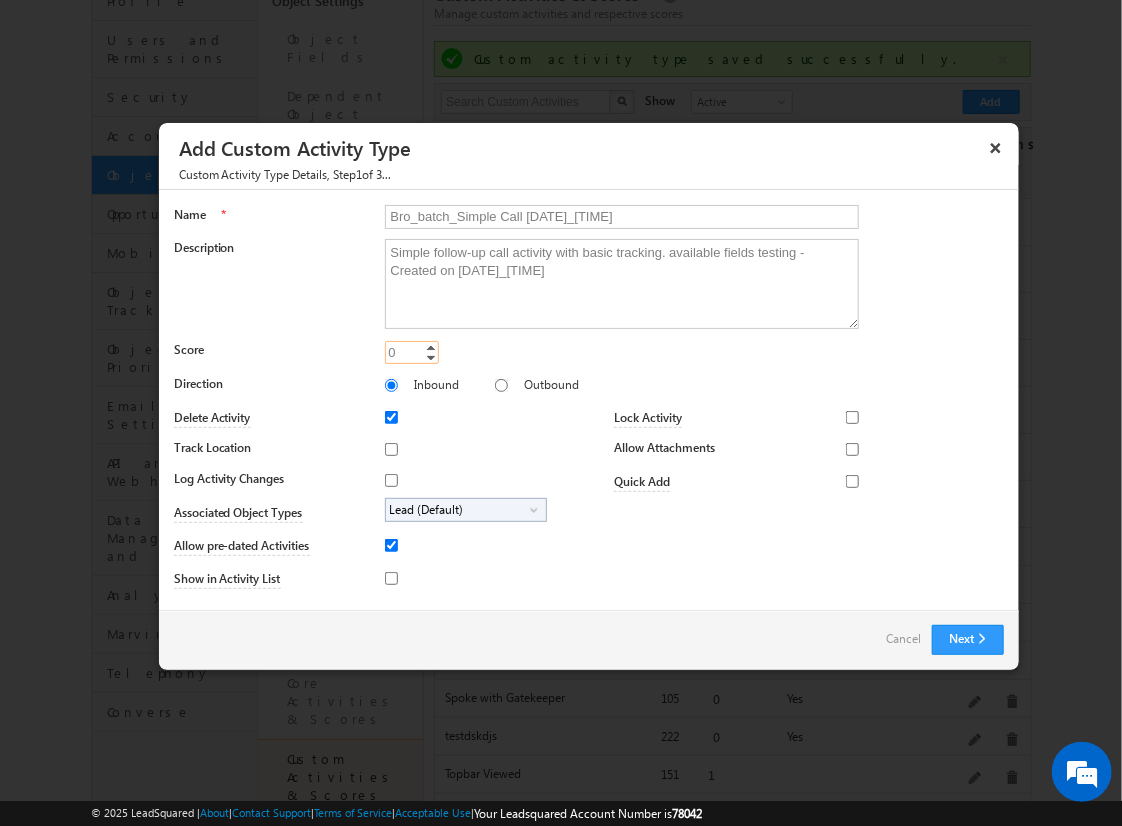type on "5" 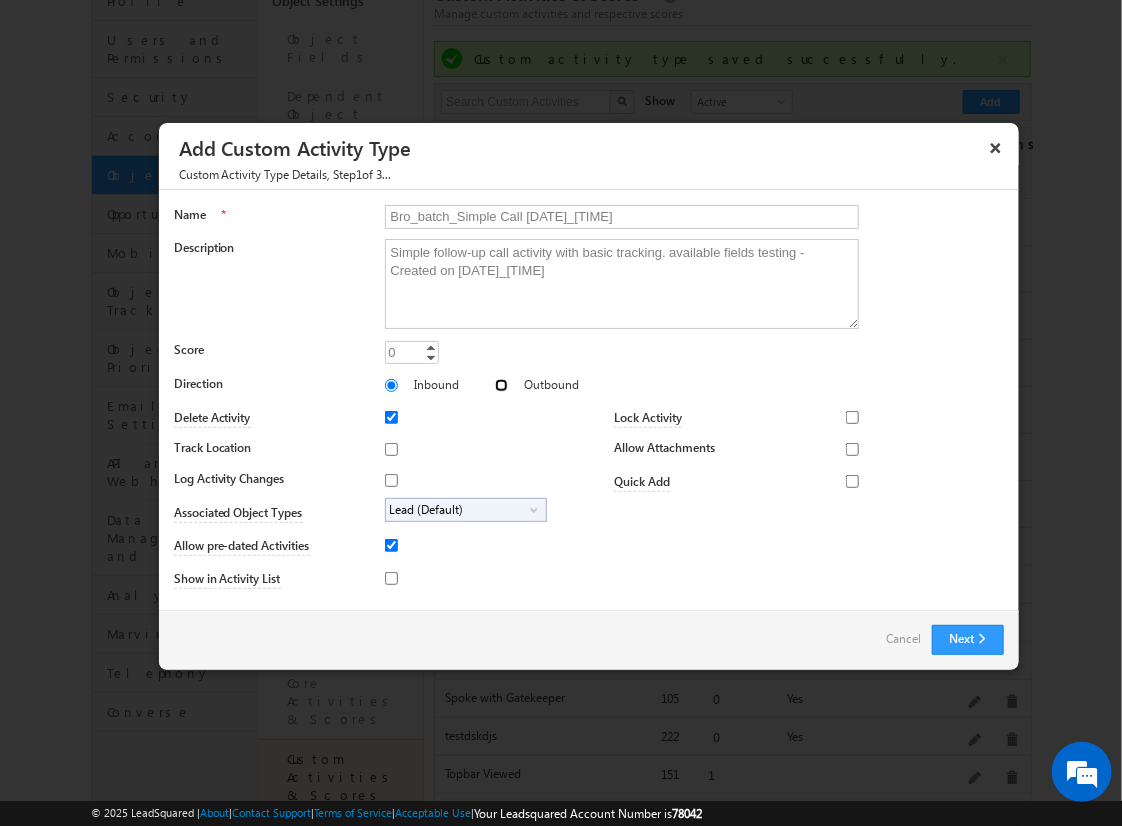 click on "Outbound" at bounding box center [501, 385] 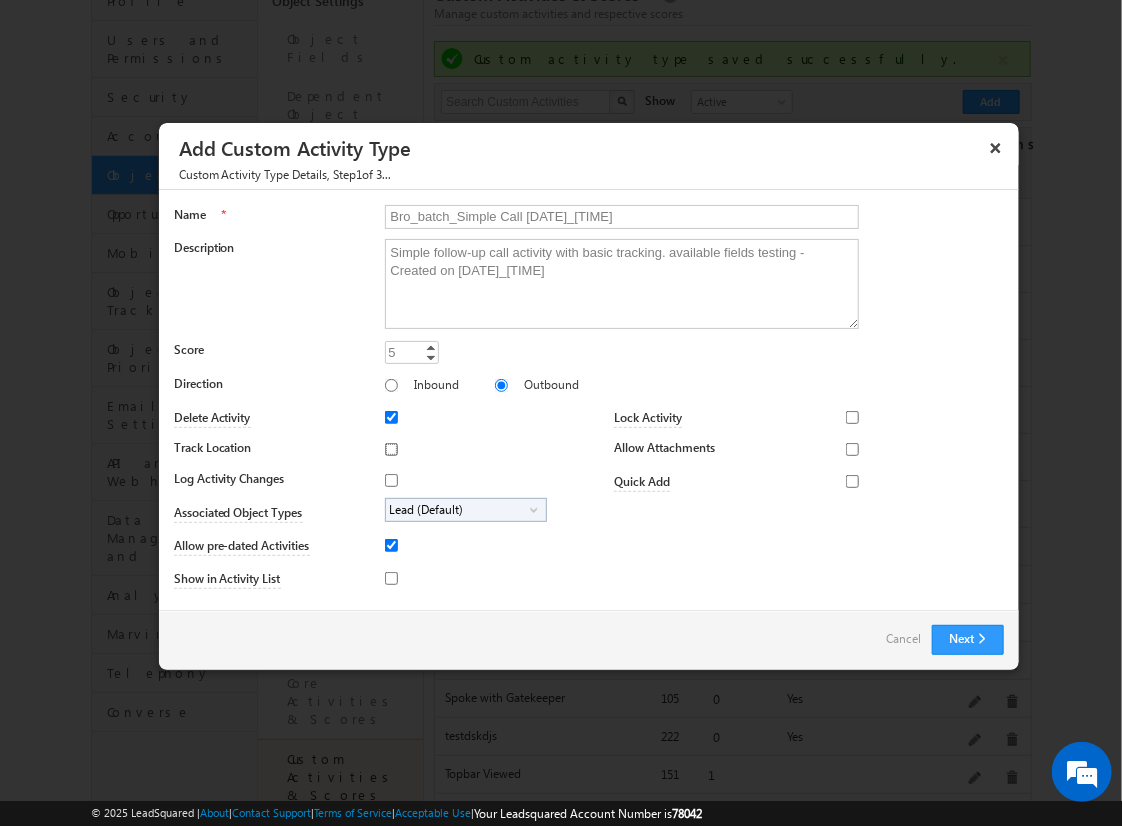 click on "Track Location" at bounding box center (391, 449) 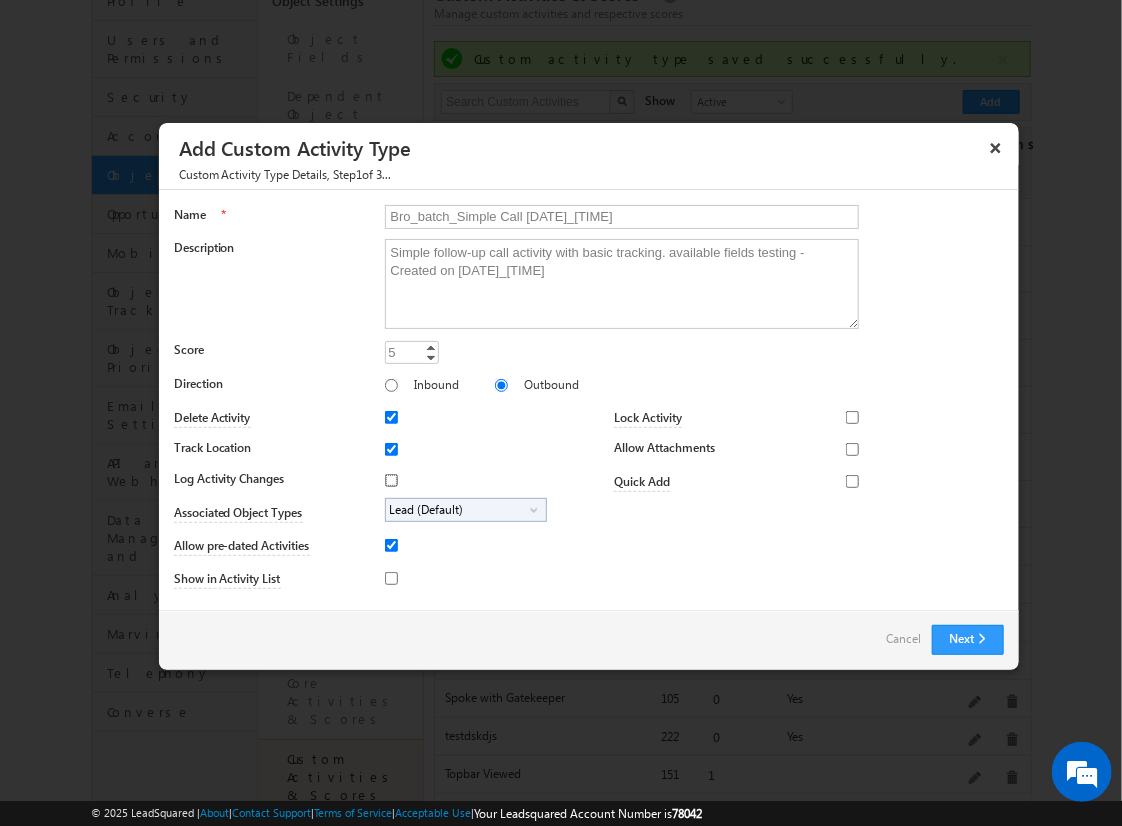 click on "Log Activity Changes" at bounding box center [391, 480] 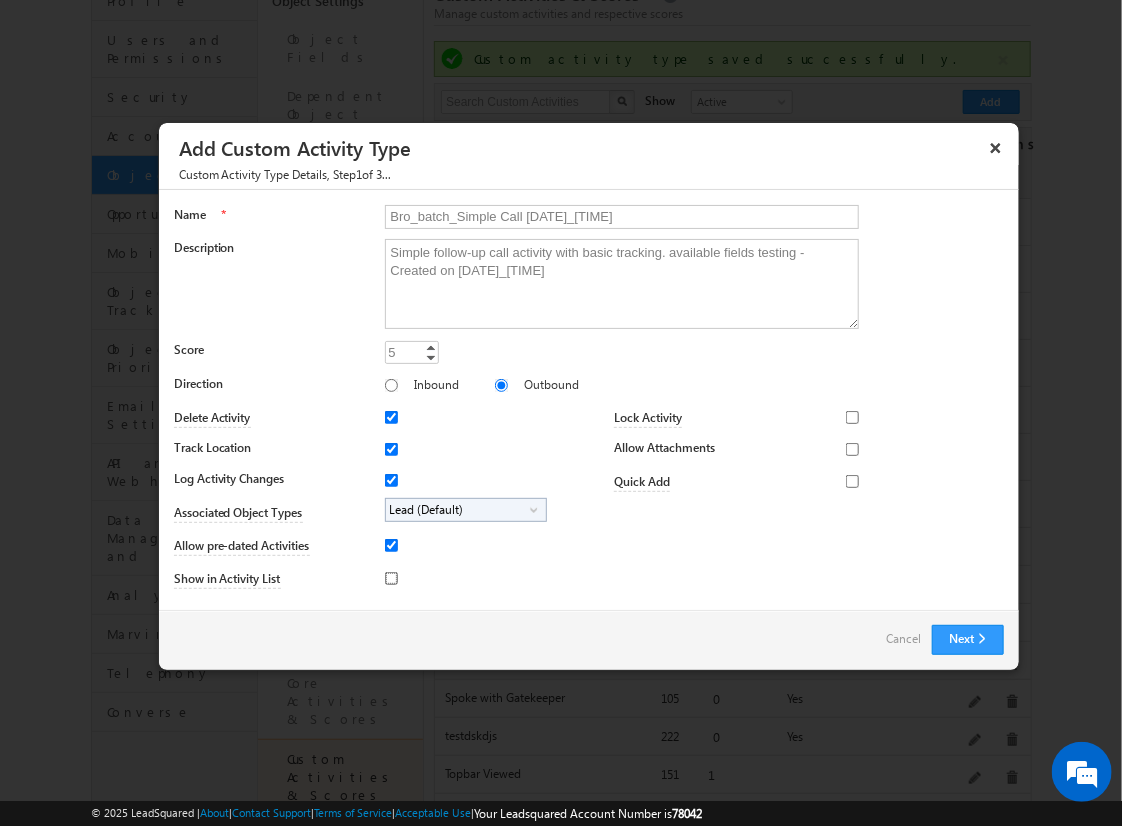 click on "Show in Activity List" at bounding box center (391, 578) 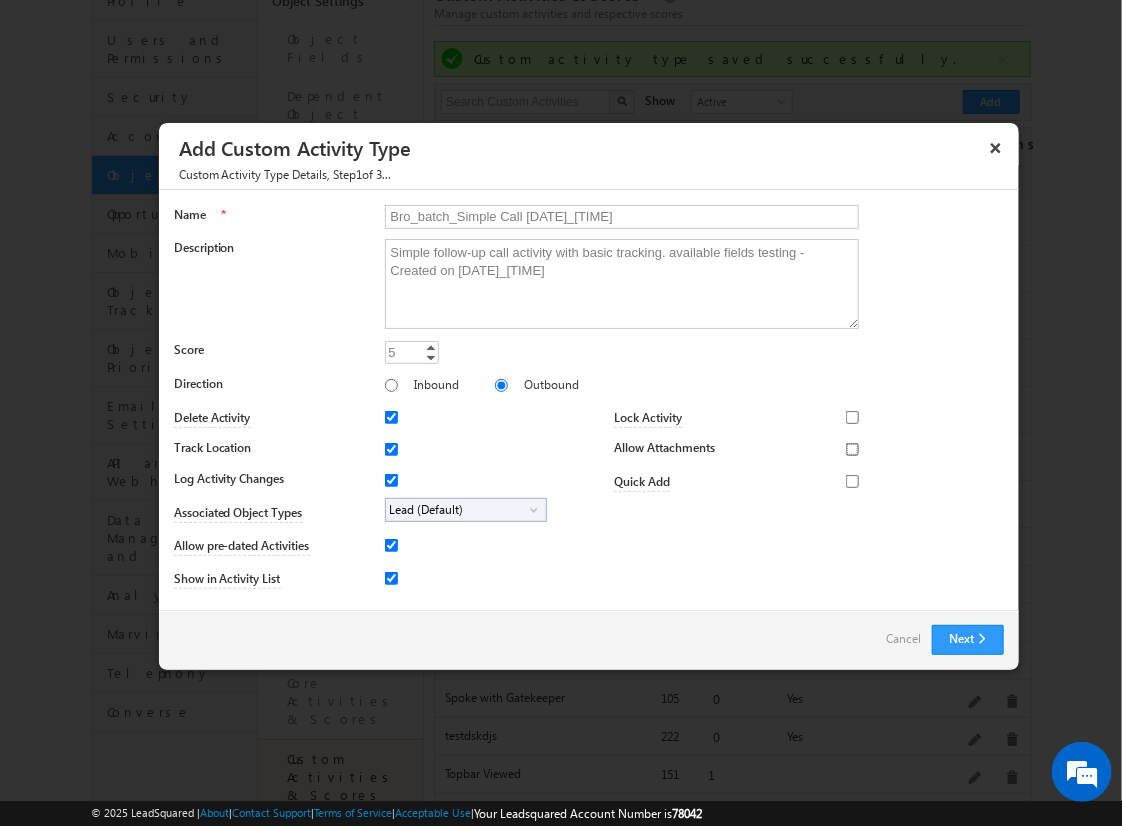 click on "Allow Attachments" at bounding box center (852, 449) 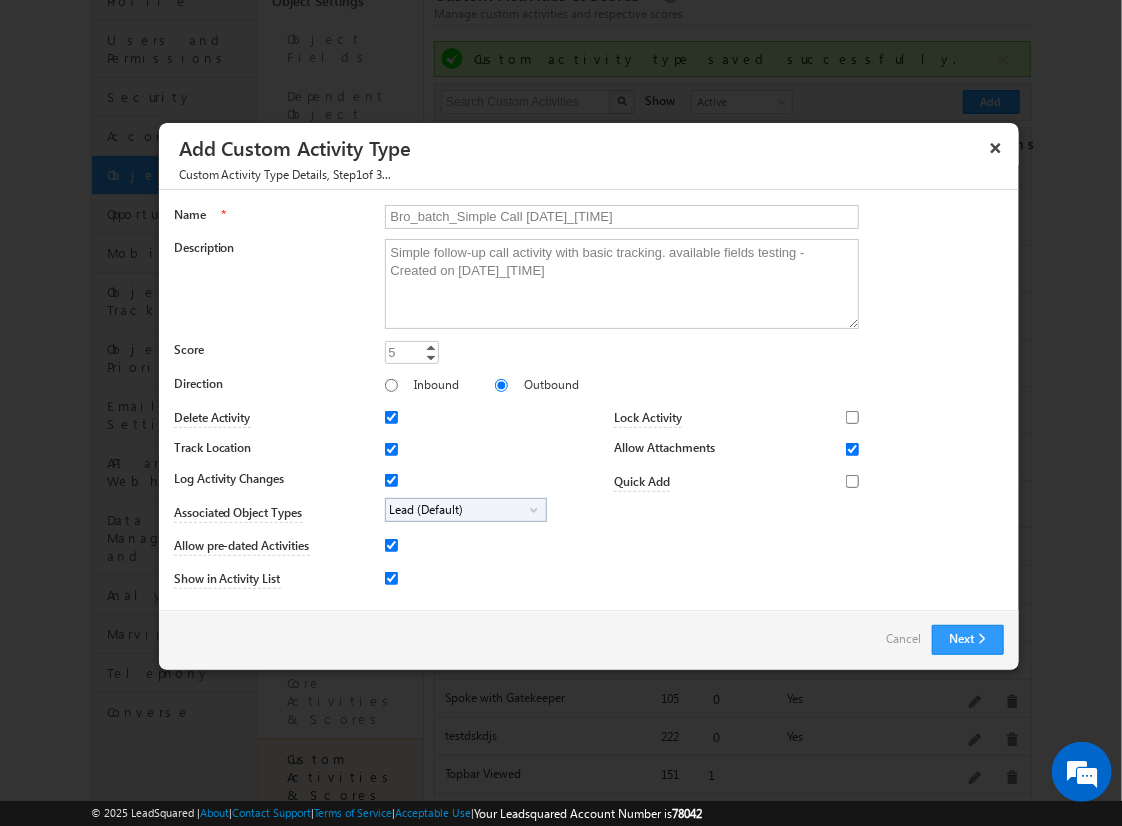 click on "Lead (Default)" at bounding box center (458, 510) 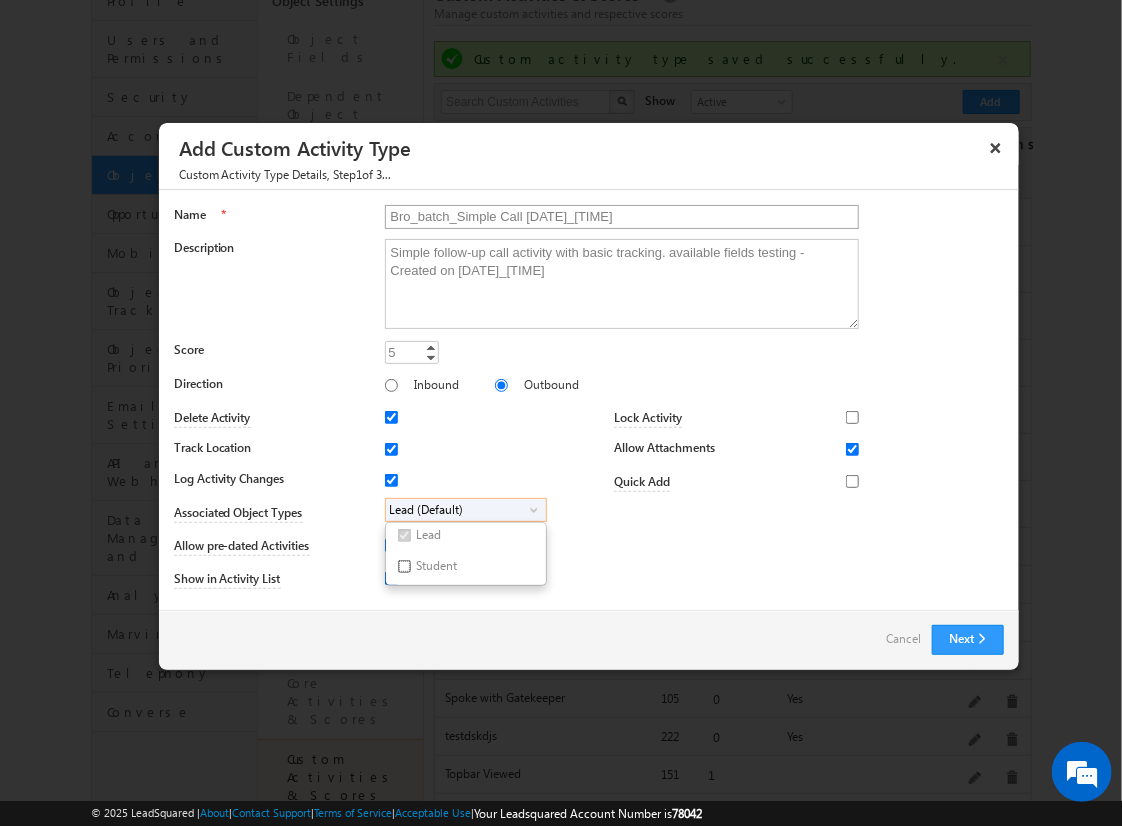 click on "Student" at bounding box center (404, 566) 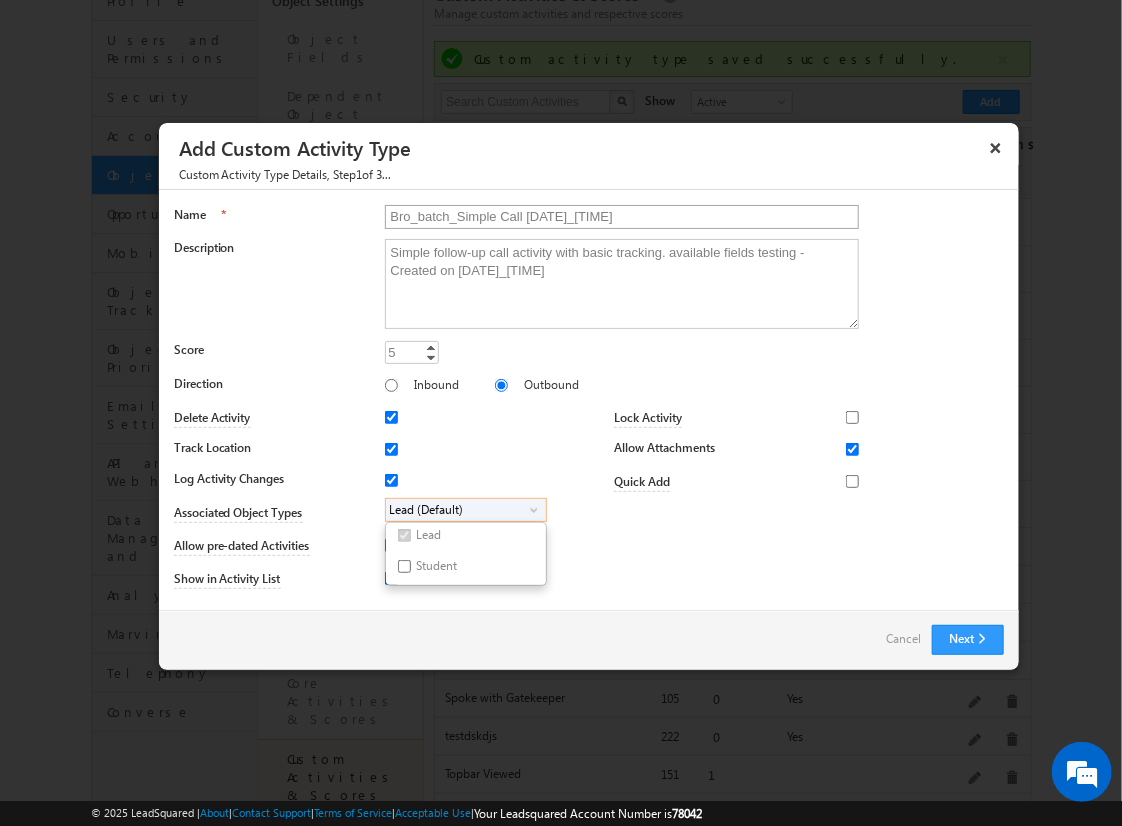 checkbox on "true" 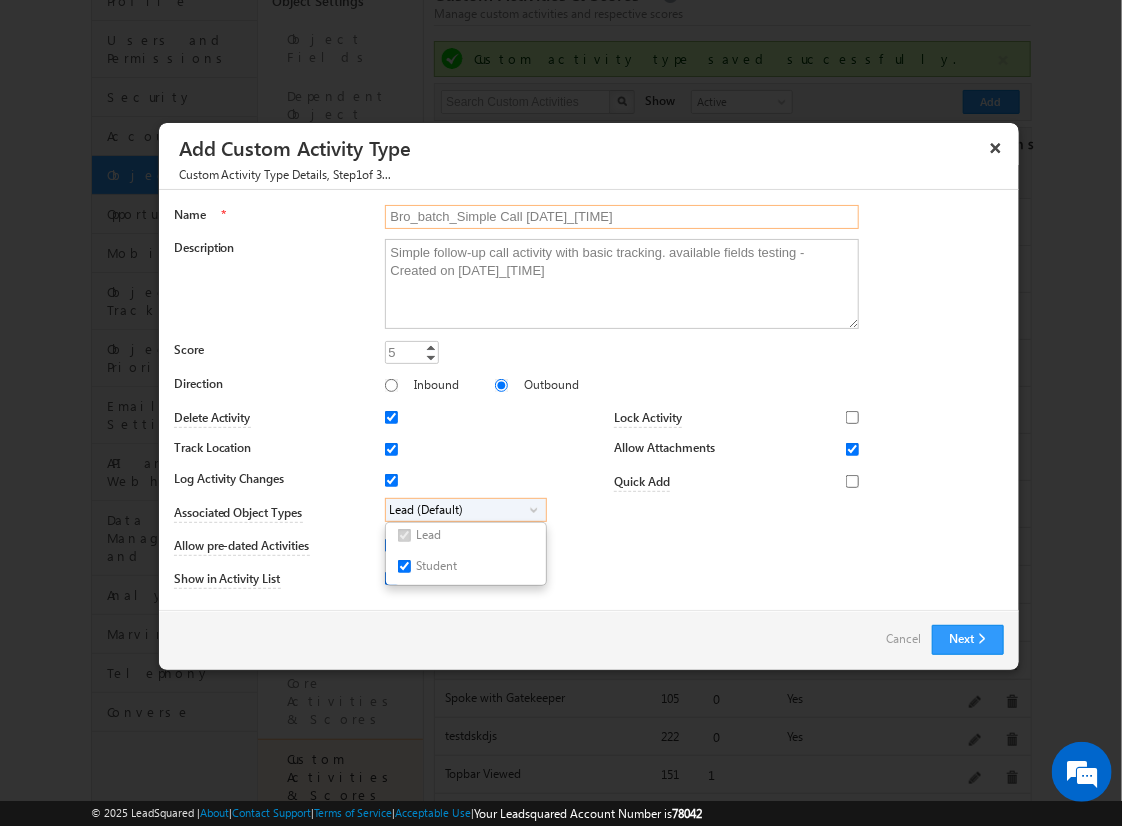 click on "Bro_batch_Simple Call [DATE]_[TIME]" at bounding box center (622, 217) 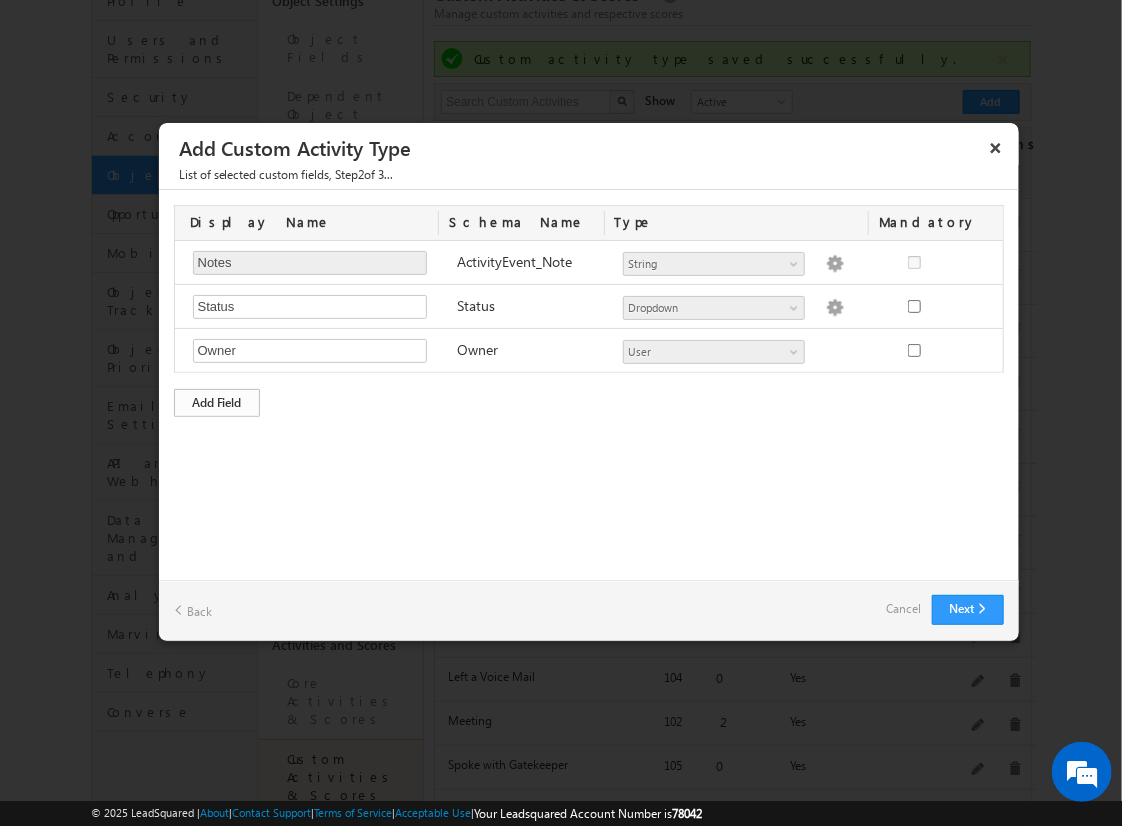 click on "Add Field" at bounding box center [217, 403] 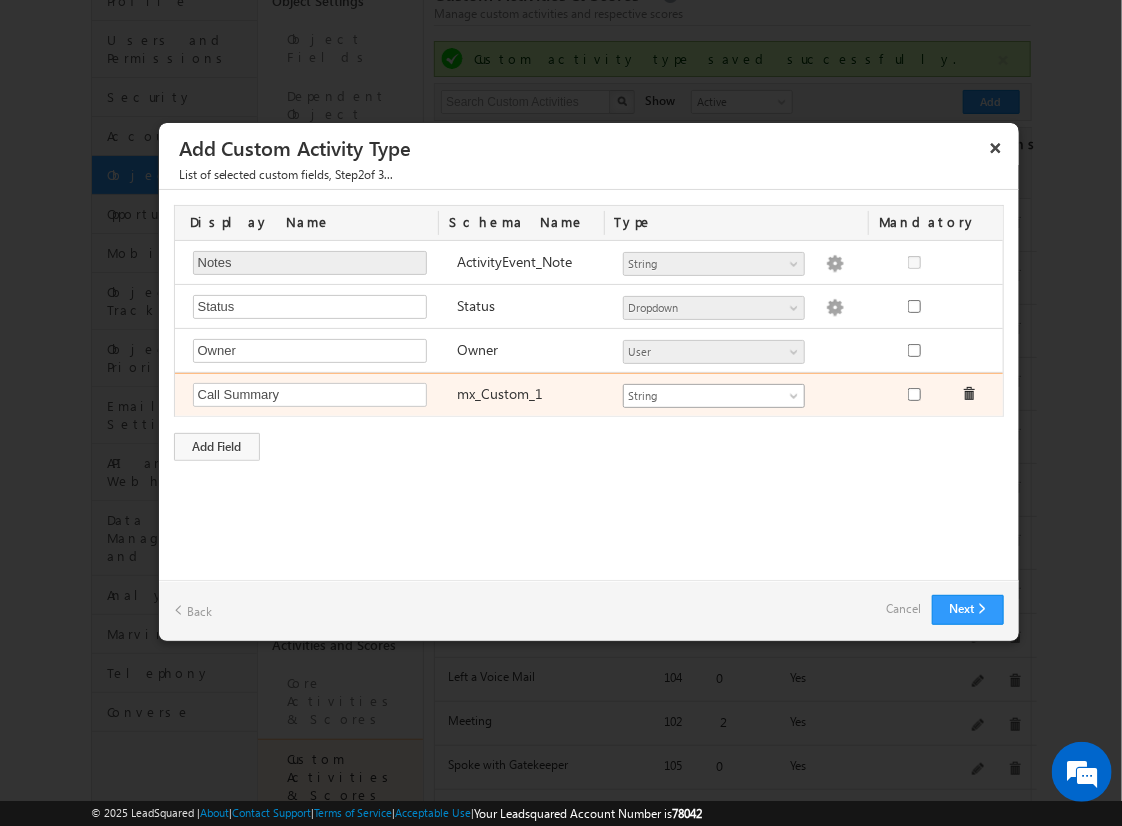 type on "Call Summary" 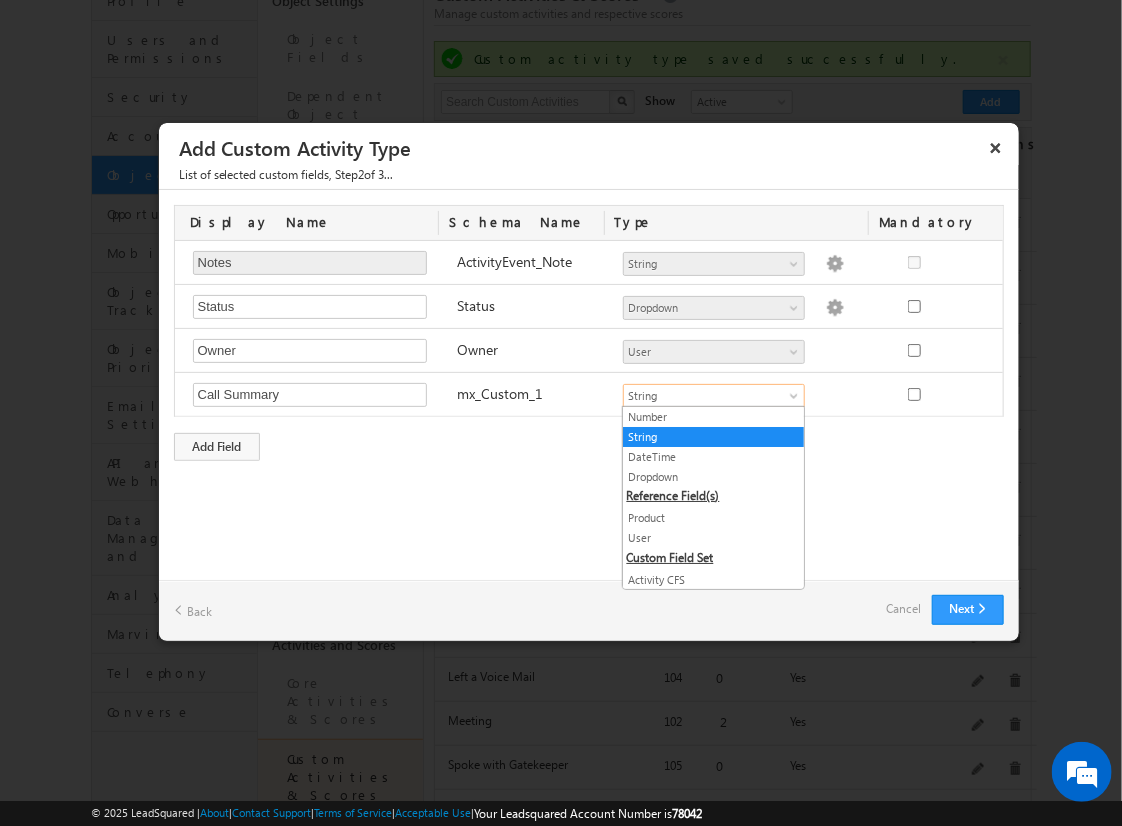 click on "String" at bounding box center [713, 437] 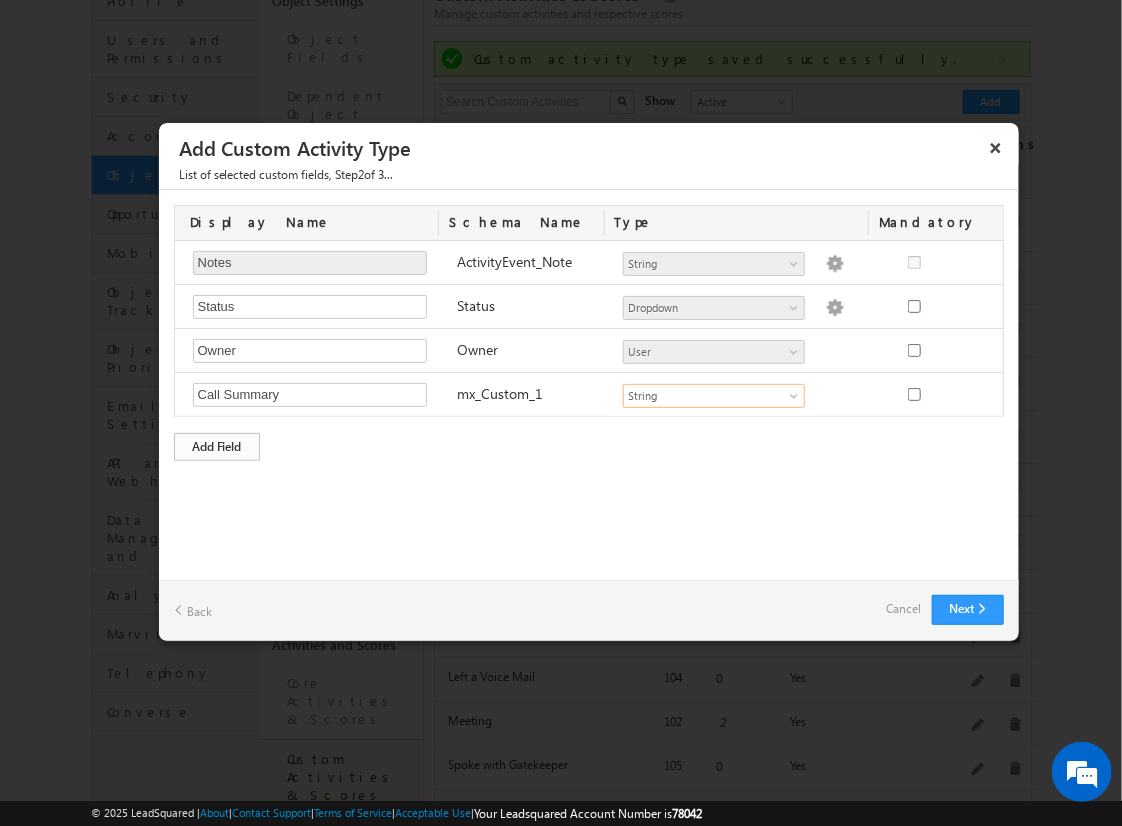 click on "Add Field" at bounding box center [217, 447] 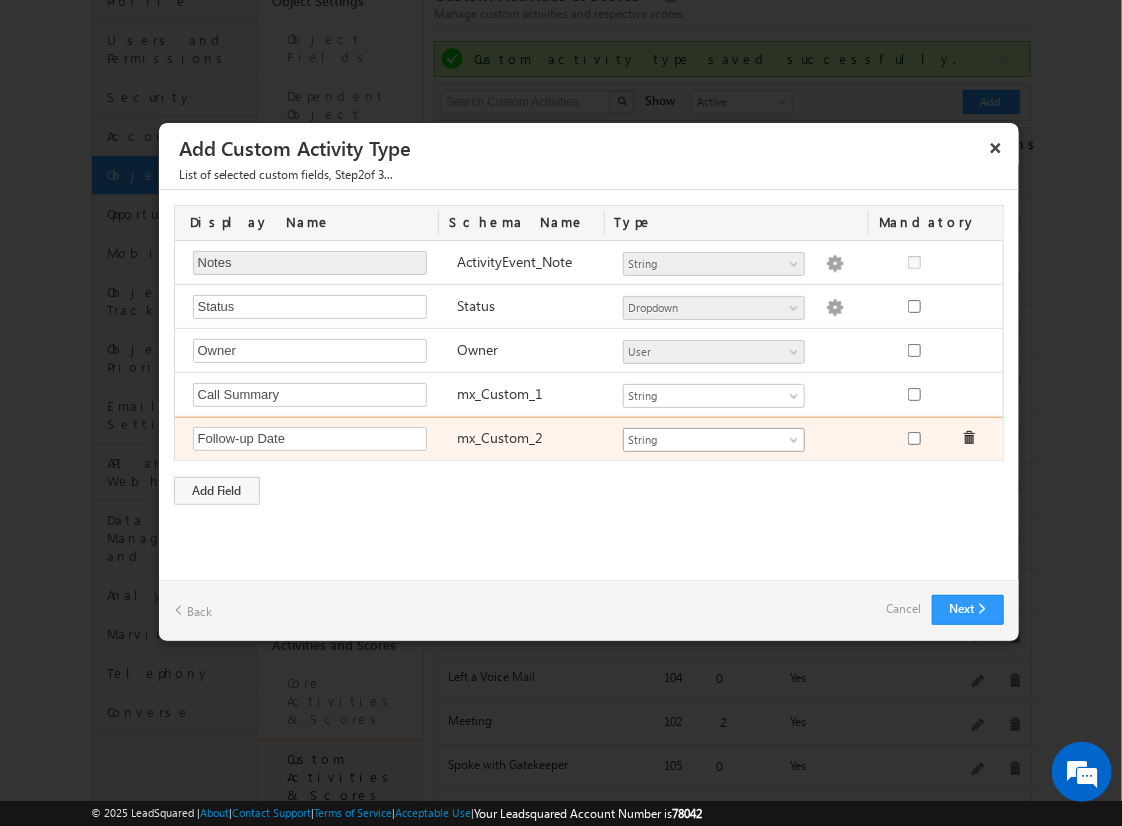 type on "Follow-up Date" 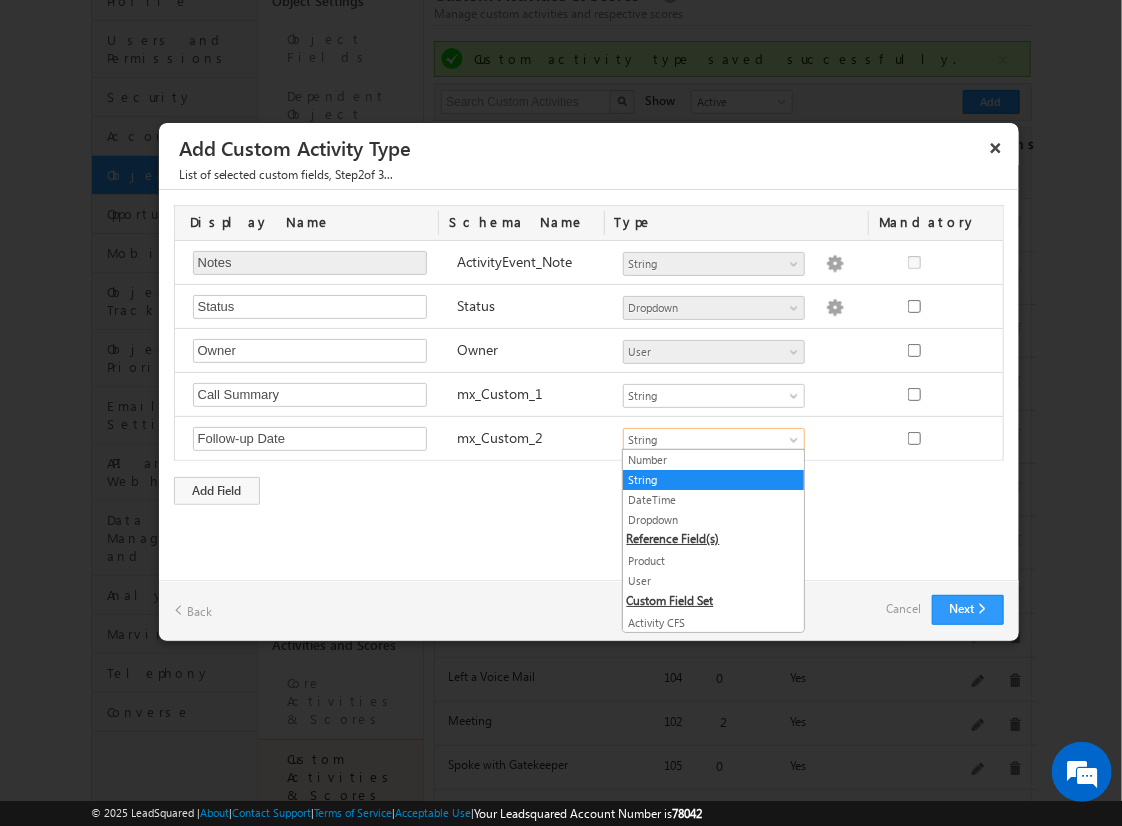 click on "DateTime" at bounding box center (713, 500) 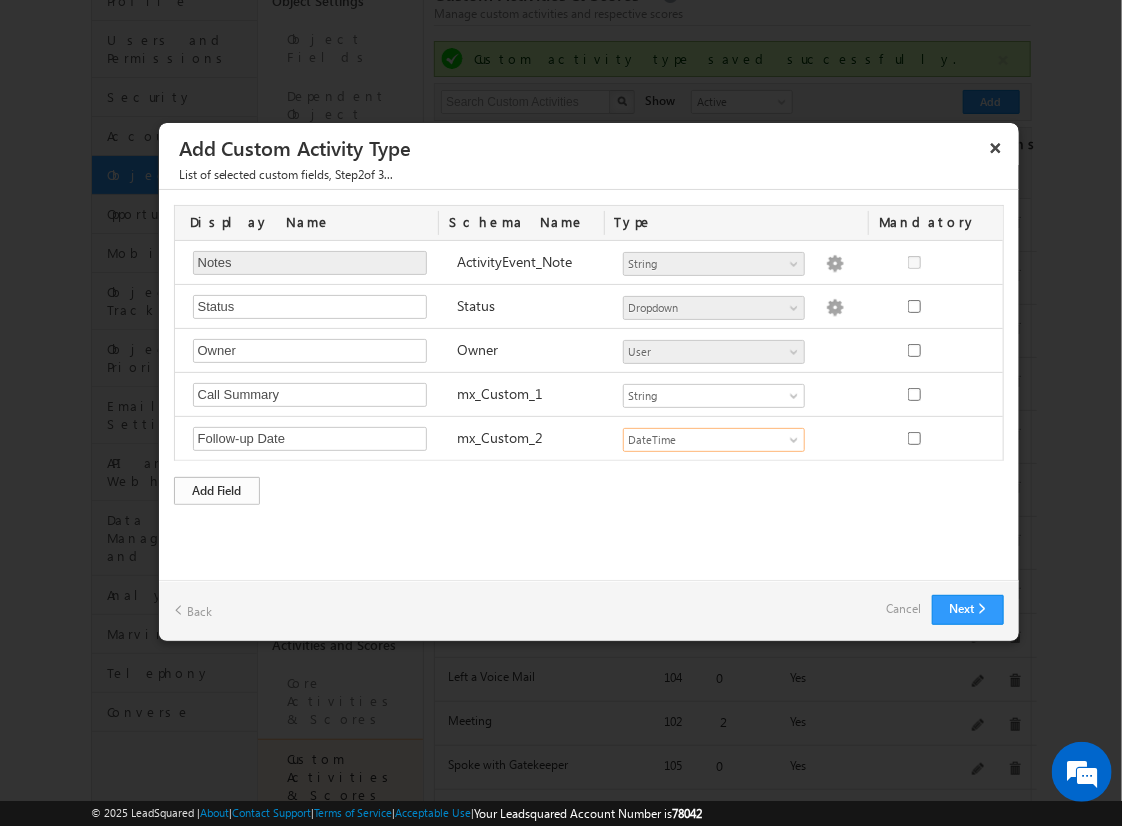 click on "Add Field" at bounding box center (217, 491) 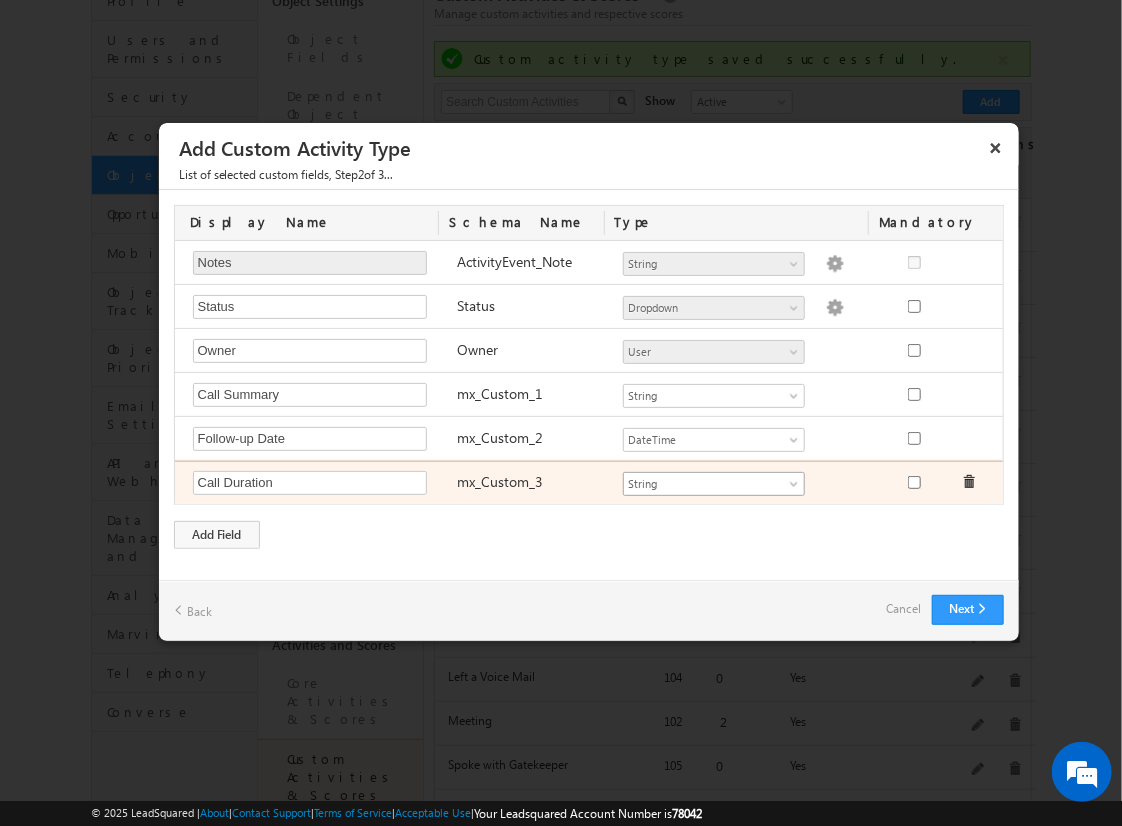type on "Call Duration" 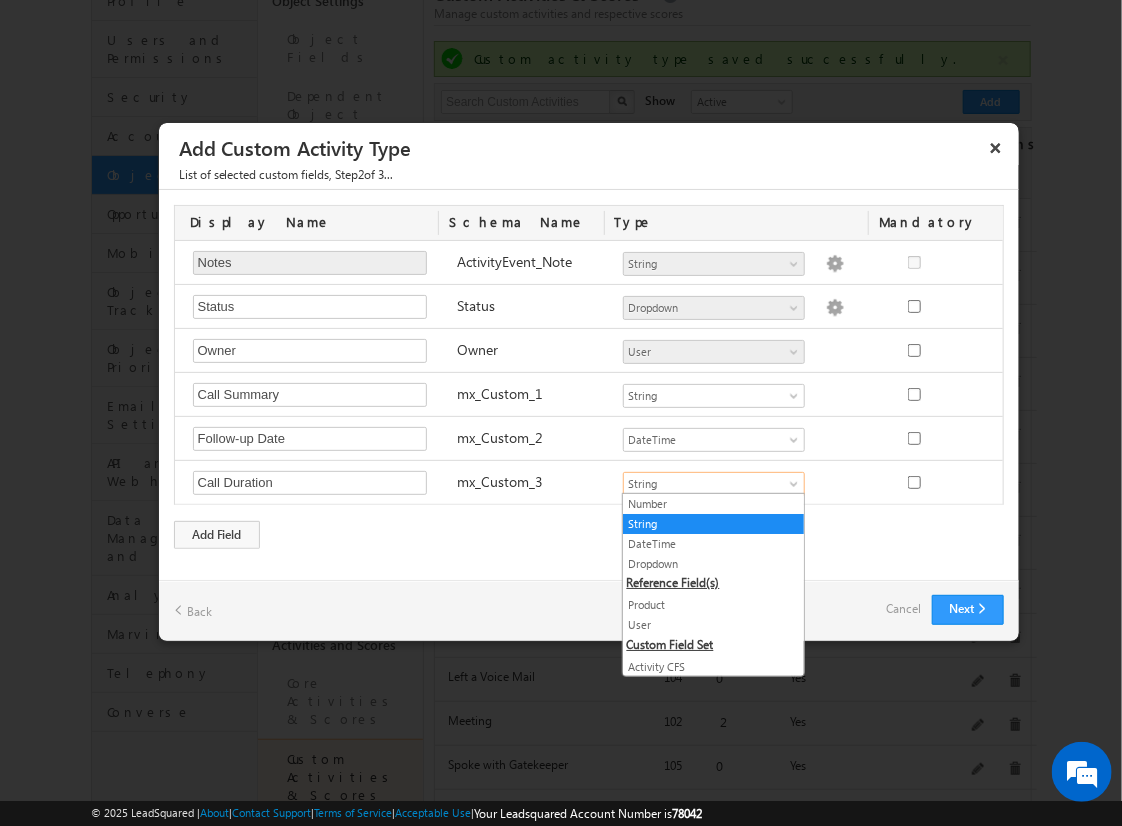 click on "Number" at bounding box center (713, 504) 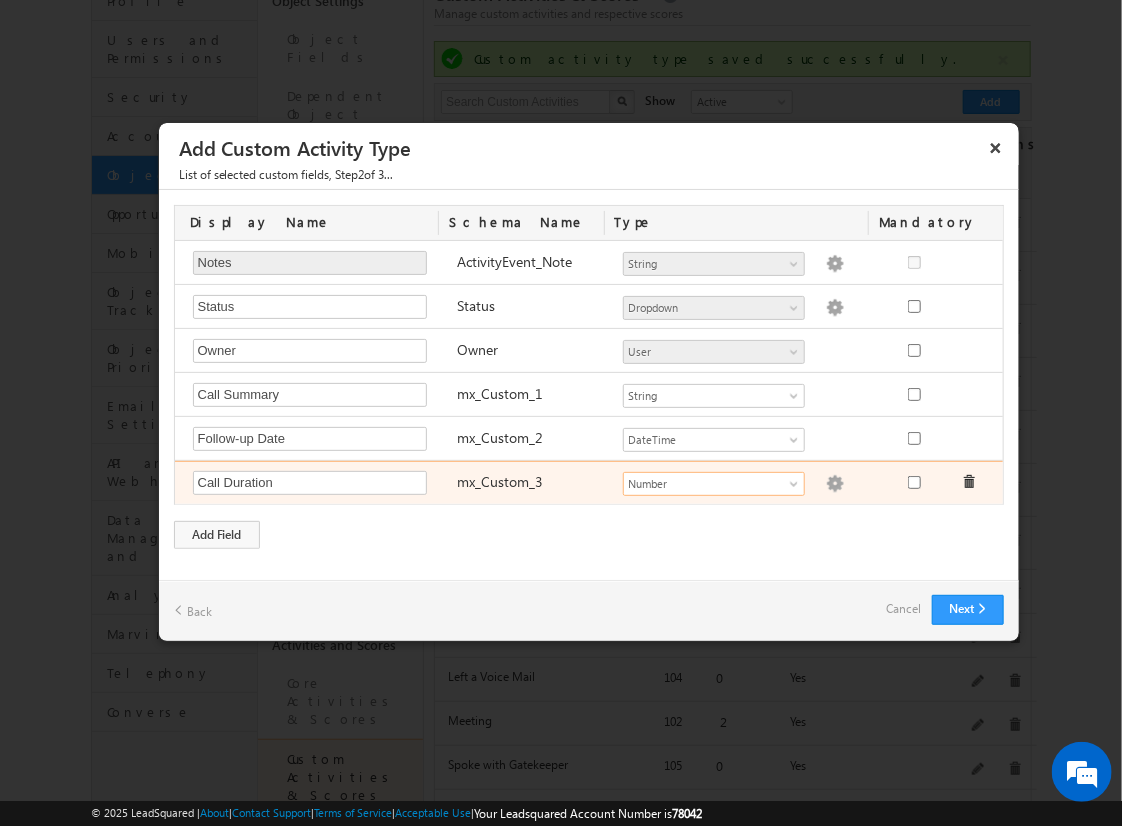 click at bounding box center (835, 484) 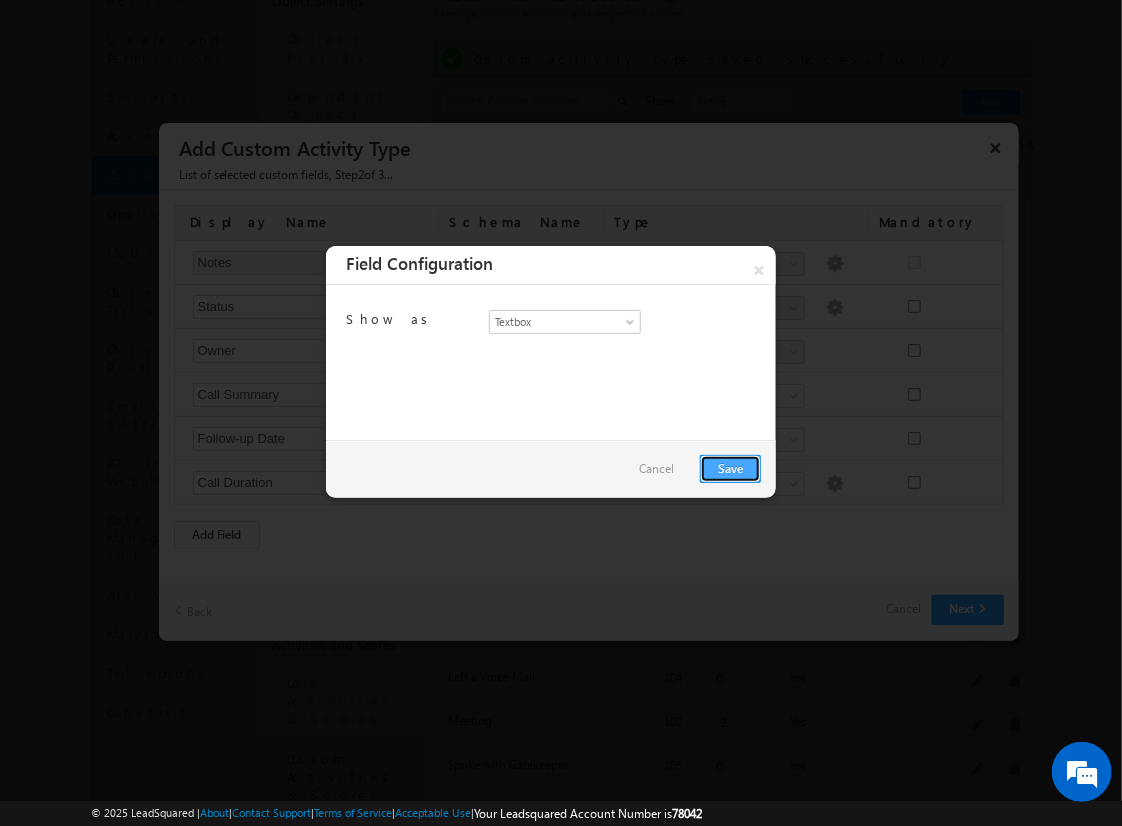 click on "Save" at bounding box center [730, 469] 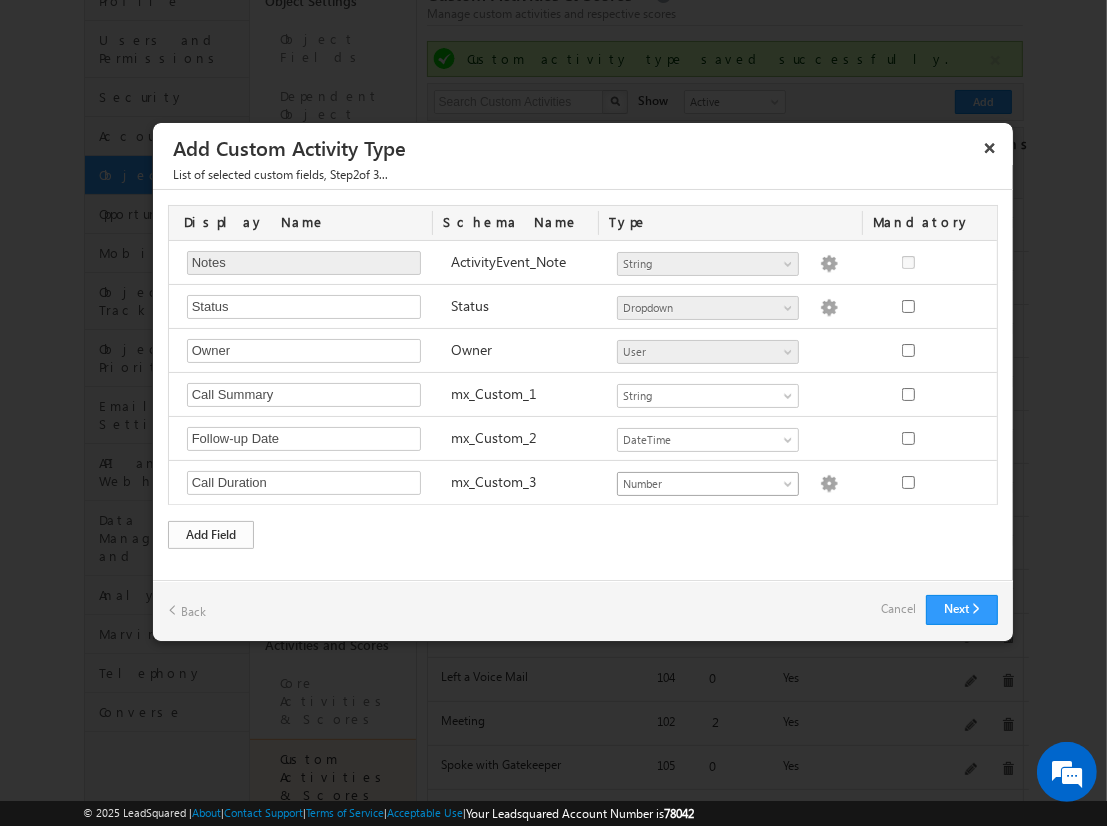 click on "Add Field" at bounding box center [211, 535] 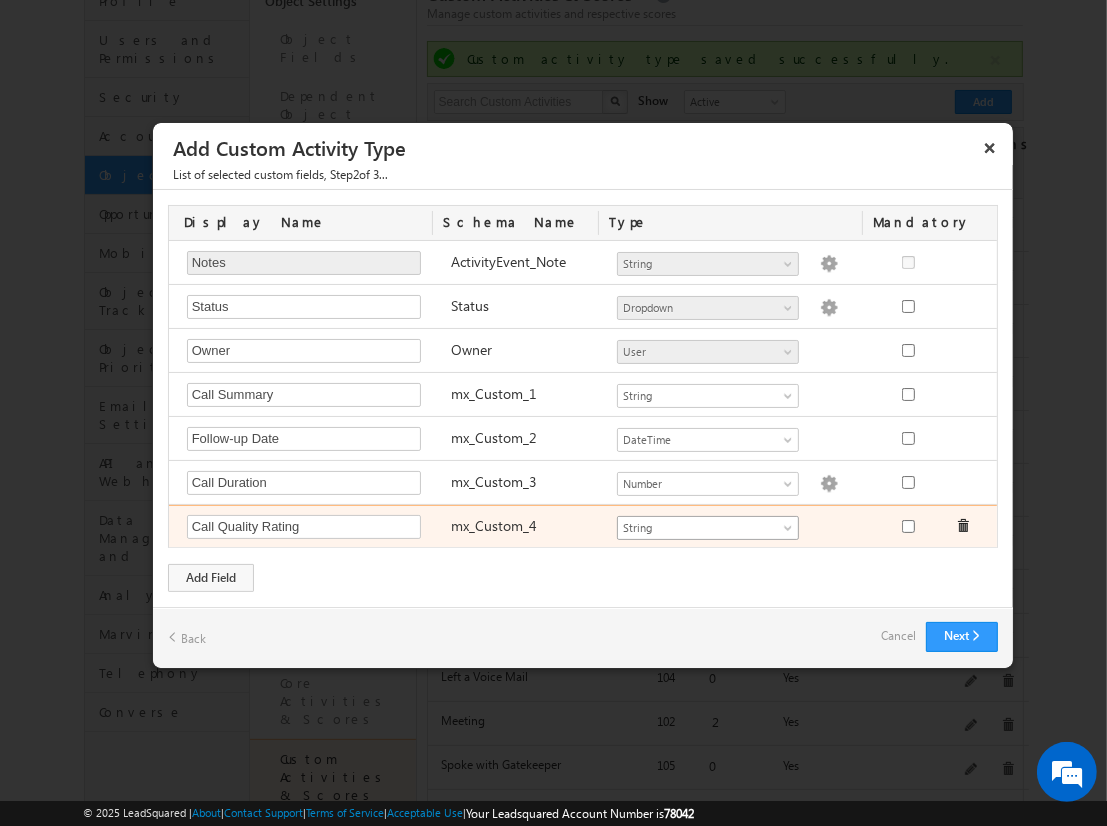 type on "Call Quality Rating" 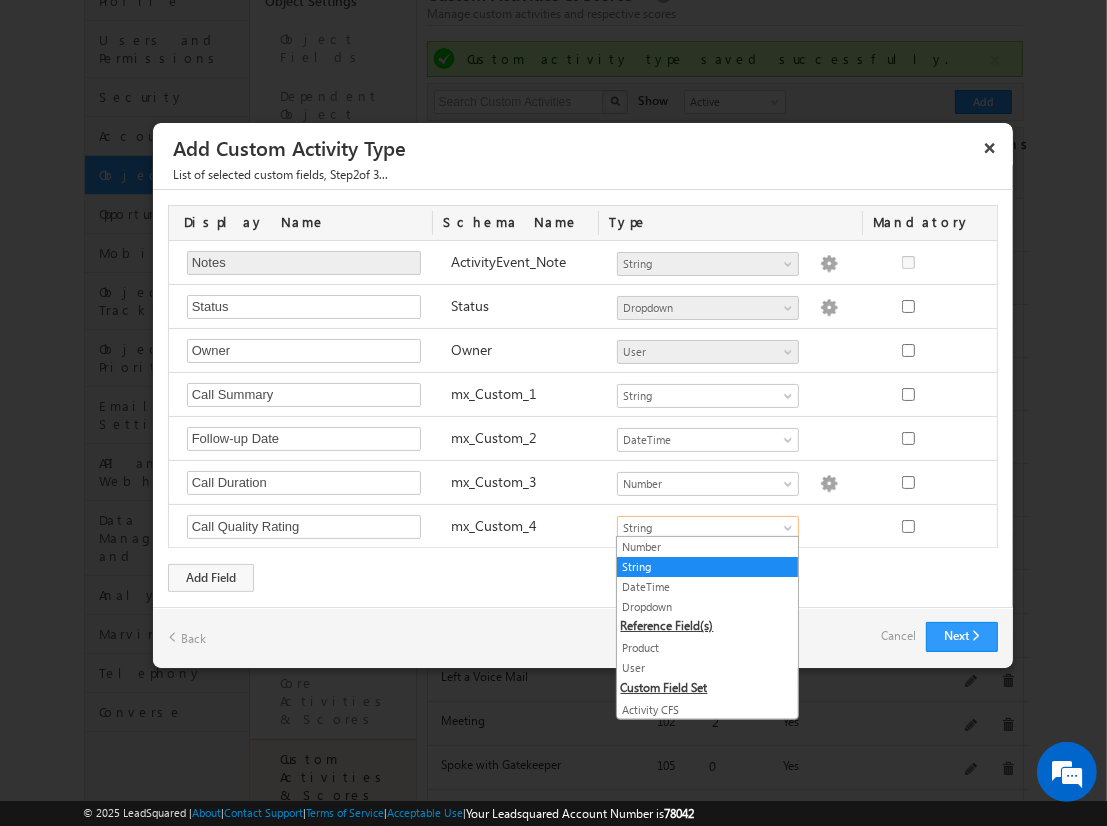 click on "Dropdown" at bounding box center (707, 607) 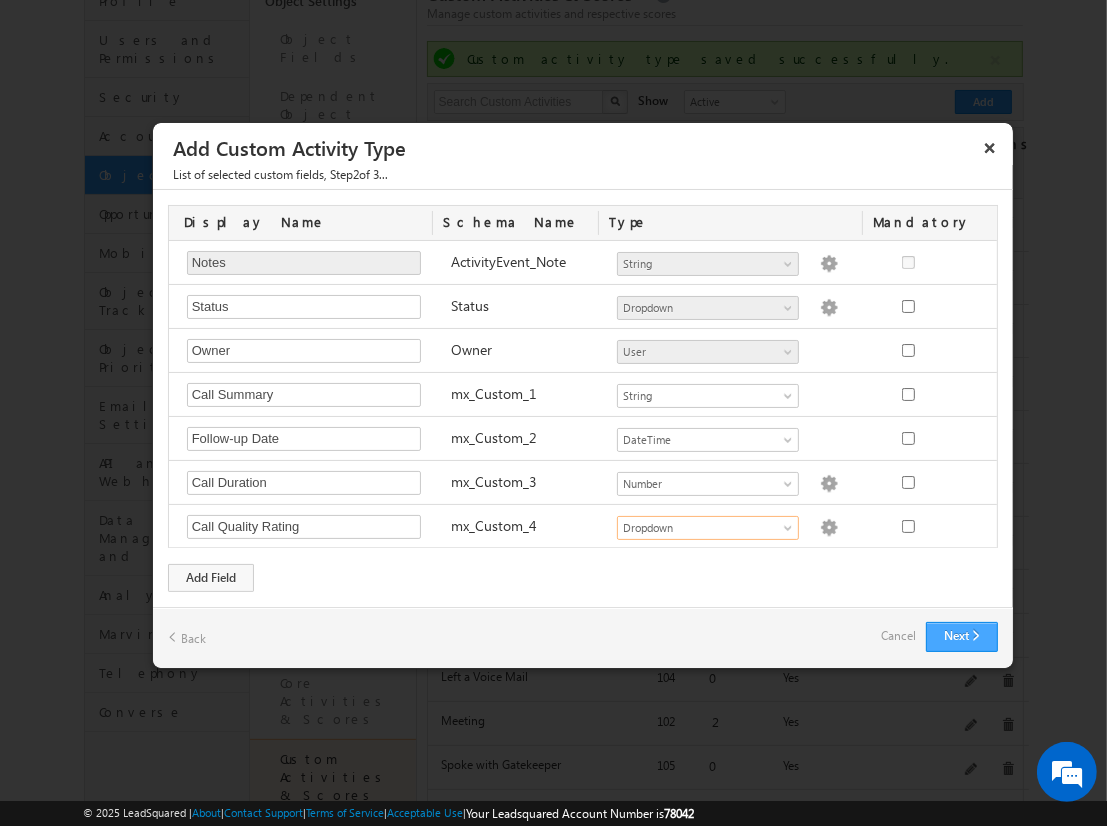 click on "Next" at bounding box center (962, 637) 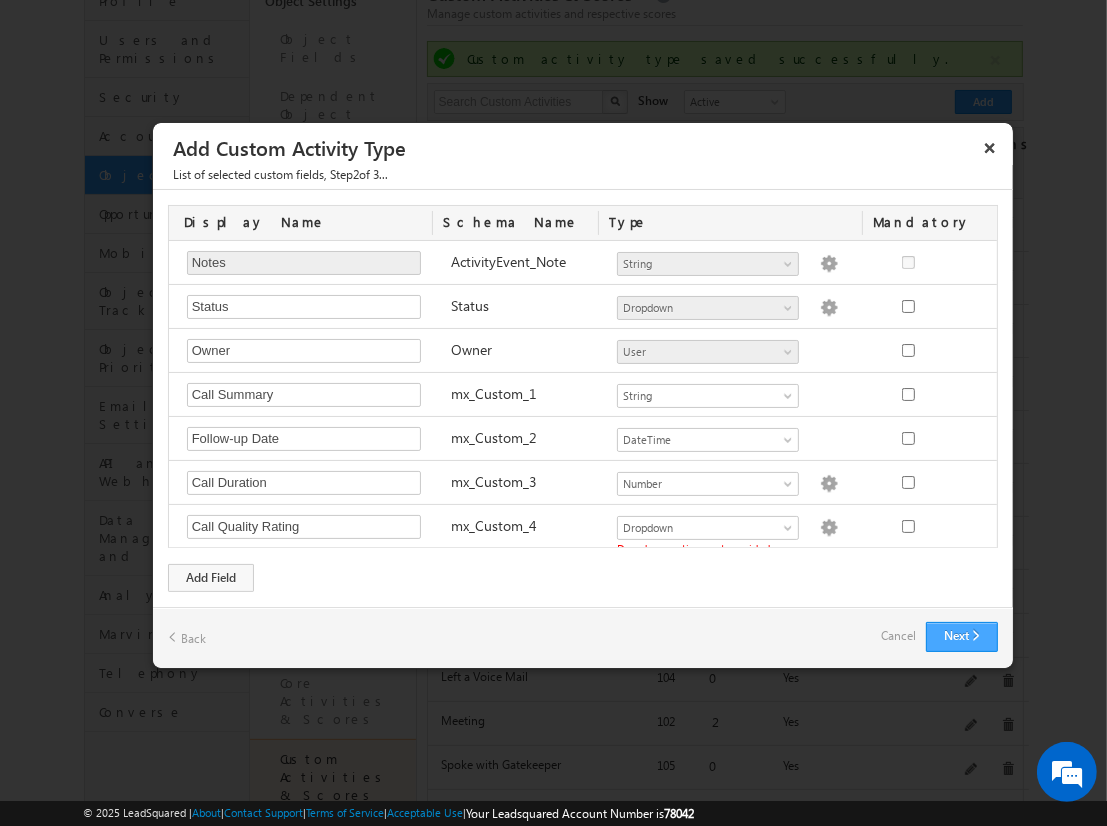 type 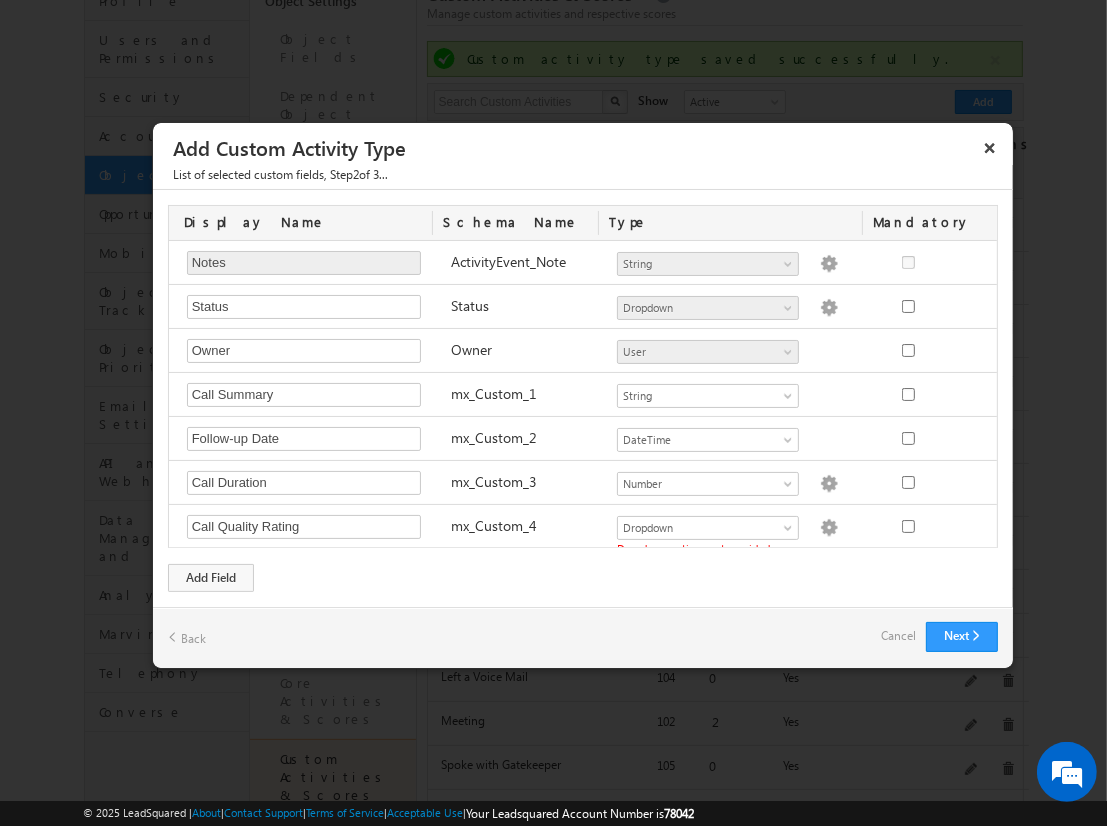 click on "Cancel" at bounding box center [898, 636] 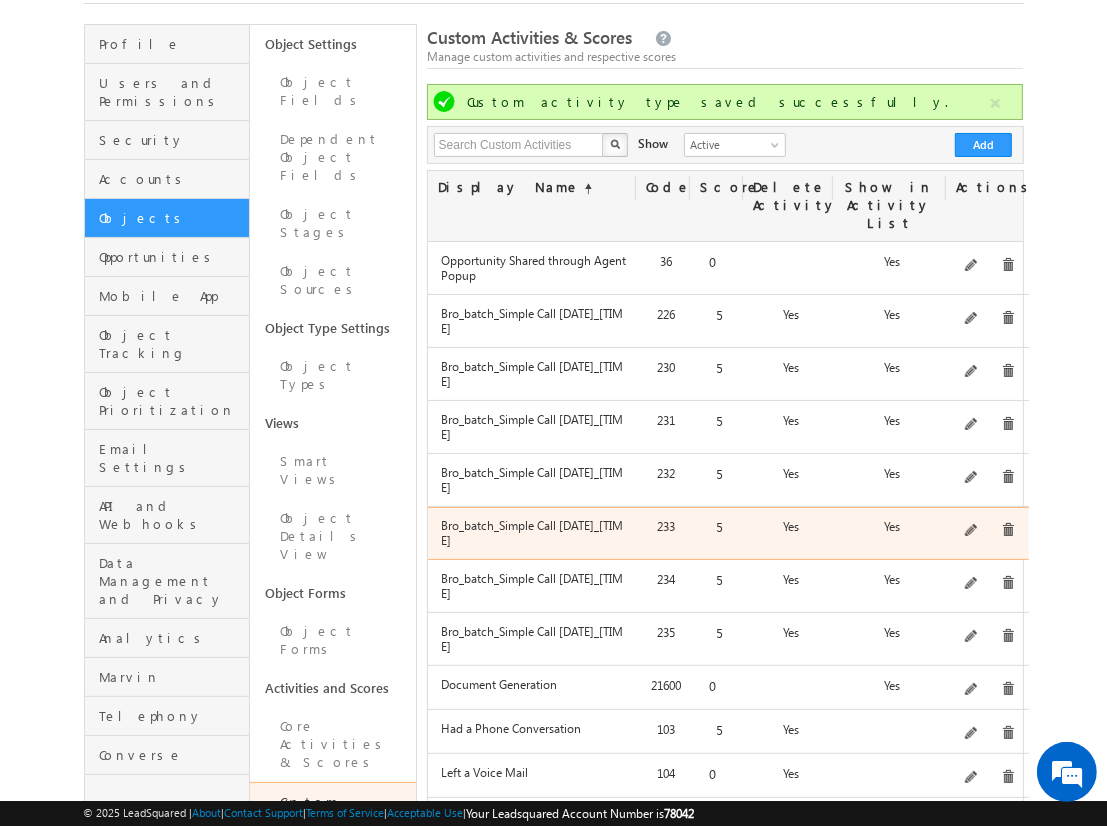 scroll, scrollTop: 0, scrollLeft: 0, axis: both 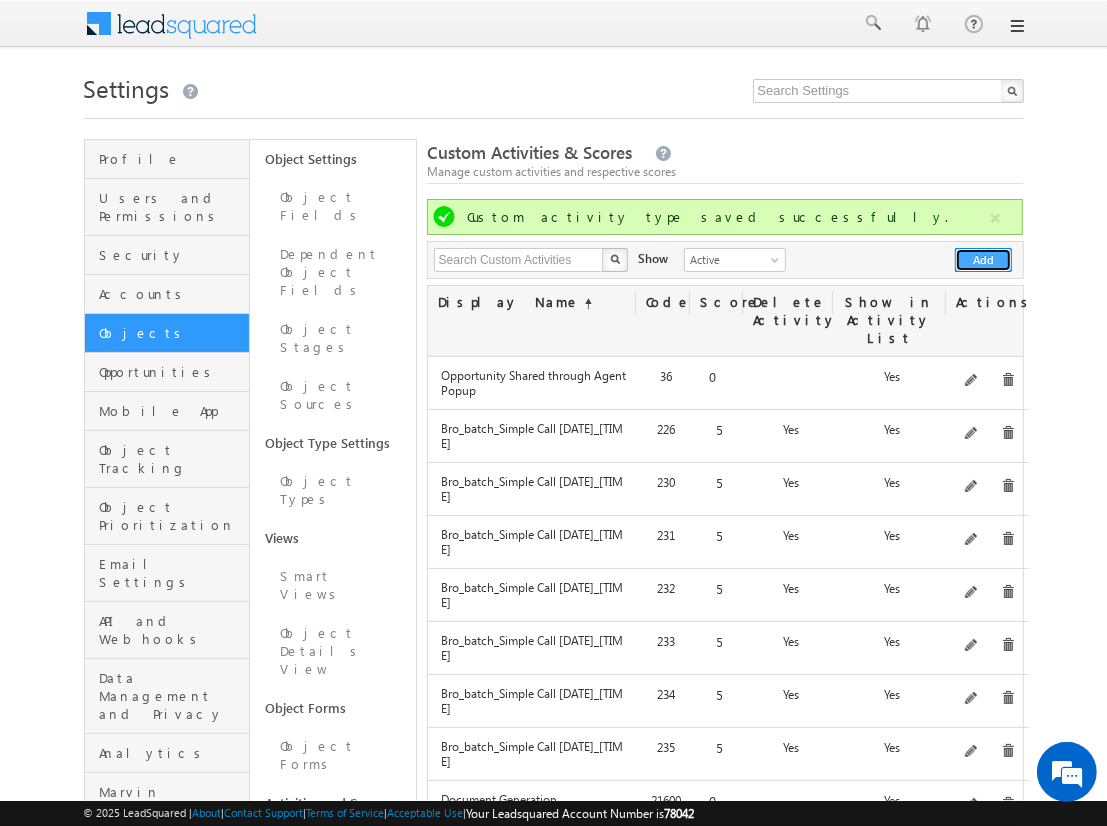 click on "Add" at bounding box center [983, 260] 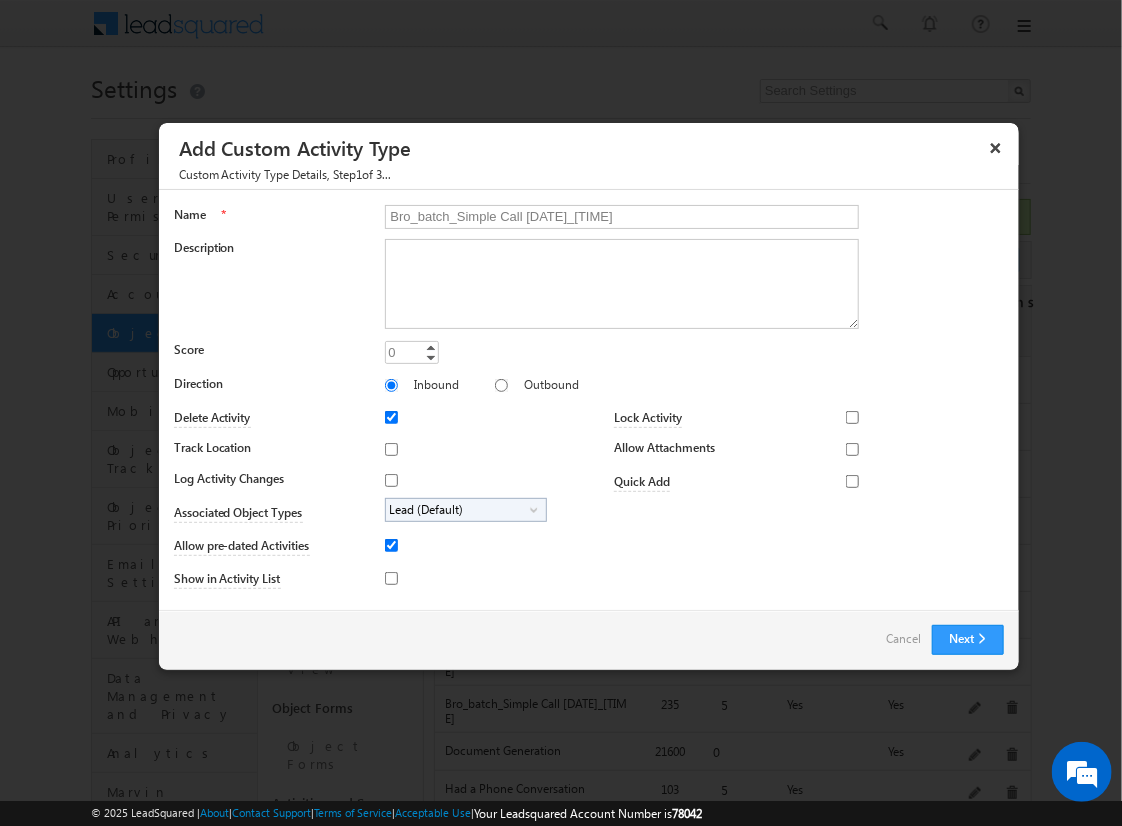 type on "Bro_batch_Simple Call [DATE]_[TIME]" 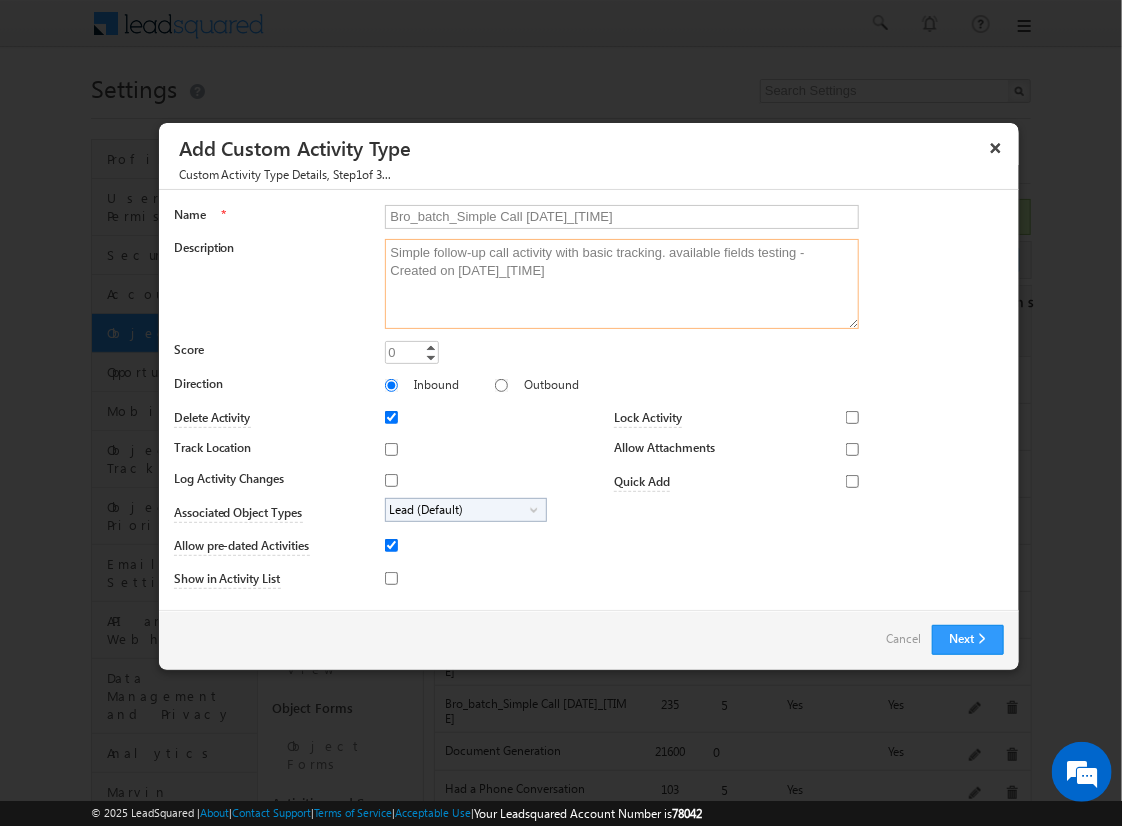 type on "Simple follow-up call activity with basic tracking. available fields testing - Created on [DATE]_[TIME]" 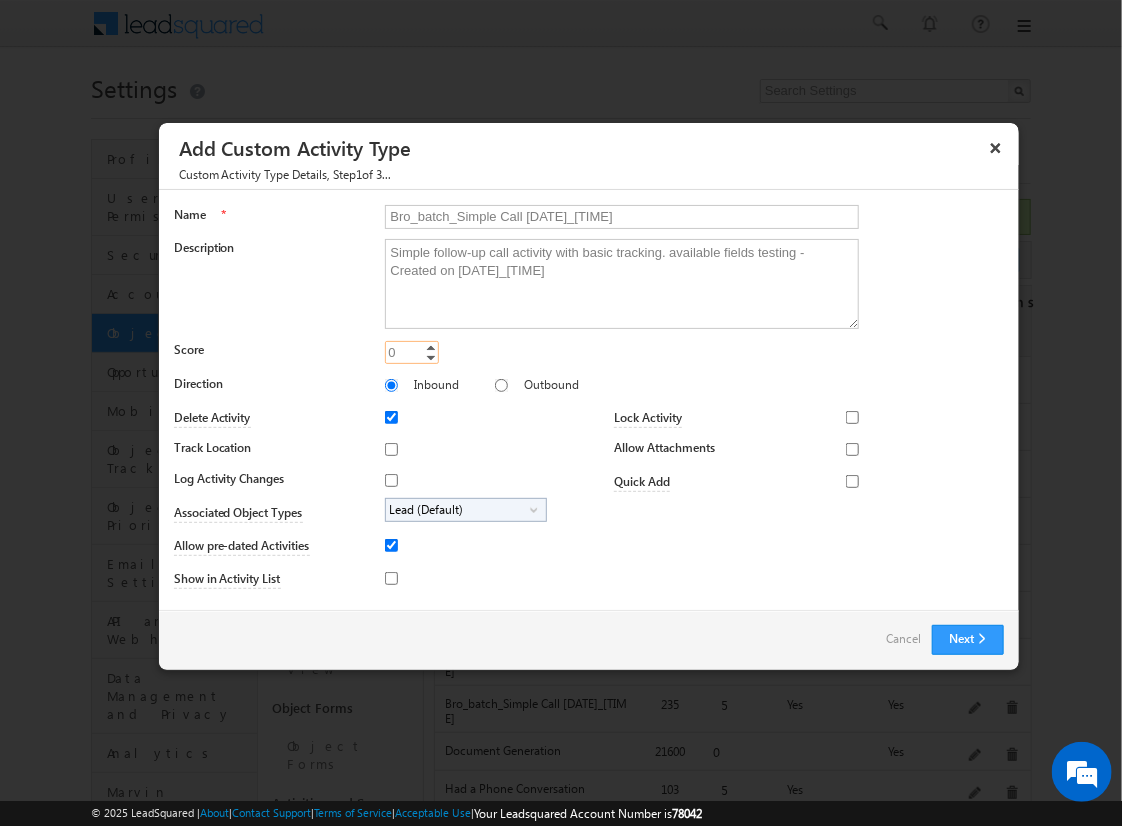 type on "5" 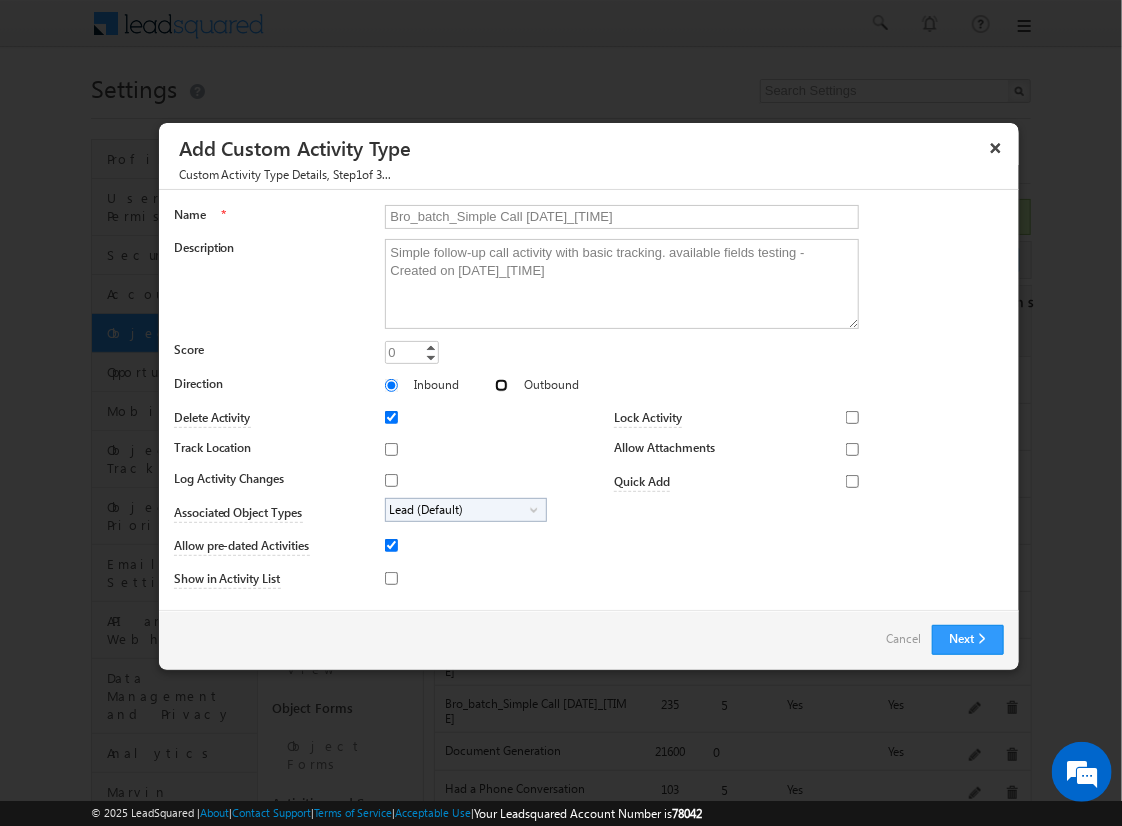 click on "Outbound" at bounding box center (501, 385) 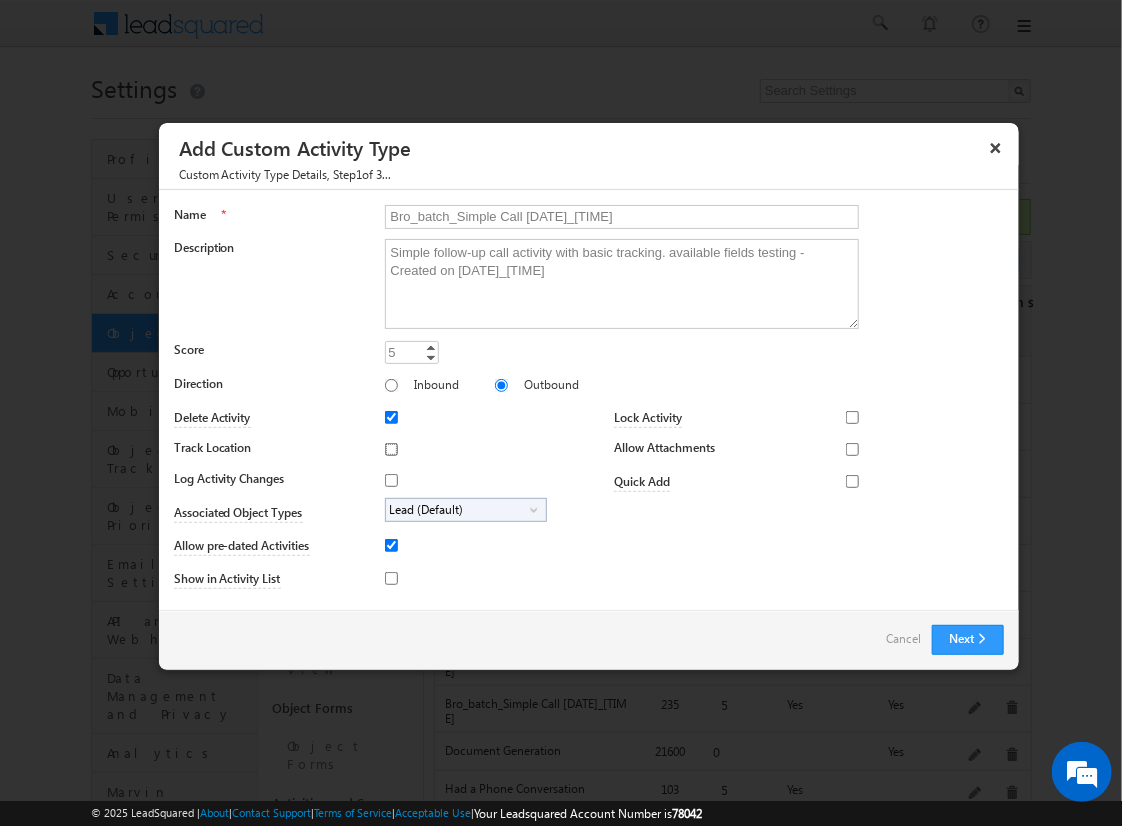 click on "Track Location" at bounding box center [391, 449] 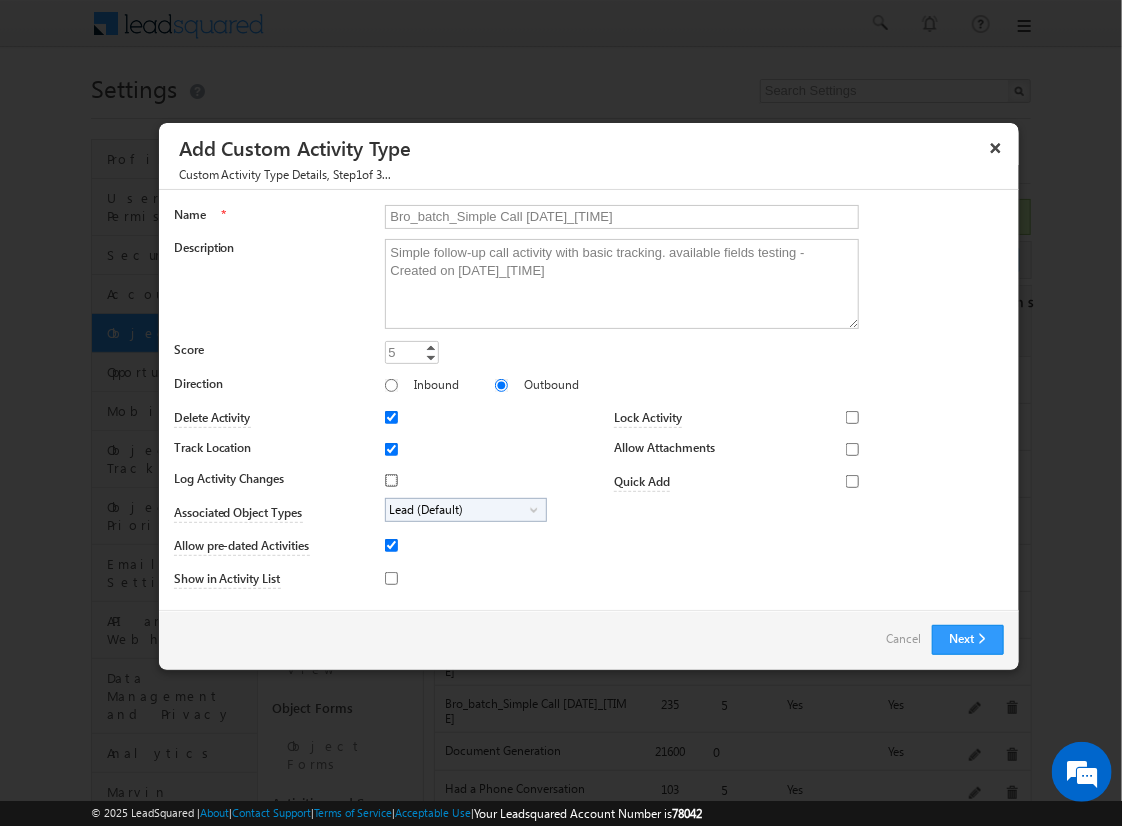 click on "Log Activity Changes" at bounding box center [391, 480] 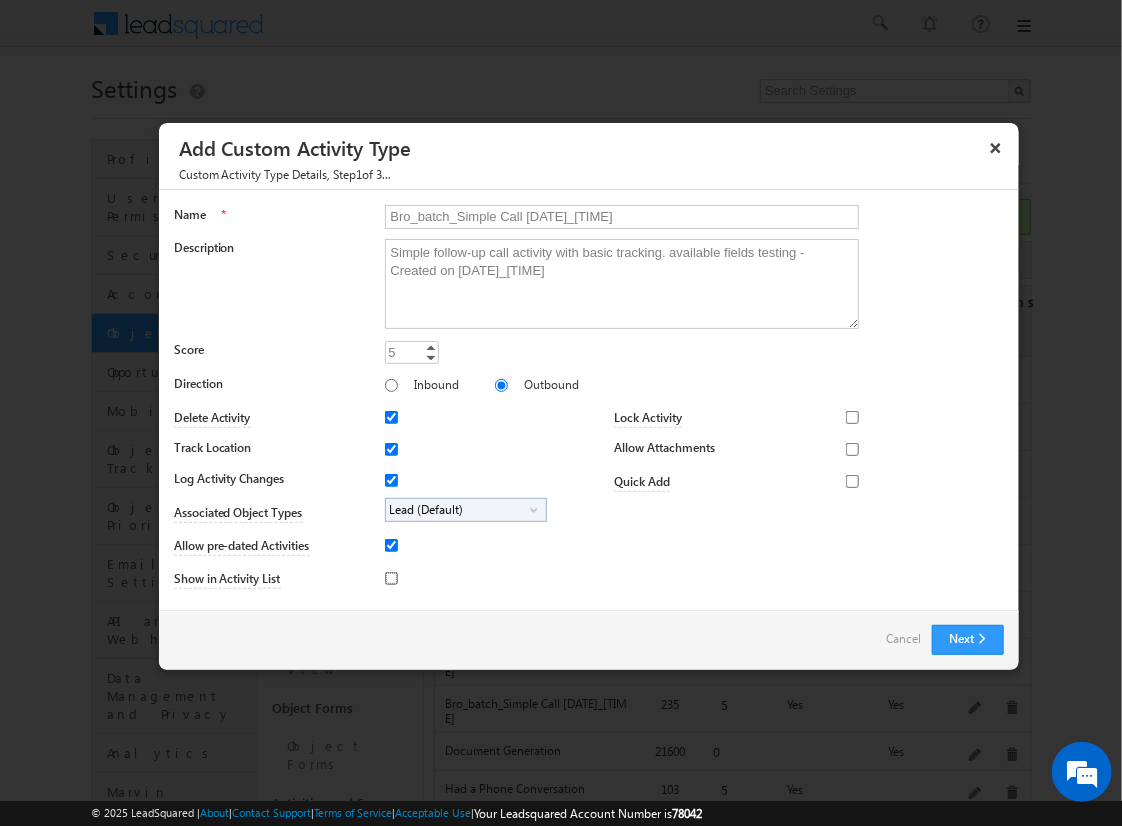 click on "Show in Activity List" at bounding box center [391, 578] 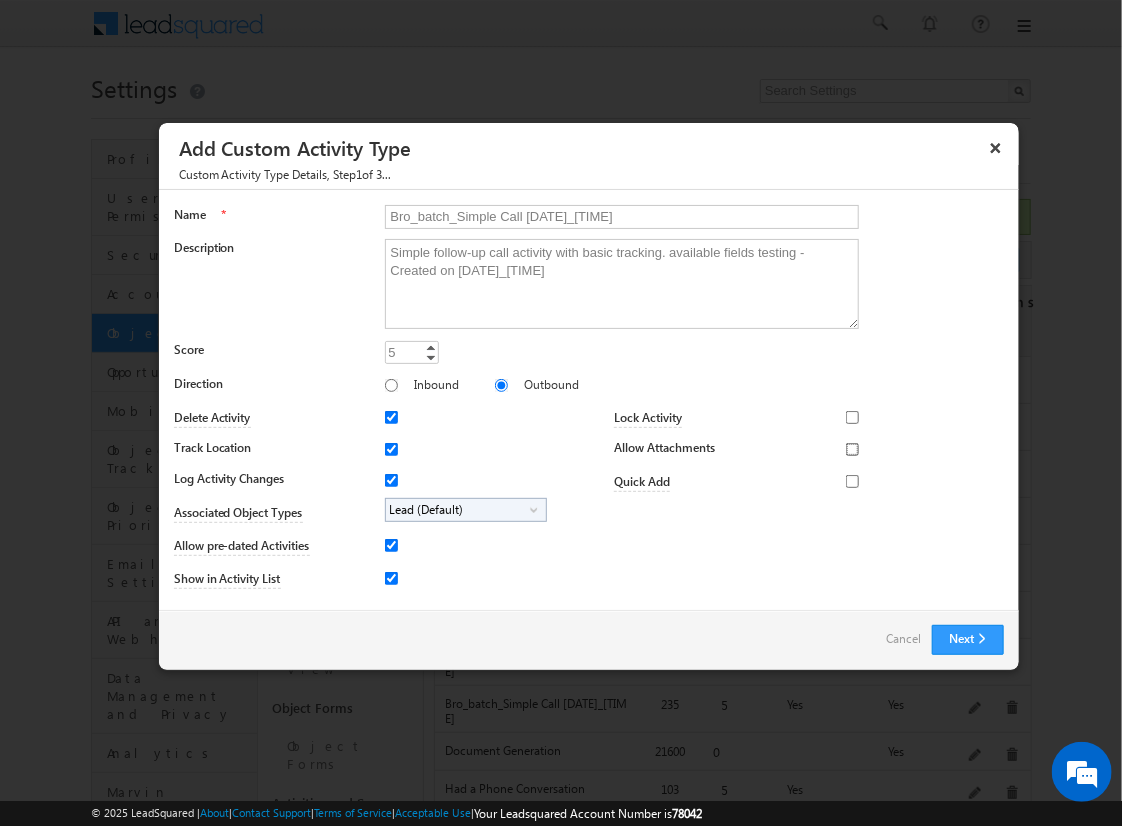 click on "Allow Attachments" at bounding box center (852, 449) 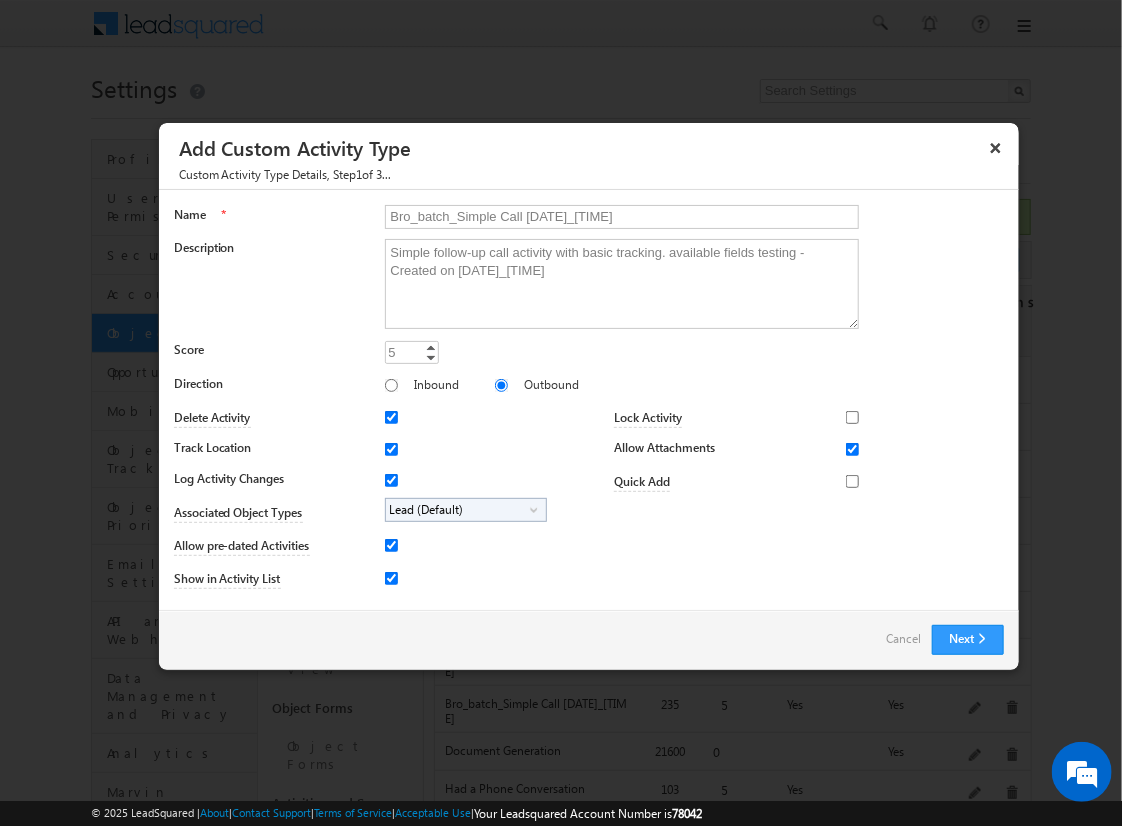 click on "Lead (Default)" at bounding box center (458, 510) 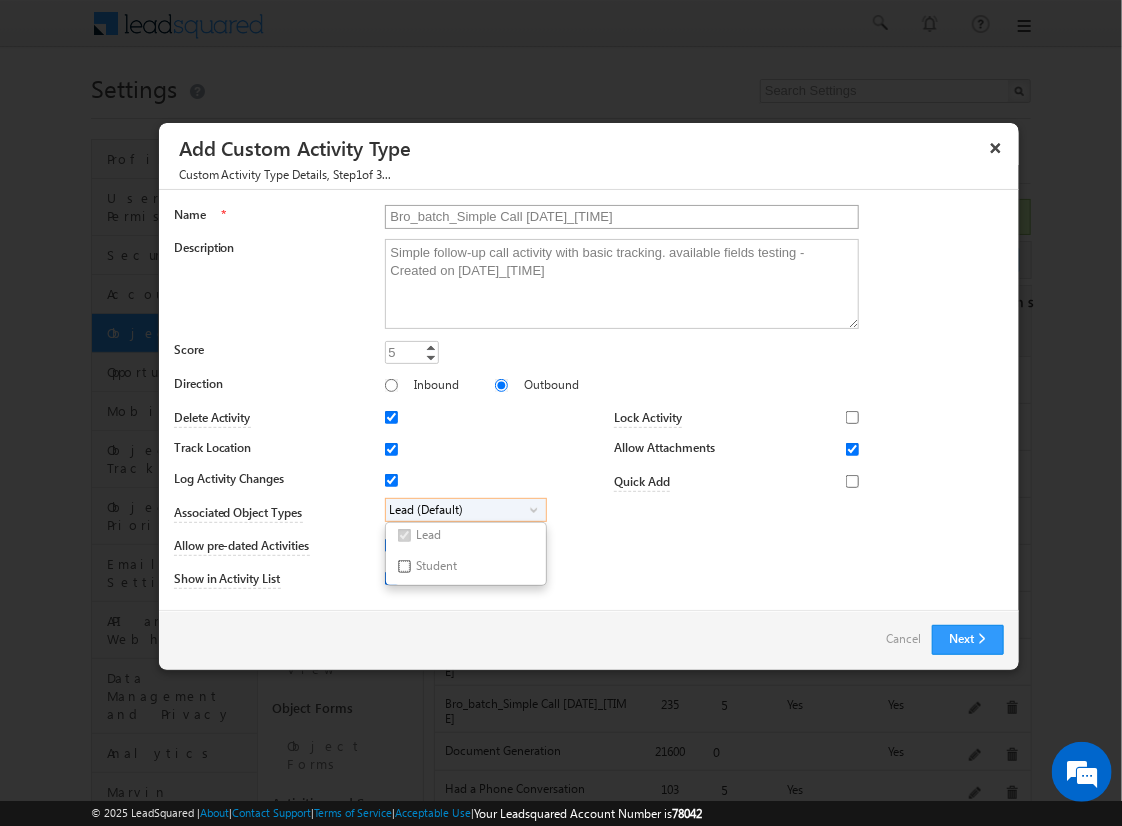 click on "Student" at bounding box center [404, 566] 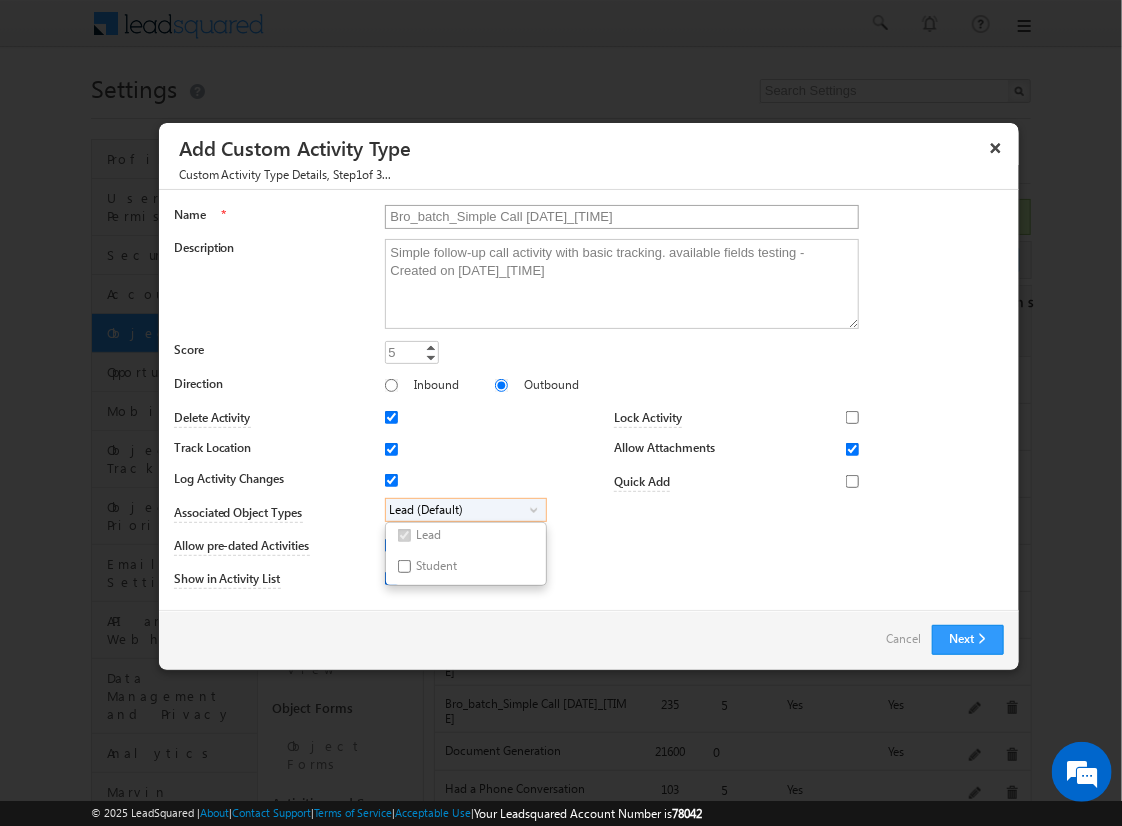 checkbox on "true" 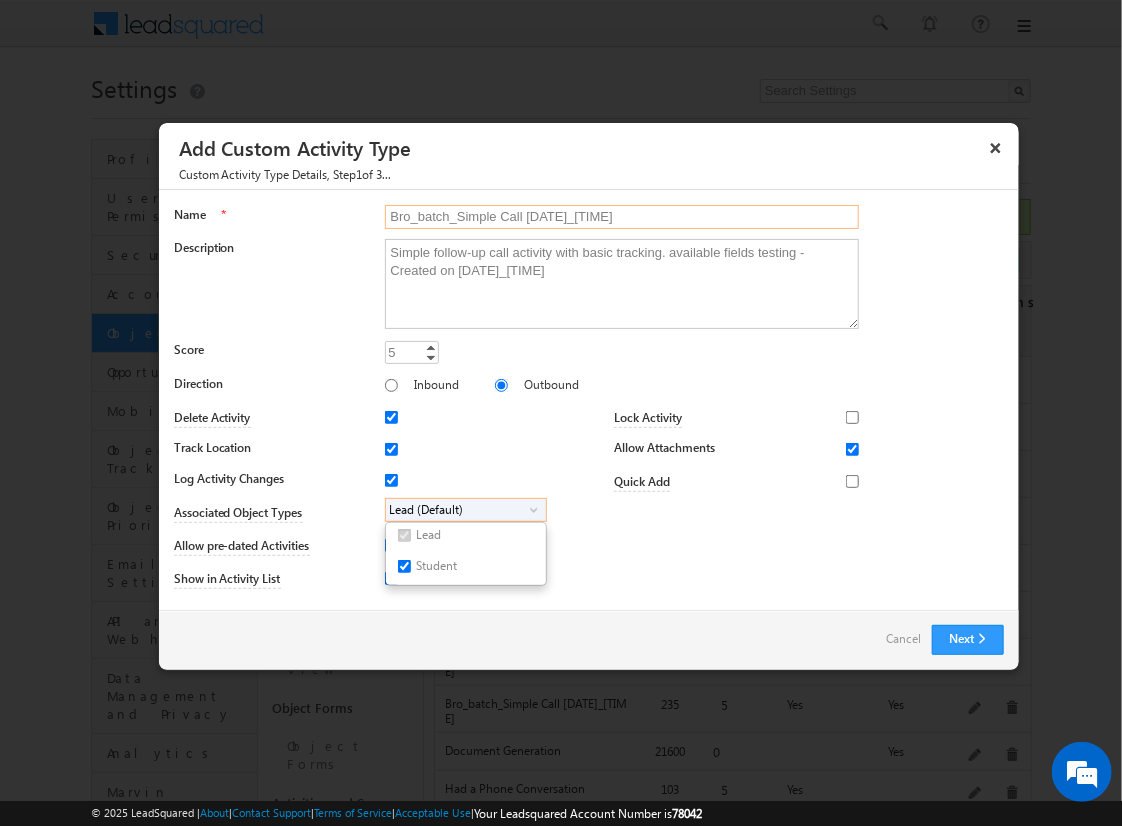 click on "Bro_batch_Simple Call [DATE]_[TIME]" at bounding box center (622, 217) 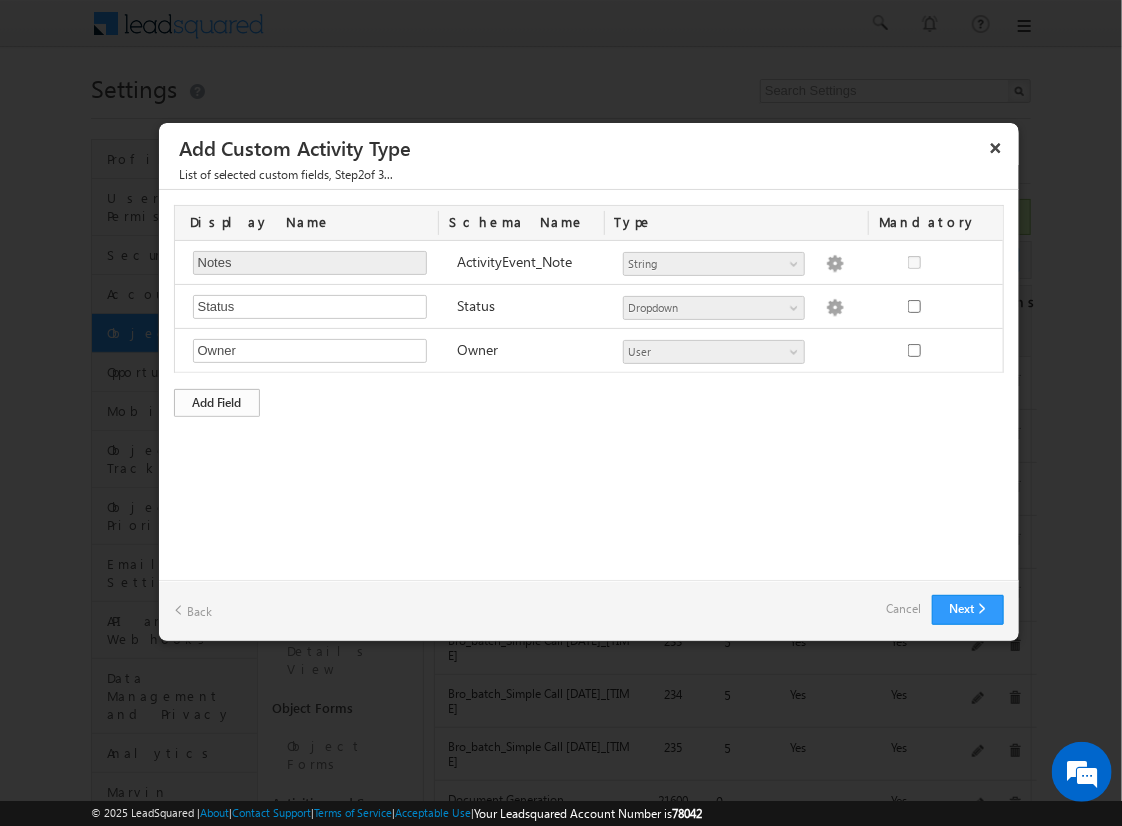 click on "Add Field" at bounding box center (217, 403) 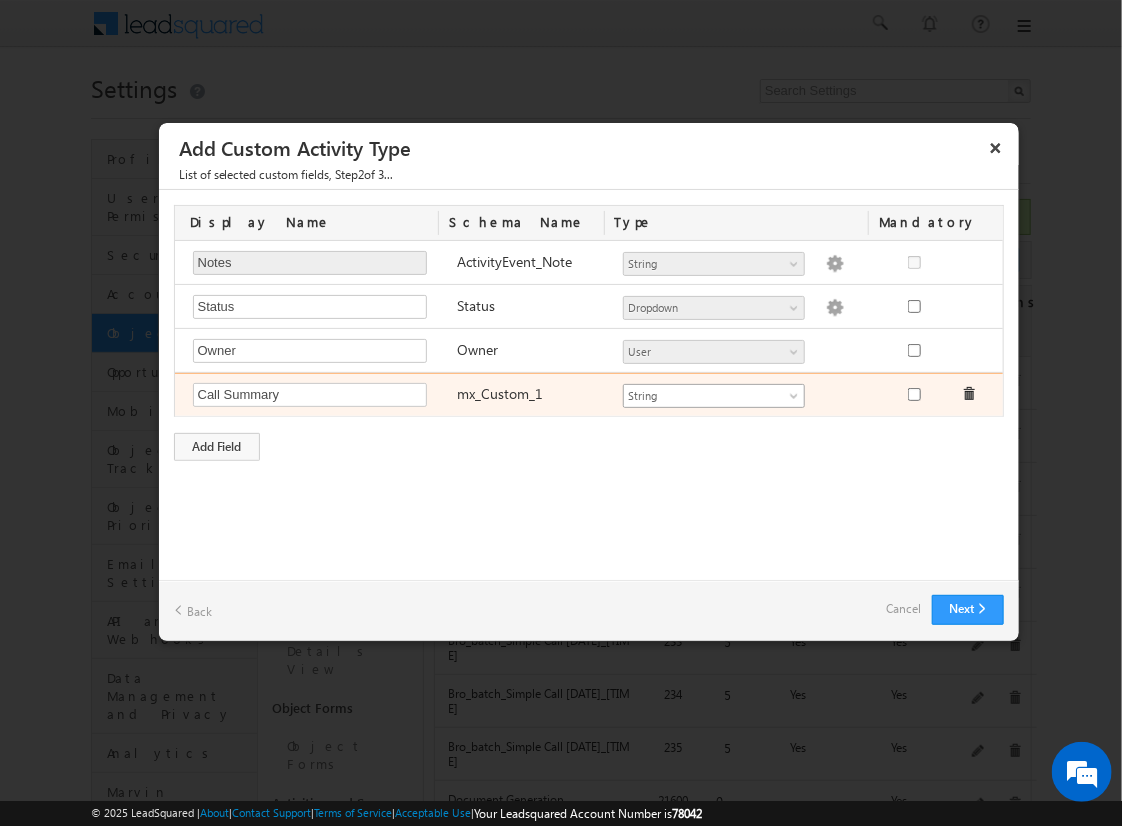 type on "Call Summary" 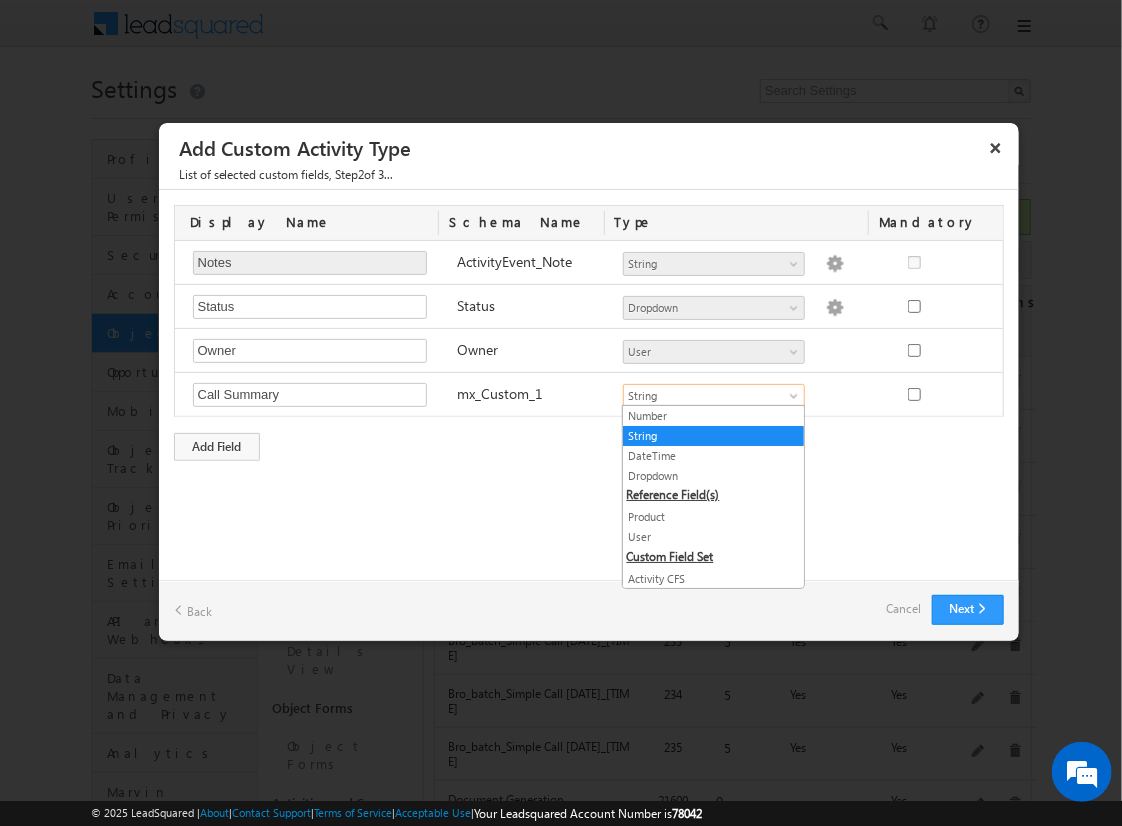 click on "String" at bounding box center [713, 436] 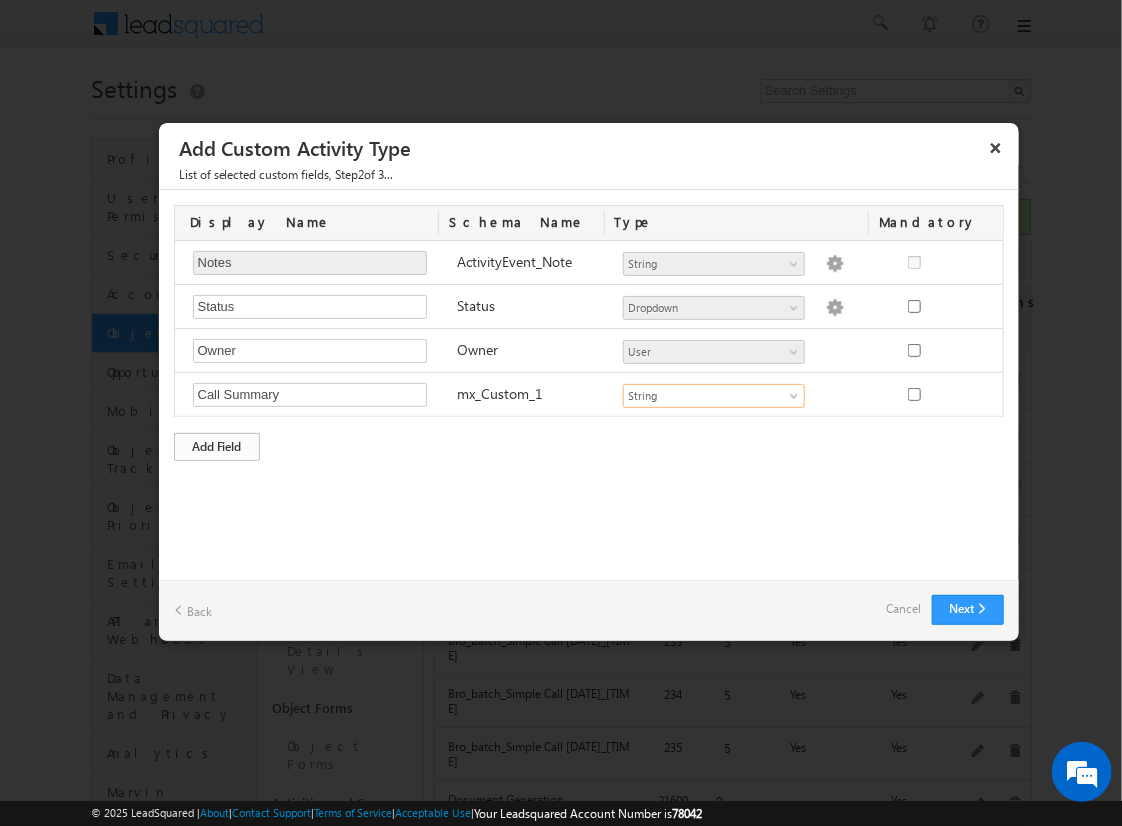 click on "Add Field" at bounding box center [217, 447] 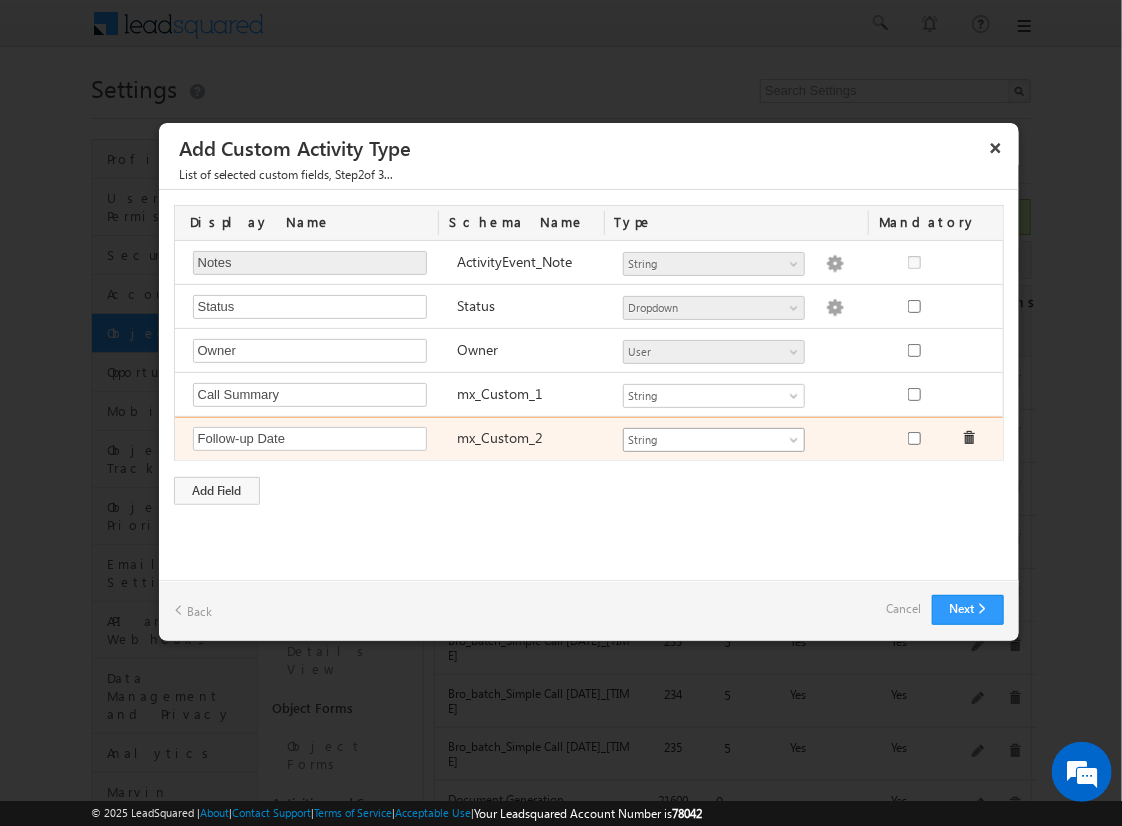 type on "Follow-up Date" 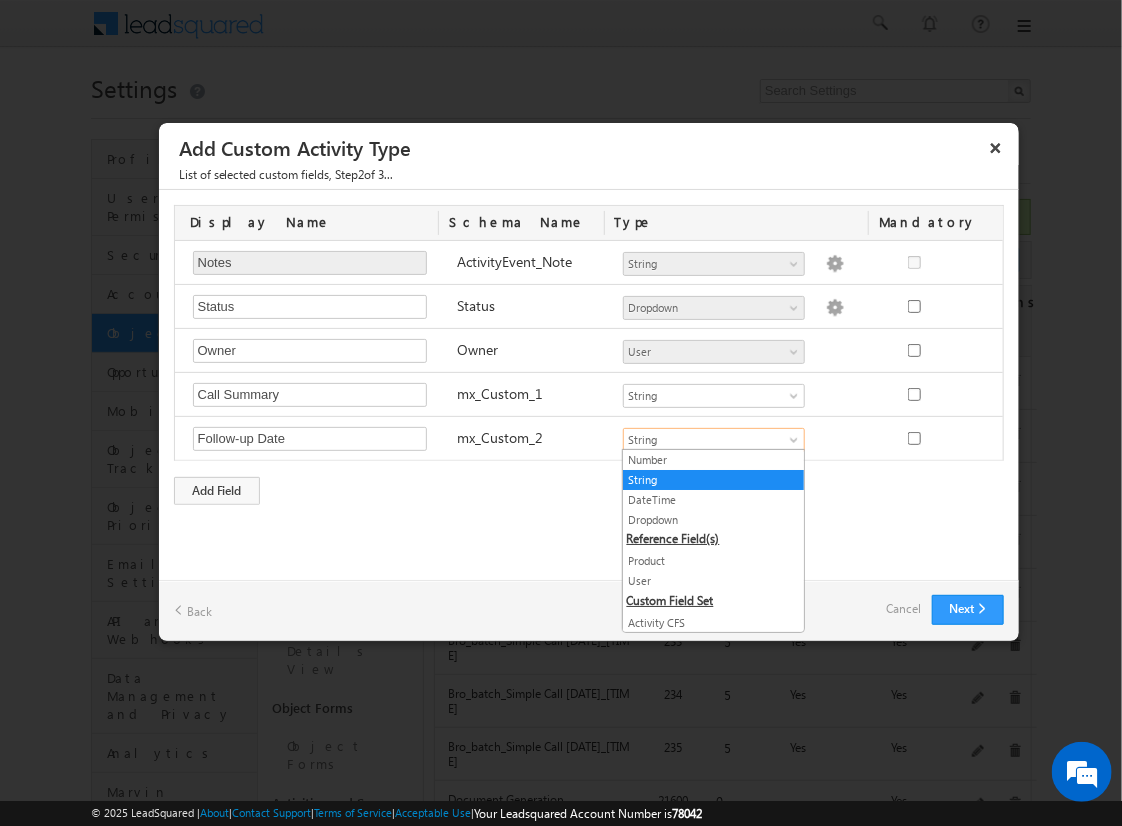 click on "DateTime" at bounding box center [713, 500] 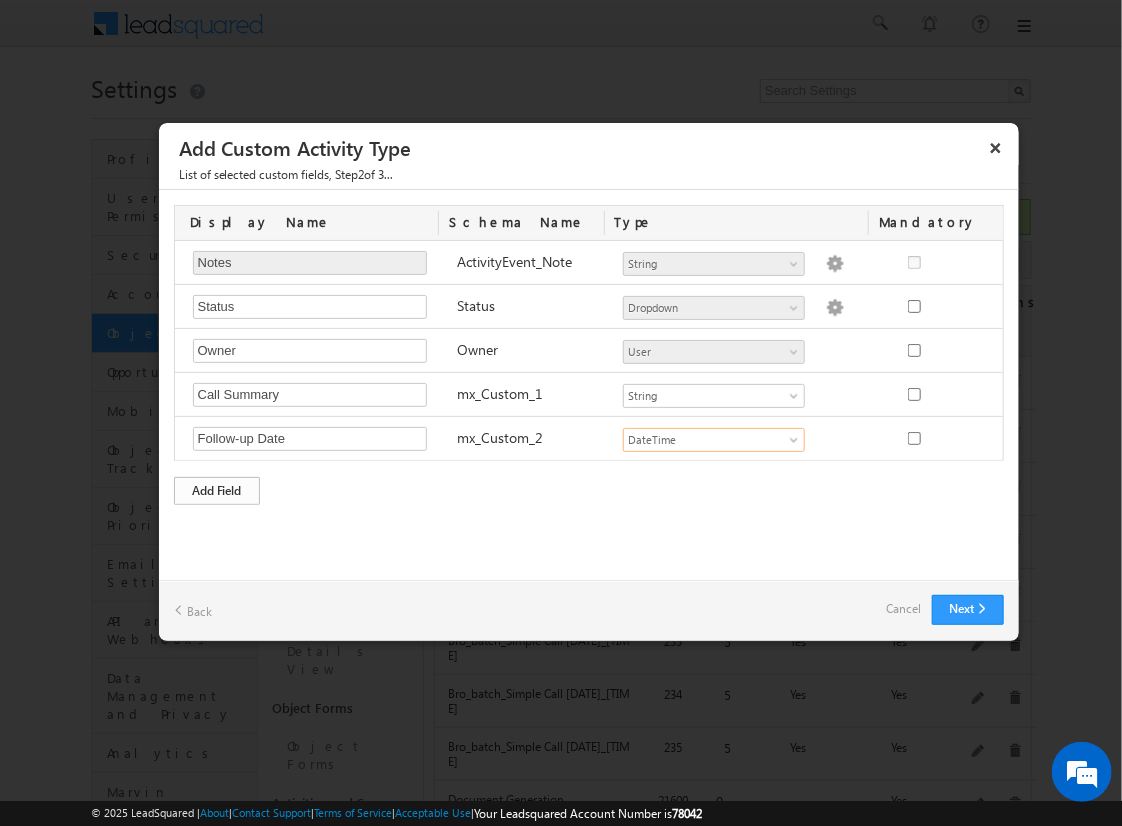 click on "Add Field" at bounding box center (217, 491) 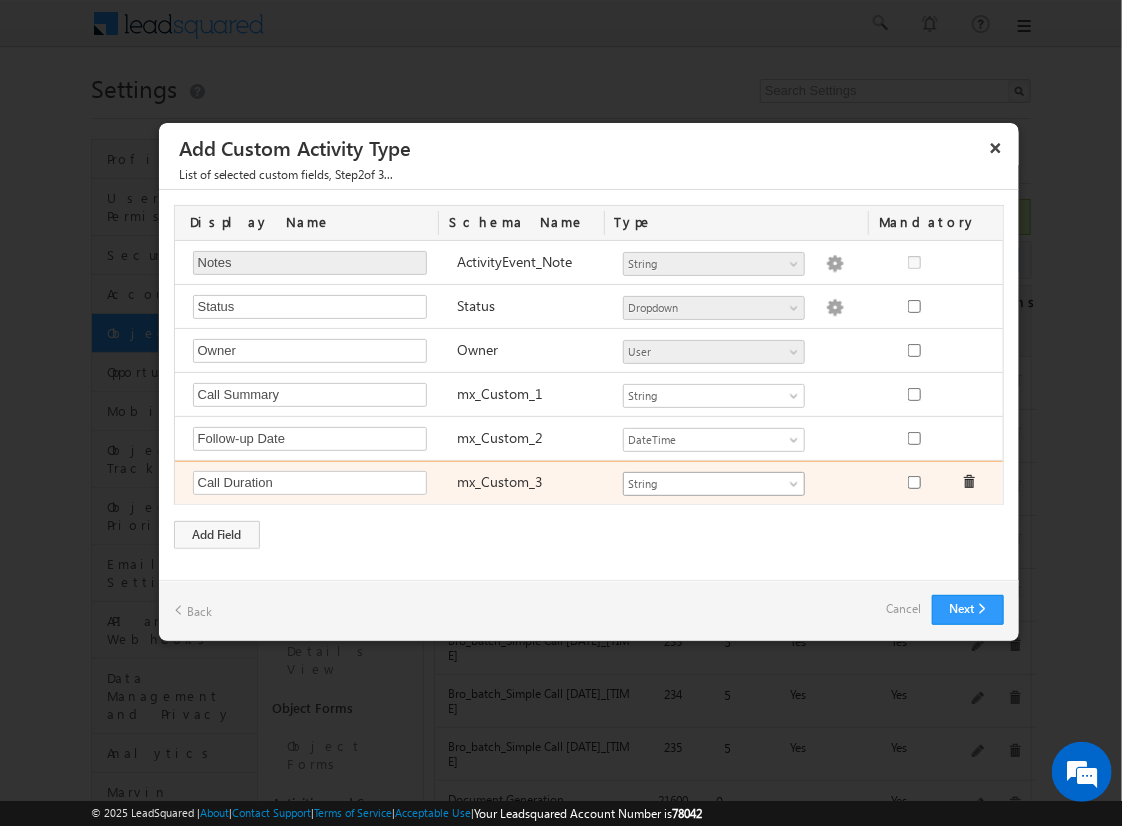type on "Call Duration" 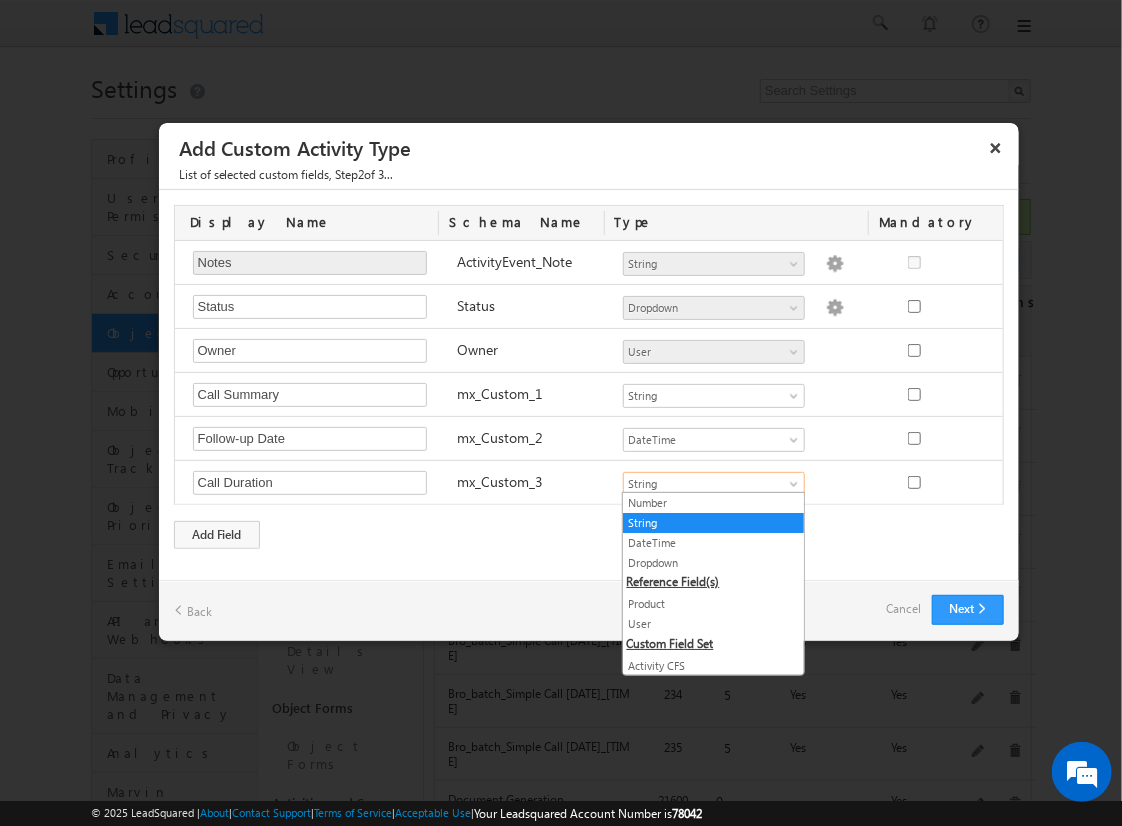click on "Number" at bounding box center [713, 503] 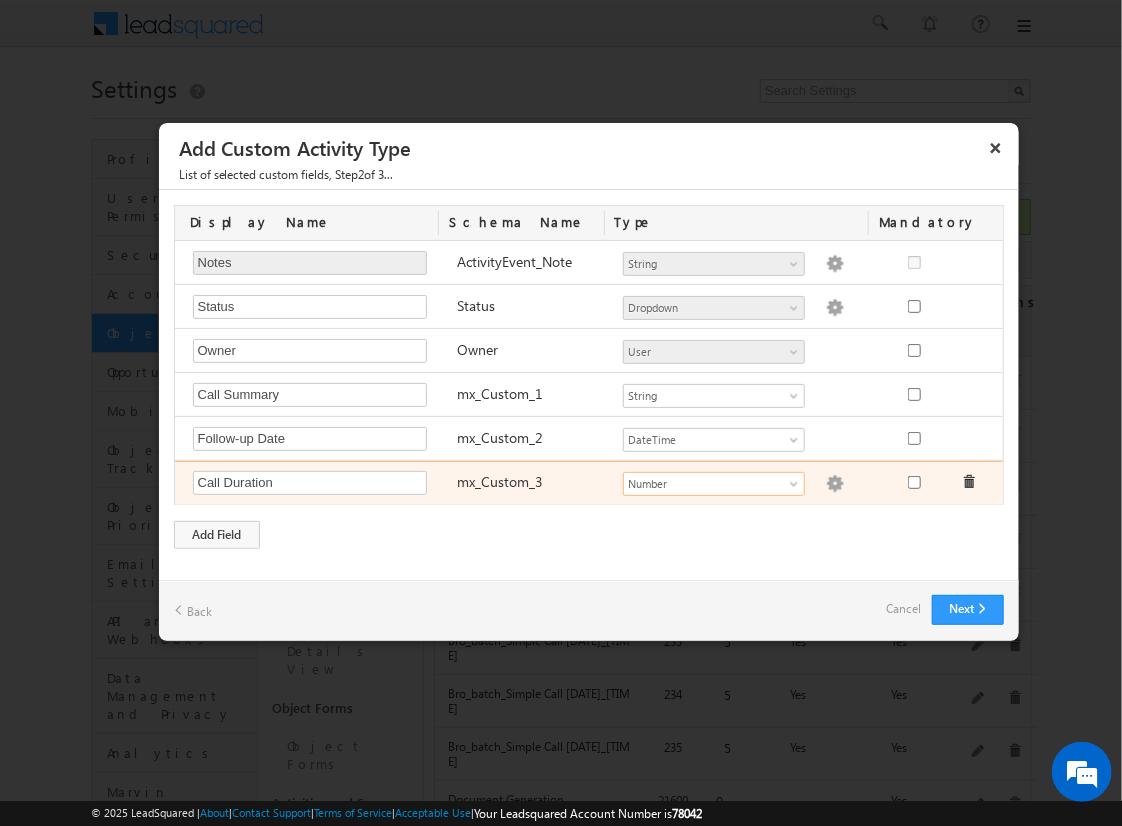 click at bounding box center (835, 484) 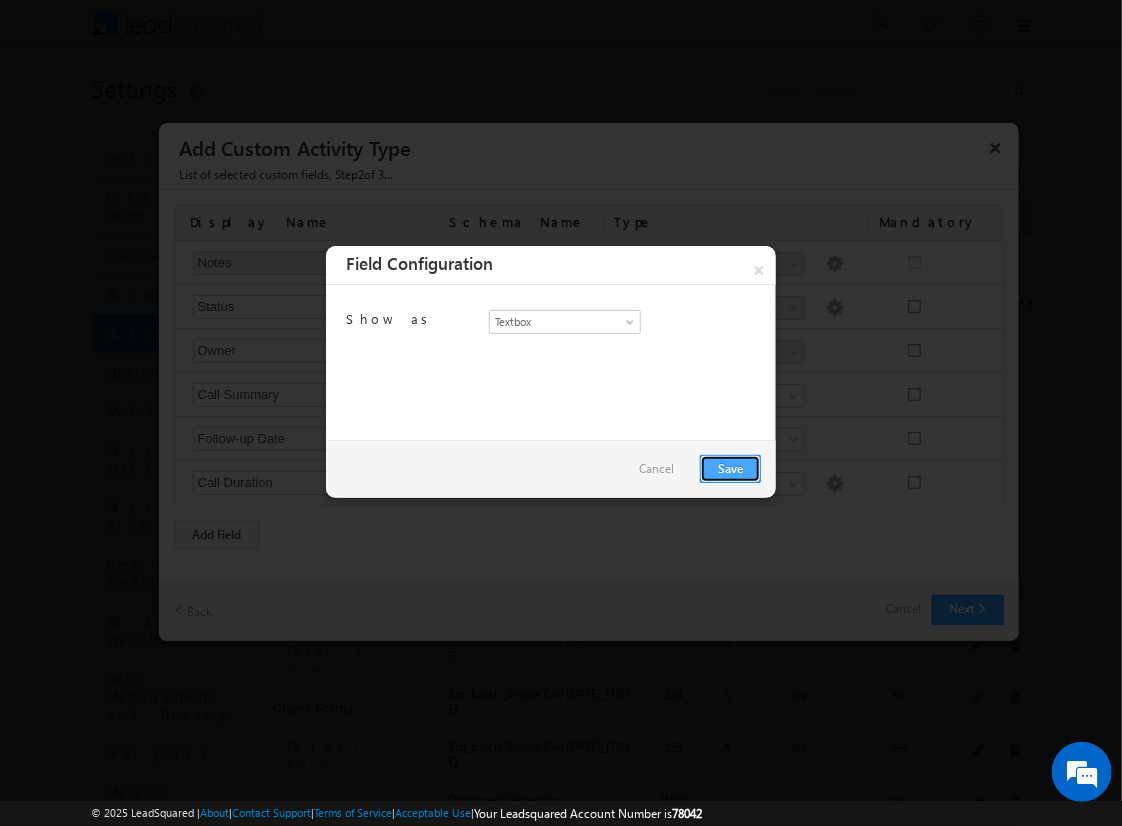 click on "Save" at bounding box center (730, 469) 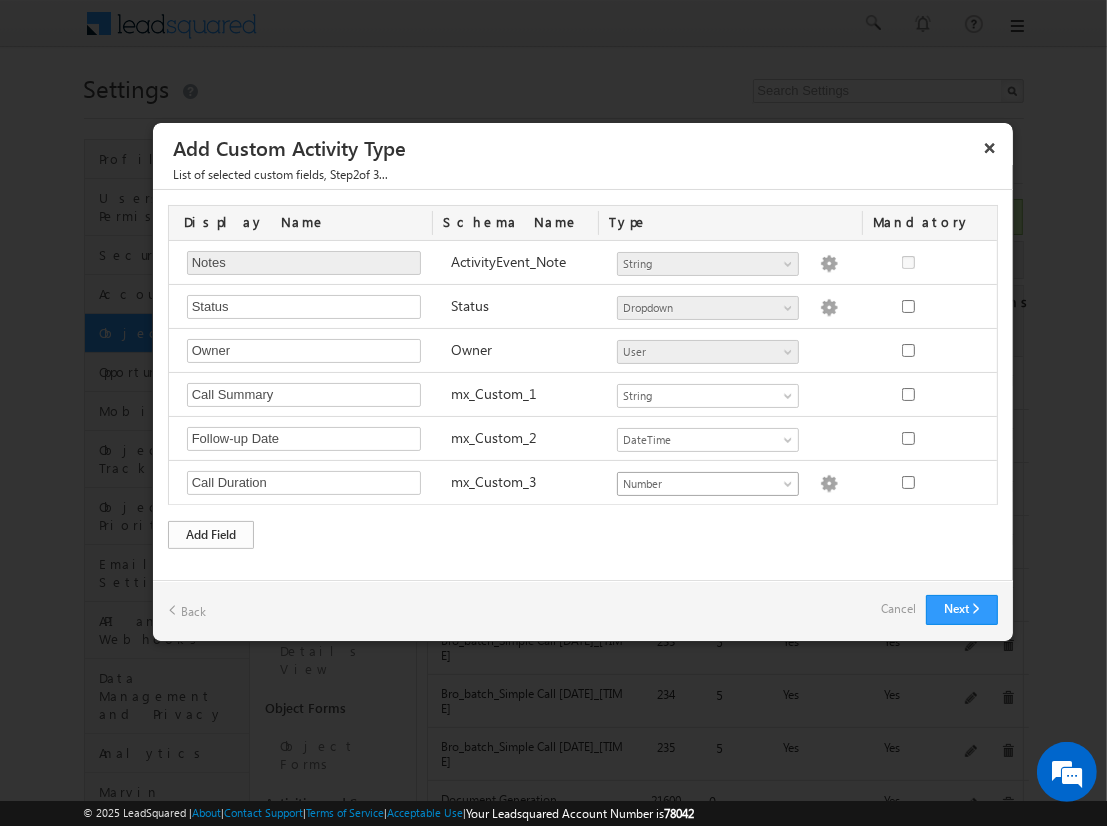 click on "Add Field" at bounding box center [211, 535] 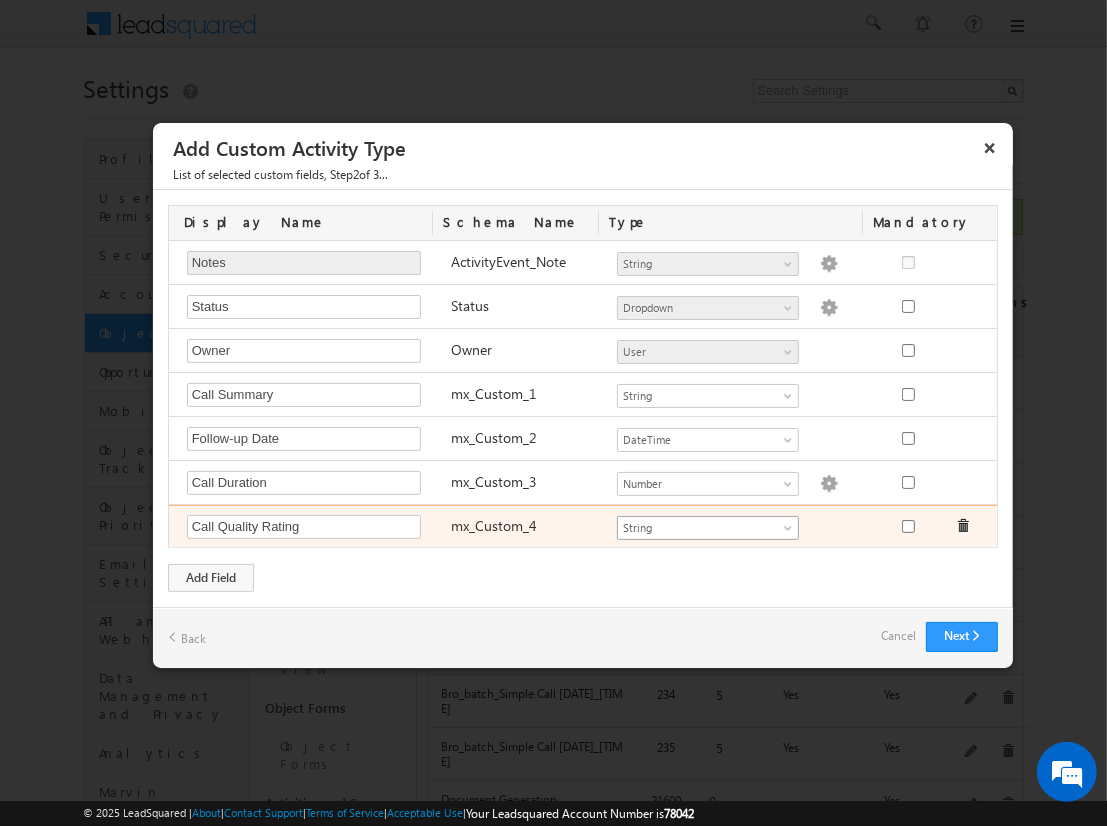 type on "Call Quality Rating" 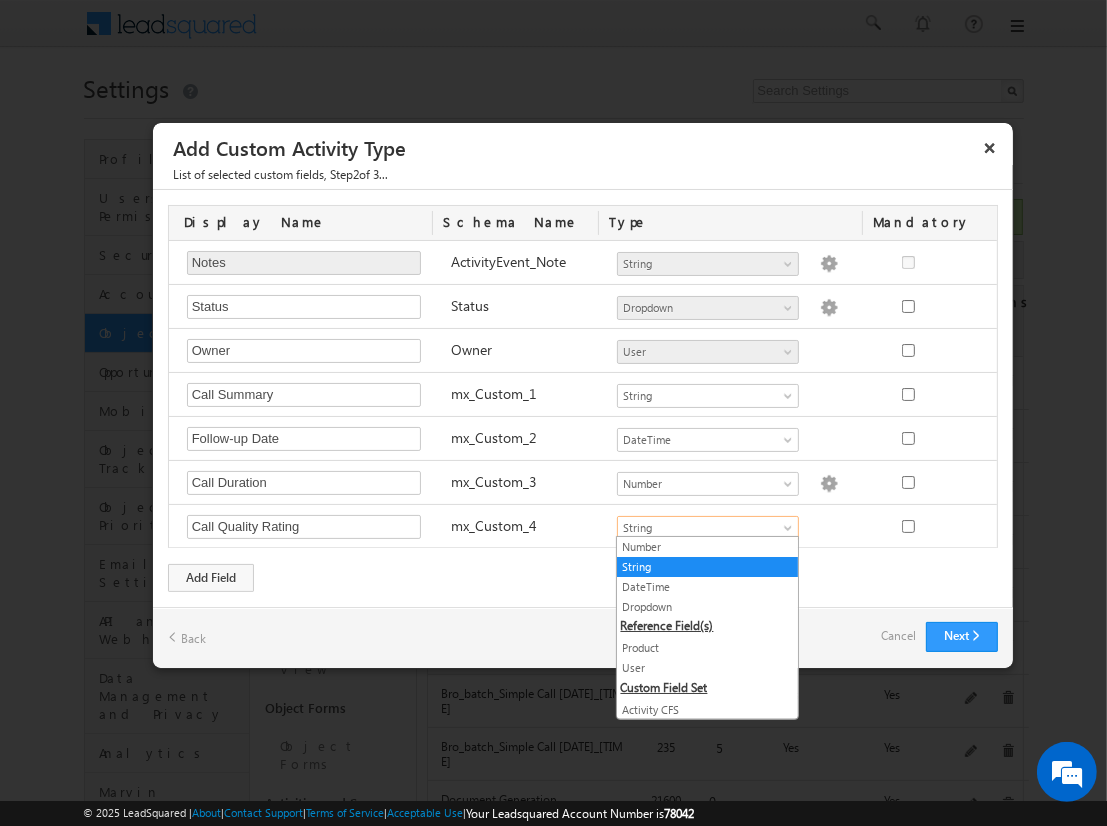 click on "Dropdown" at bounding box center (707, 607) 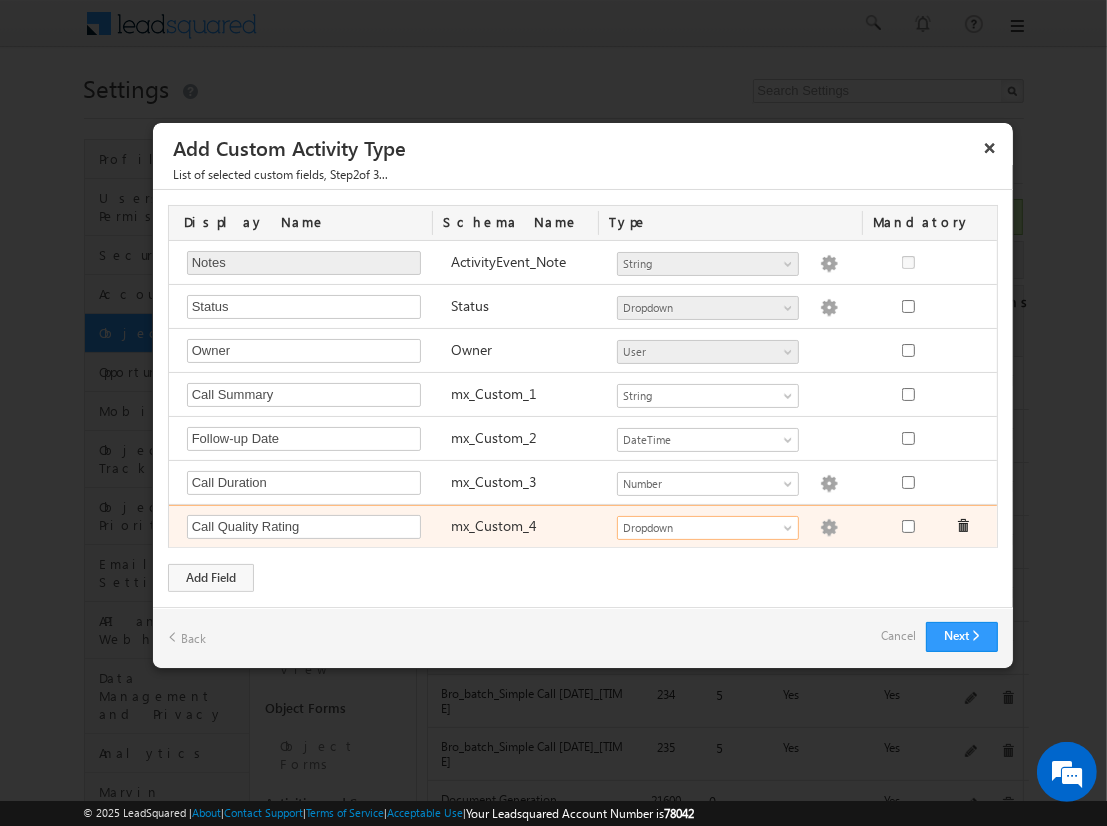 click at bounding box center [829, 528] 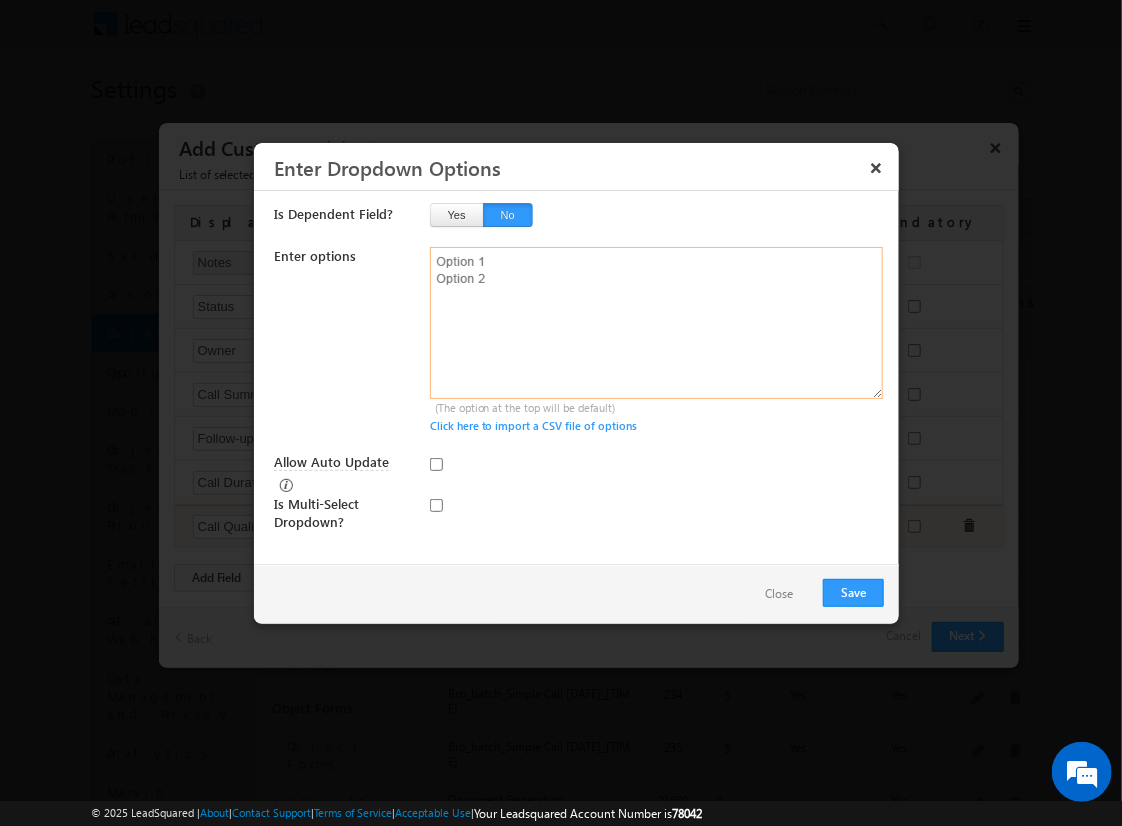 type on "Excellent
Good
Fair
Poor" 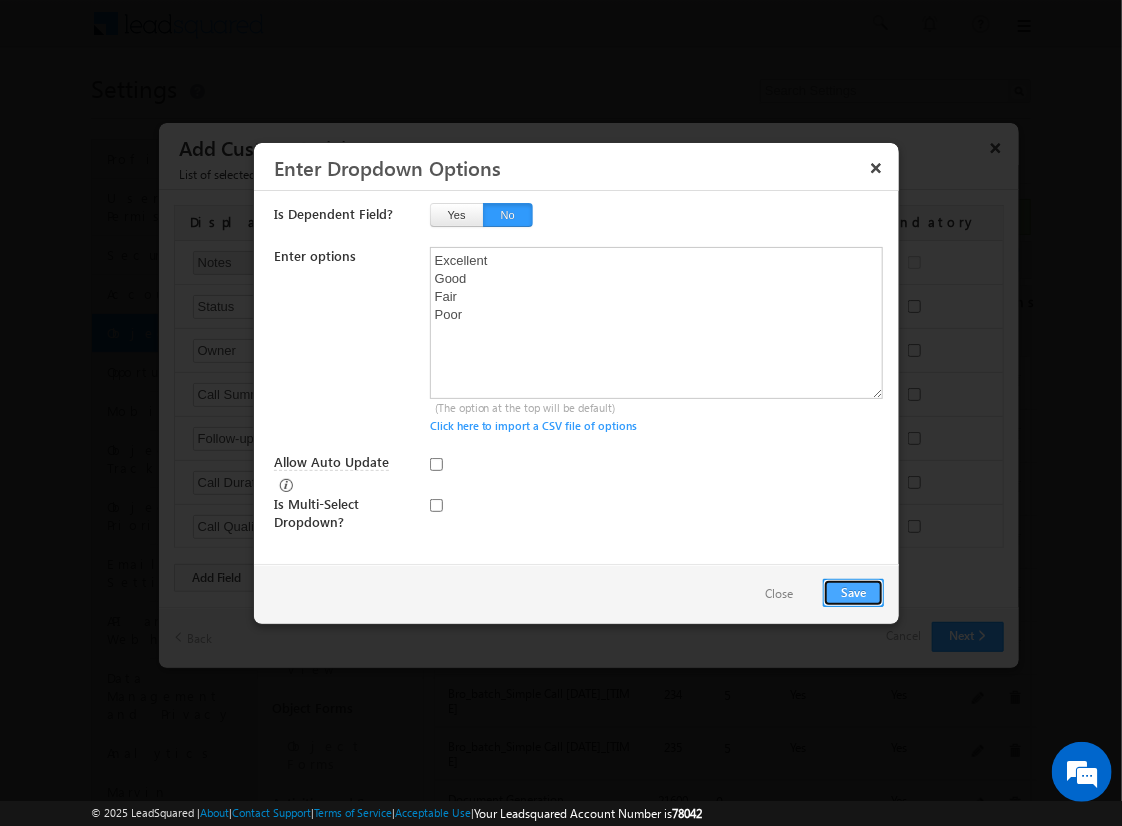 click on "Save" at bounding box center [853, 593] 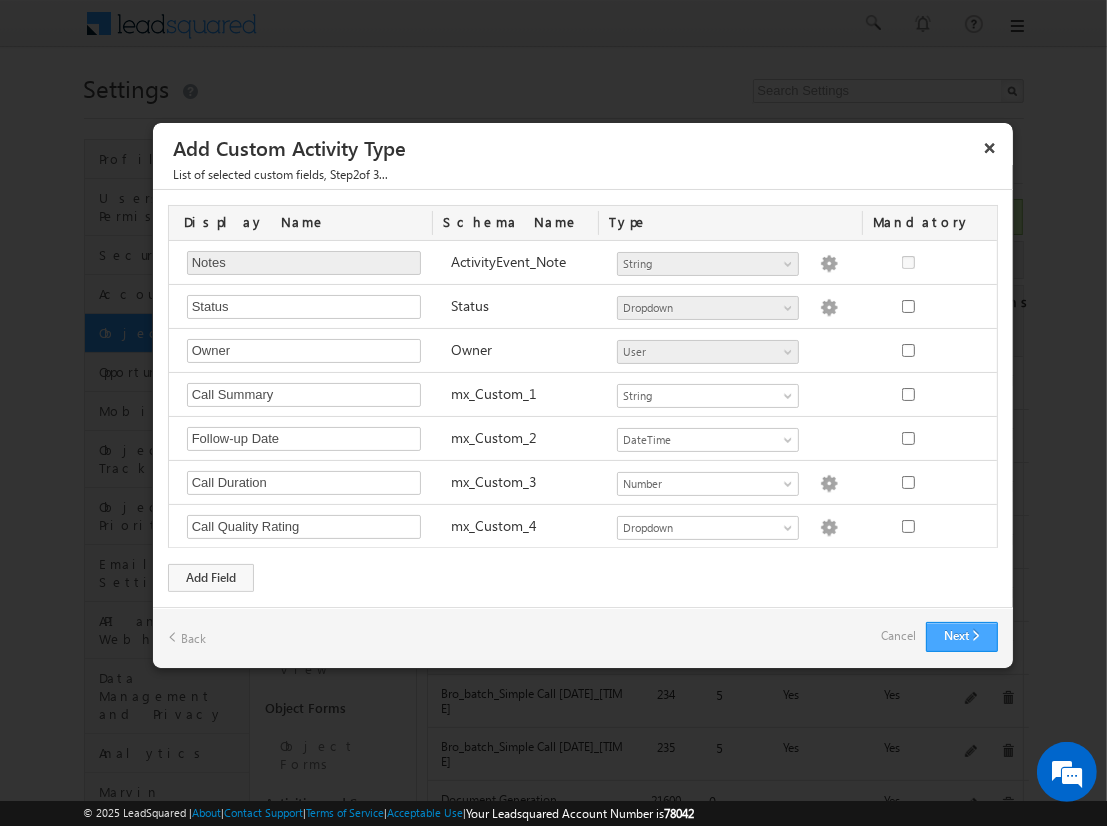 click on "Next" at bounding box center [962, 637] 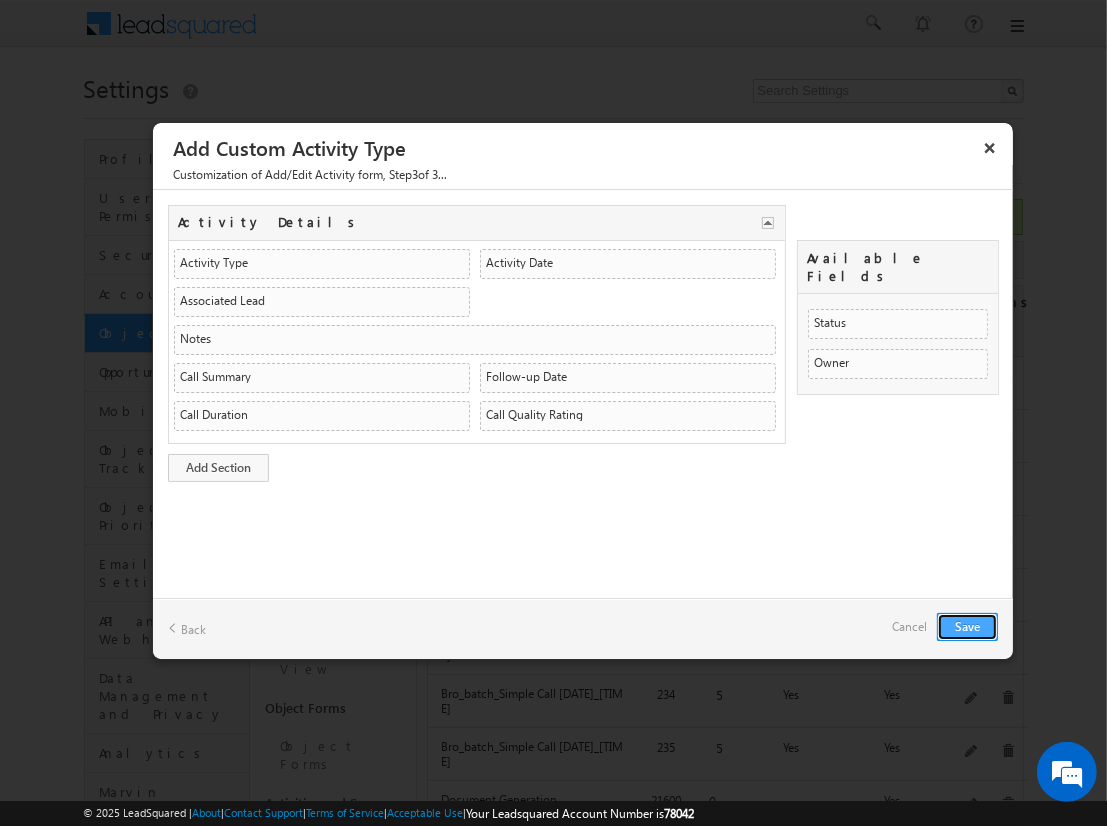 click on "Save" at bounding box center (967, 627) 